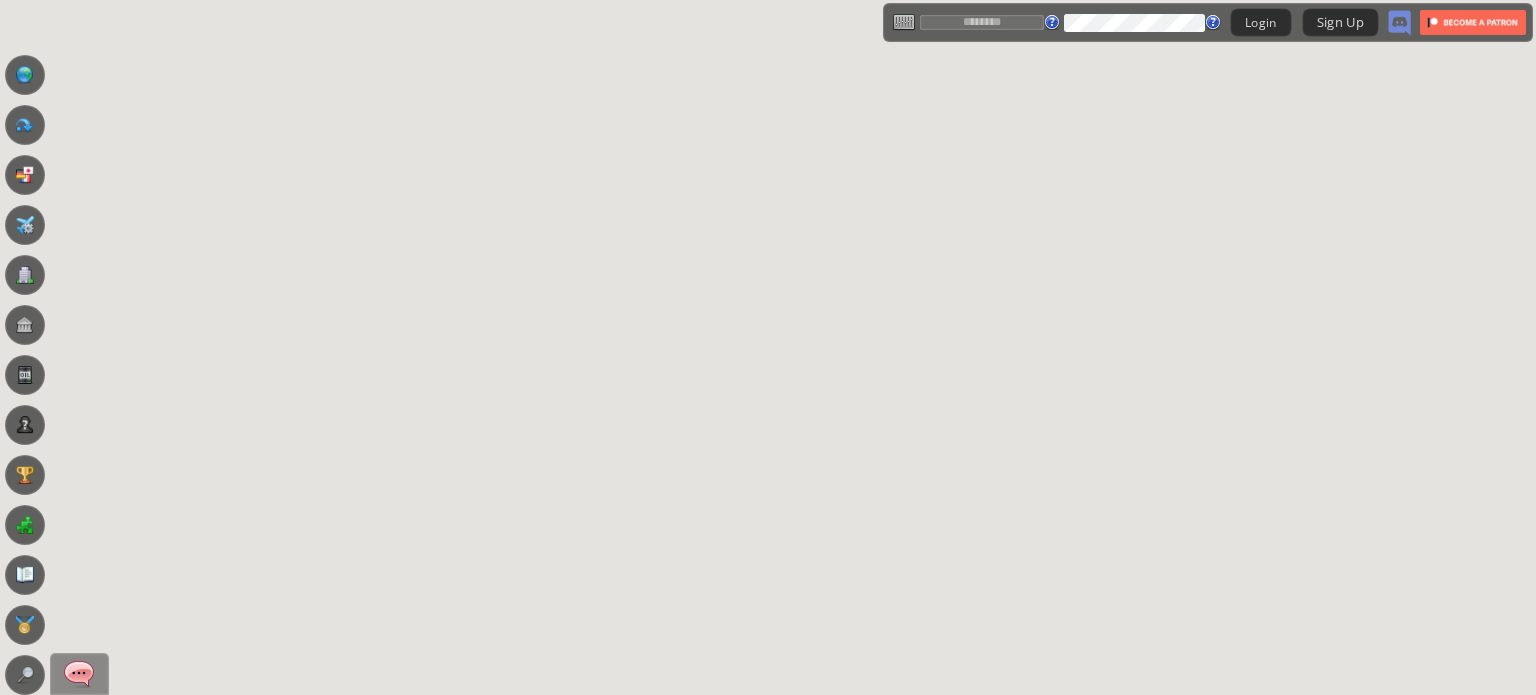 scroll, scrollTop: 0, scrollLeft: 0, axis: both 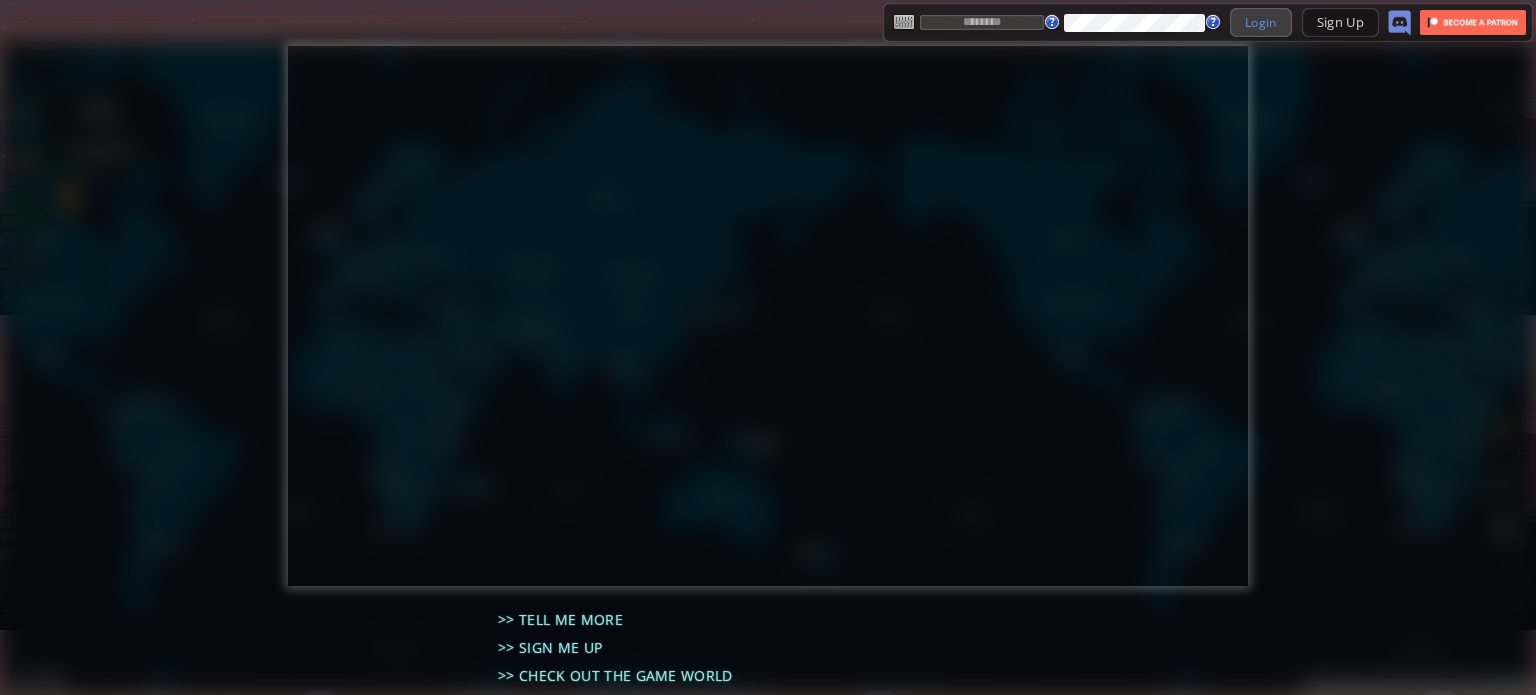 type on "********" 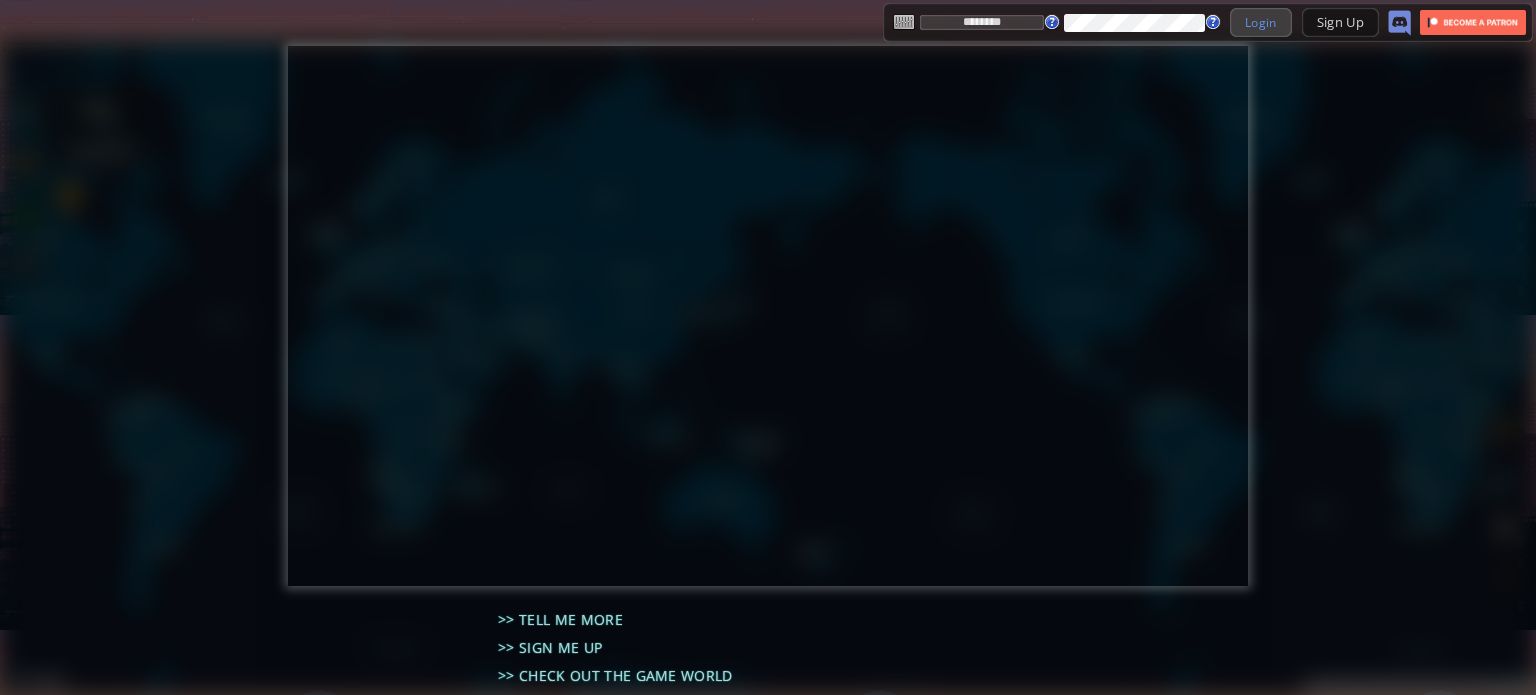 click on "Login" at bounding box center (1261, 22) 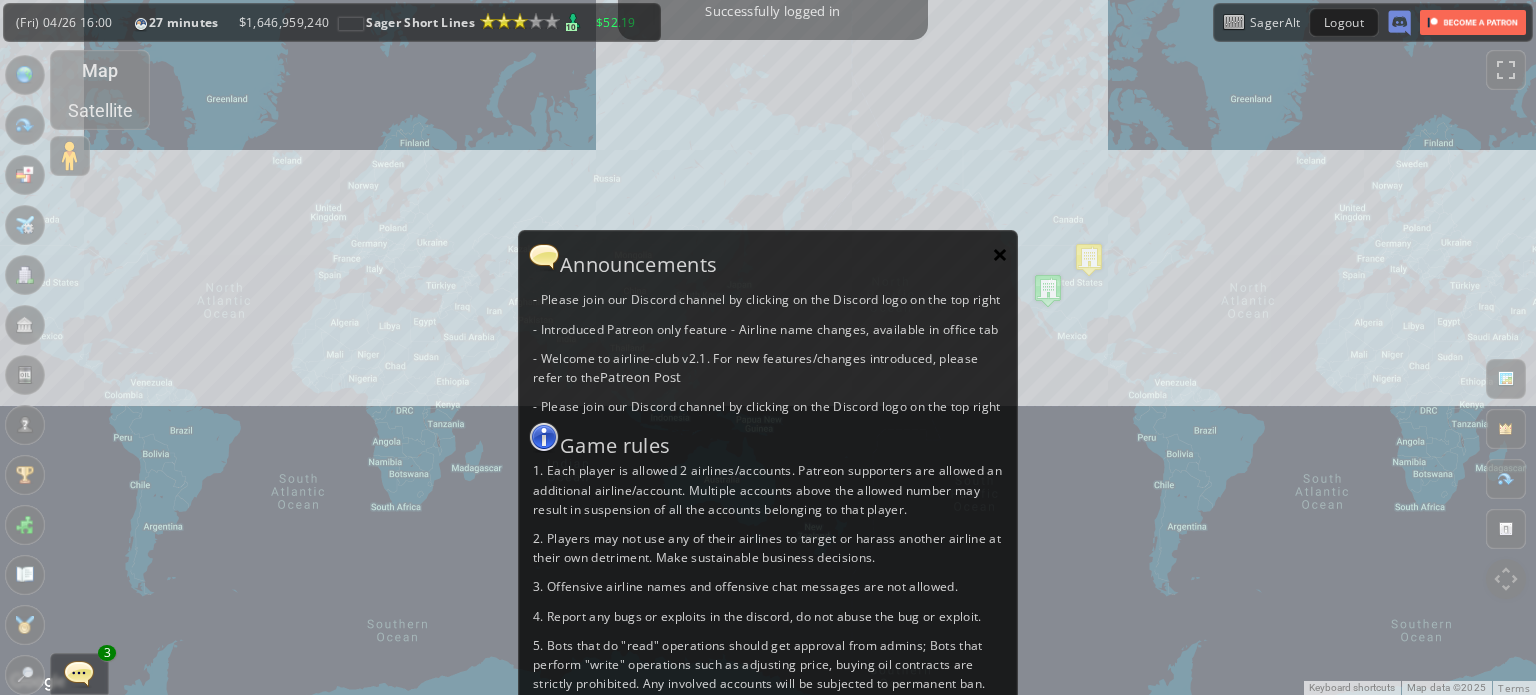 click on "×" at bounding box center [1000, 254] 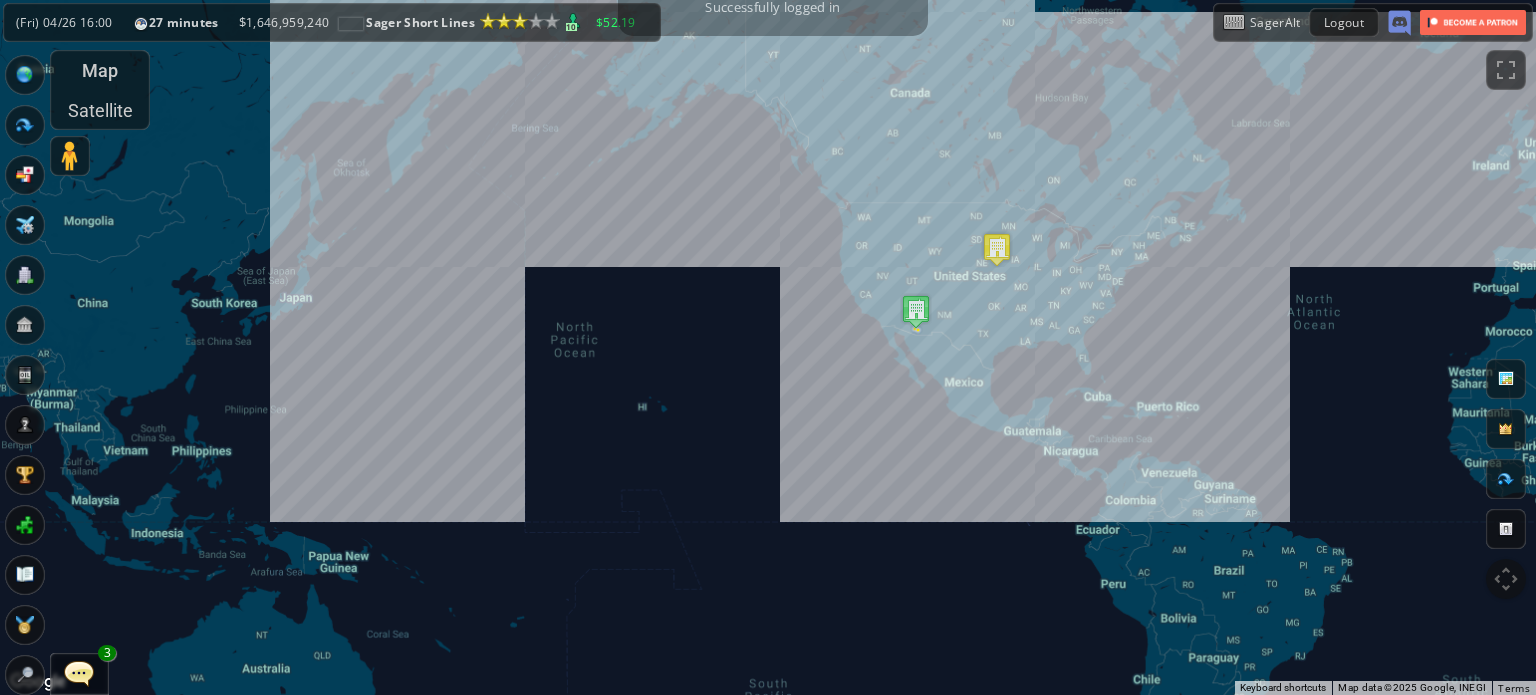 drag, startPoint x: 828, startPoint y: 341, endPoint x: 151, endPoint y: 483, distance: 691.7319 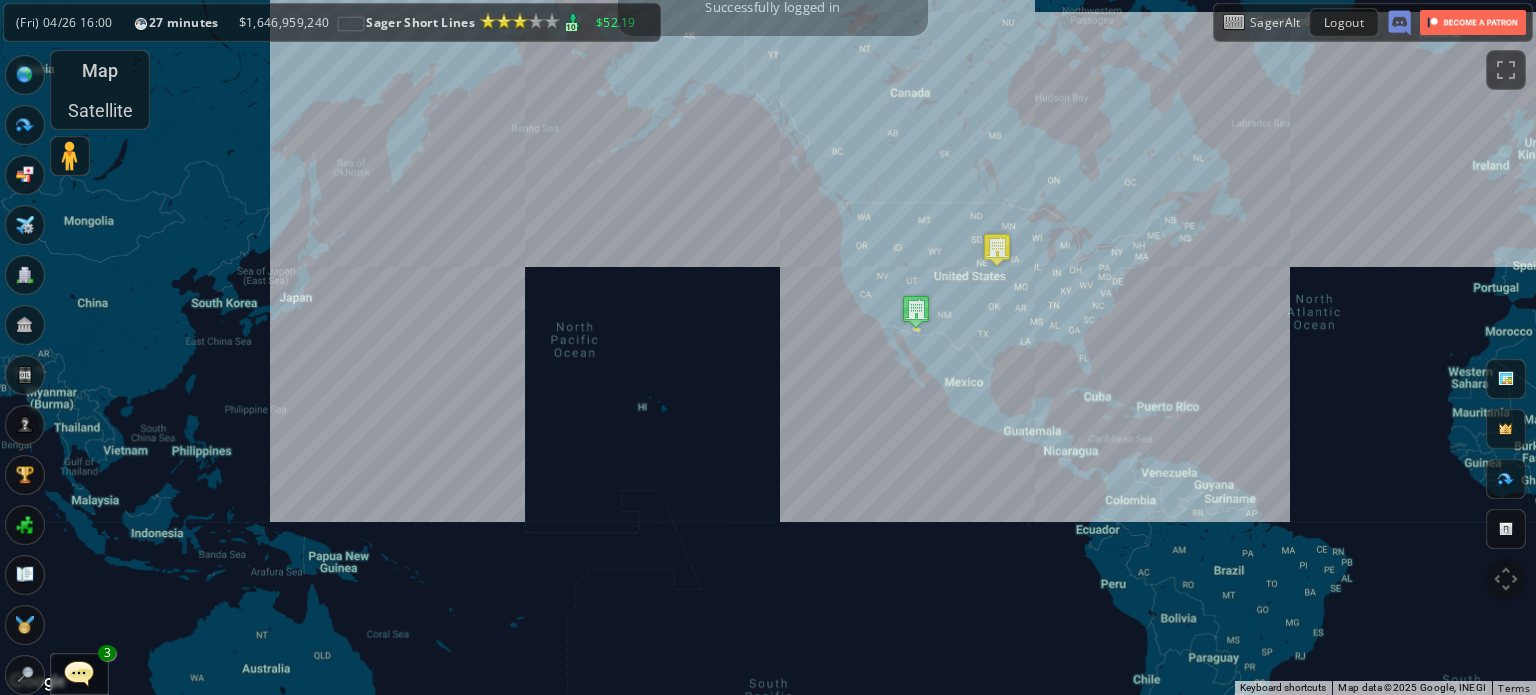 click on "To navigate, press the arrow keys." at bounding box center [768, 347] 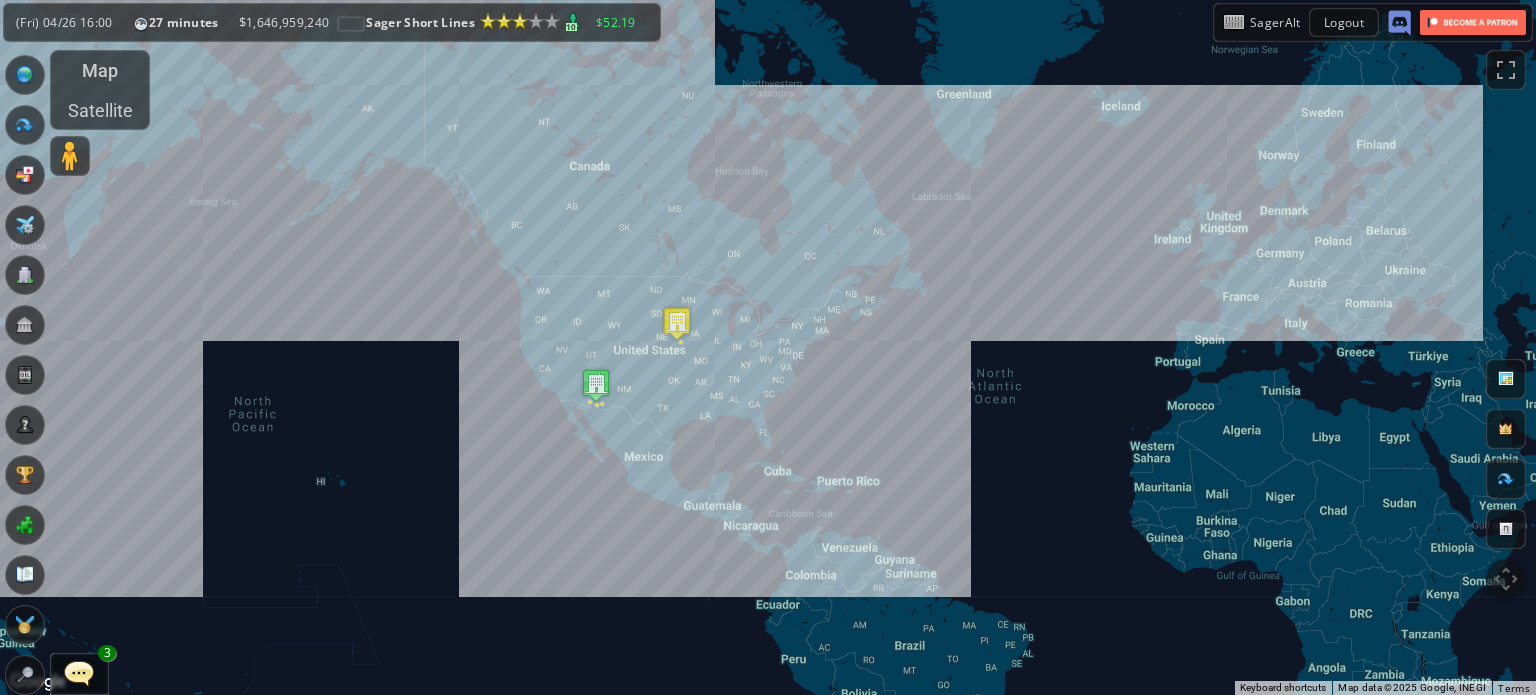 drag, startPoint x: 666, startPoint y: 464, endPoint x: 638, endPoint y: 462, distance: 28.071337 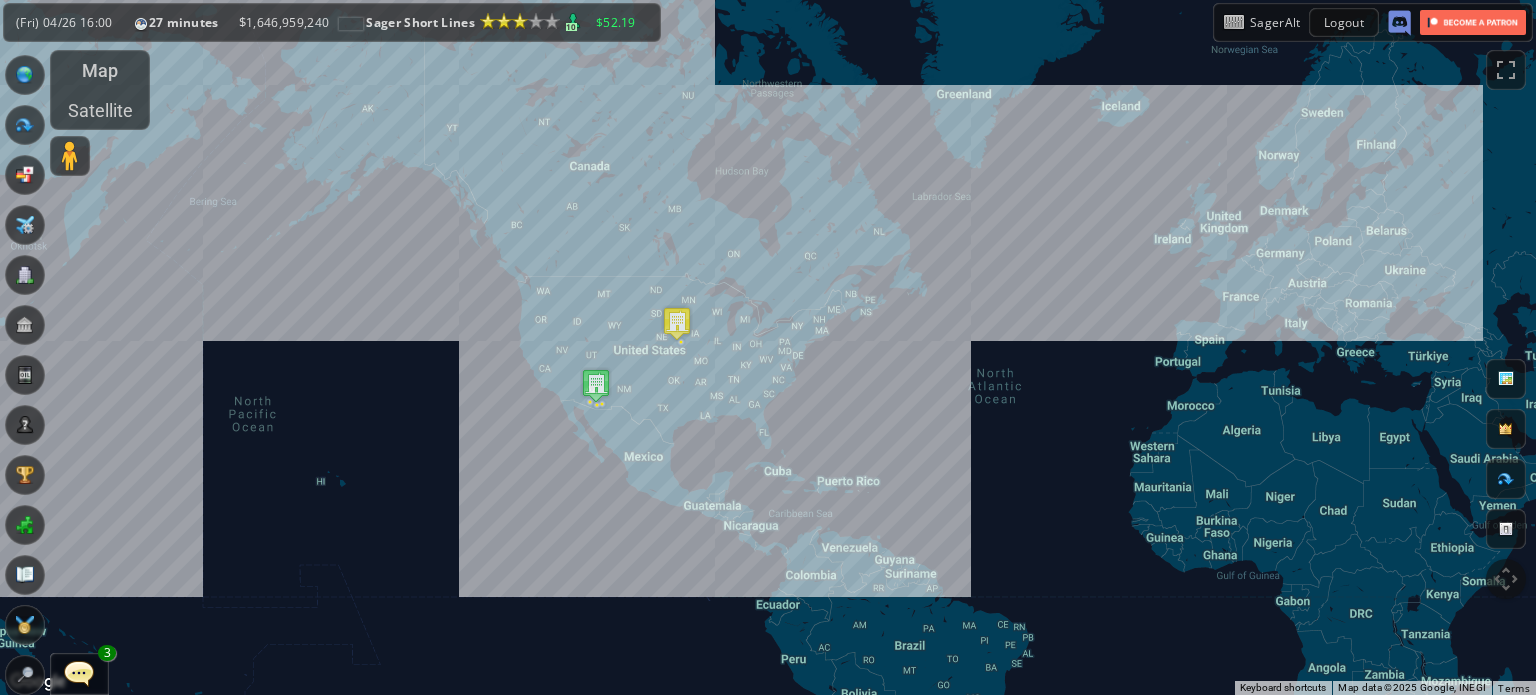 click on "To navigate, press the arrow keys." at bounding box center (768, 347) 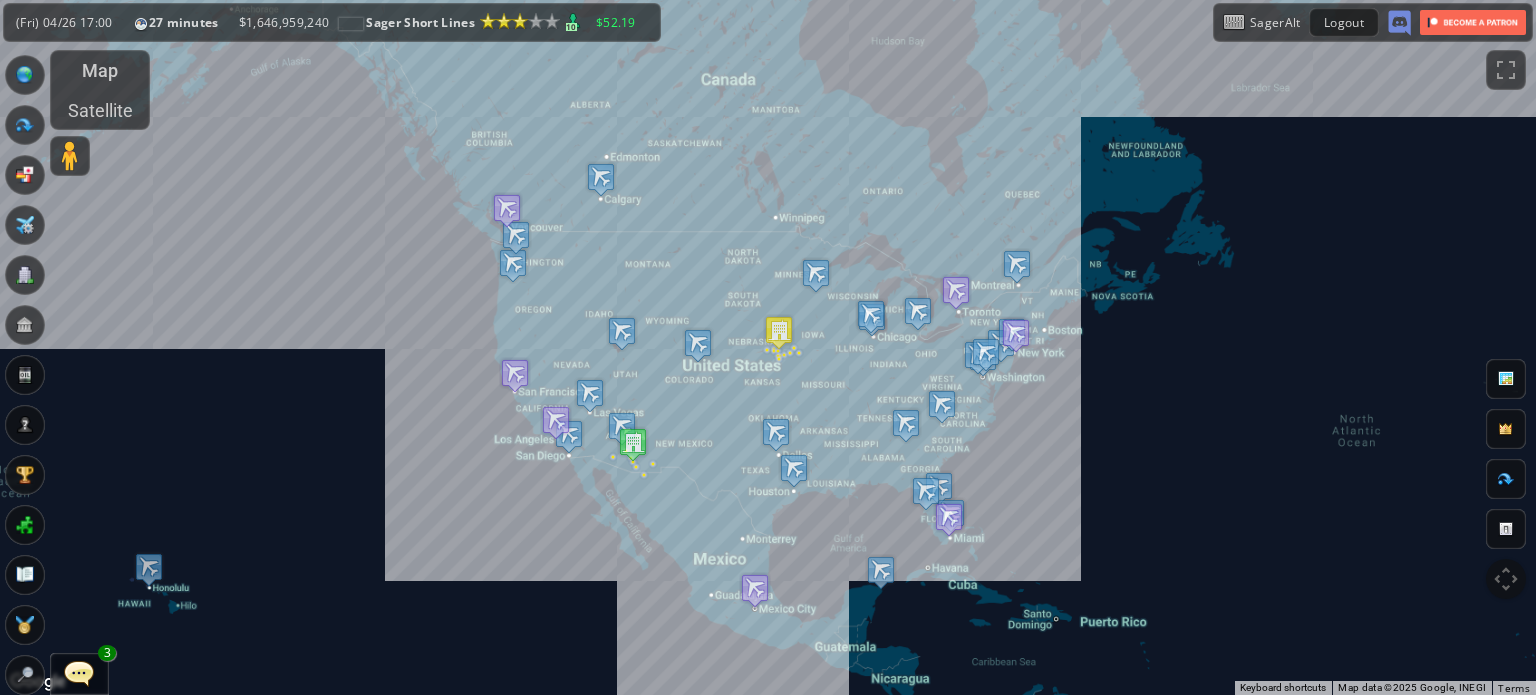 drag, startPoint x: 673, startPoint y: 424, endPoint x: 775, endPoint y: 475, distance: 114.03947 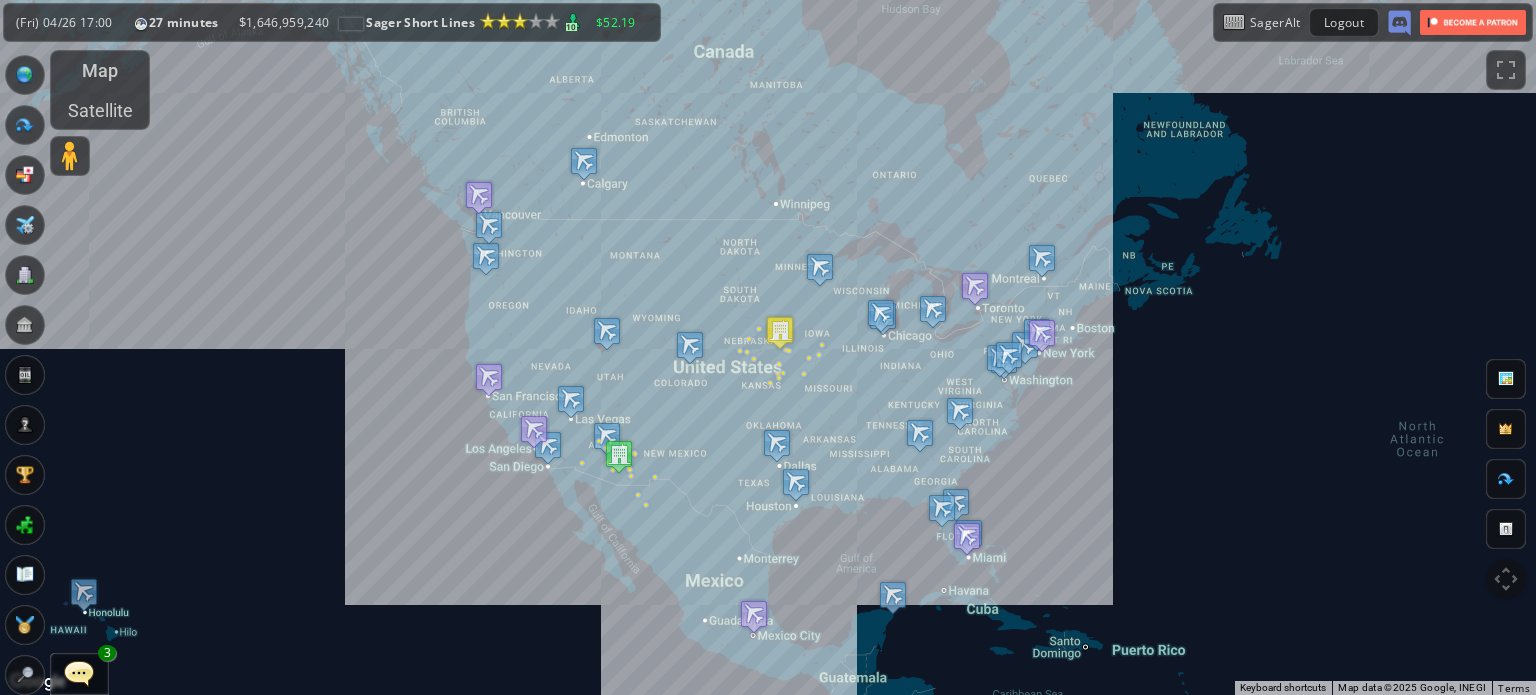 click at bounding box center (79, 673) 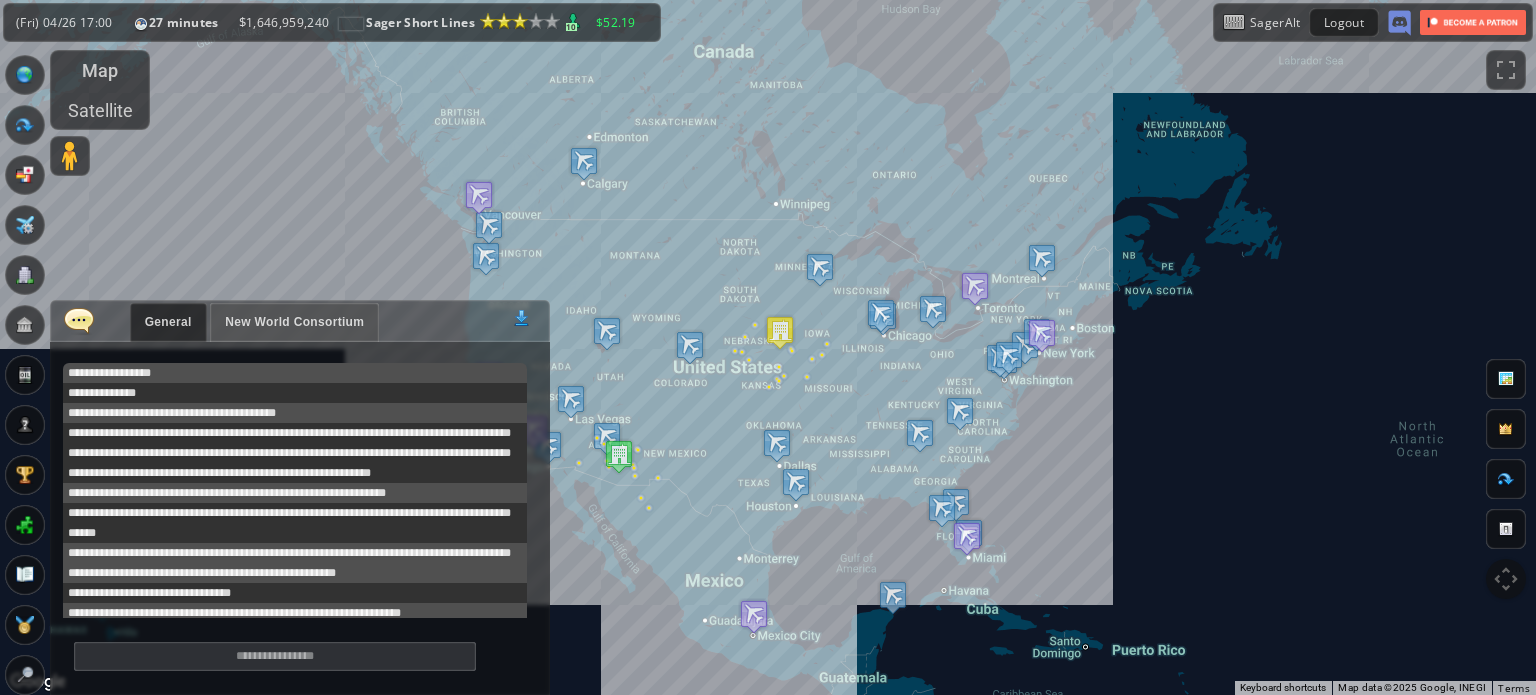 scroll, scrollTop: 420, scrollLeft: 0, axis: vertical 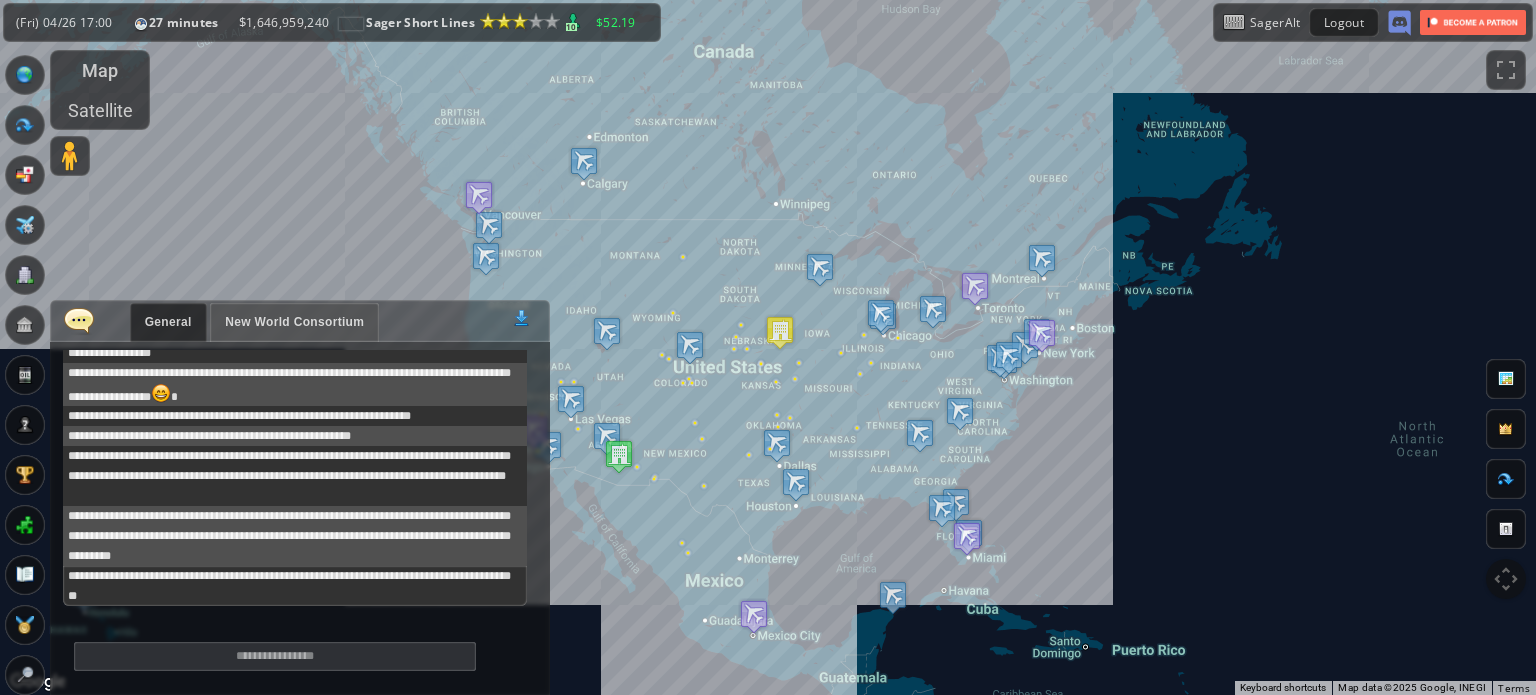 click at bounding box center [79, 320] 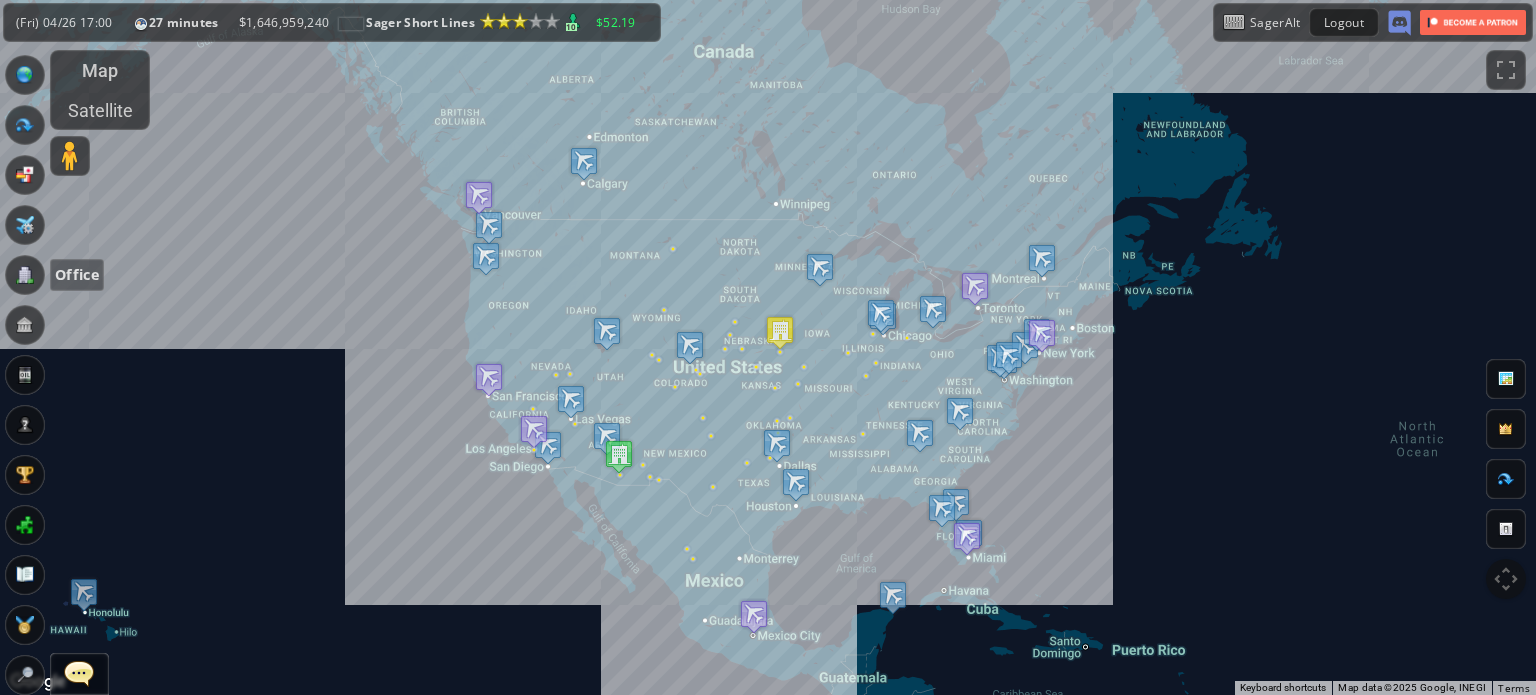 click at bounding box center (25, 275) 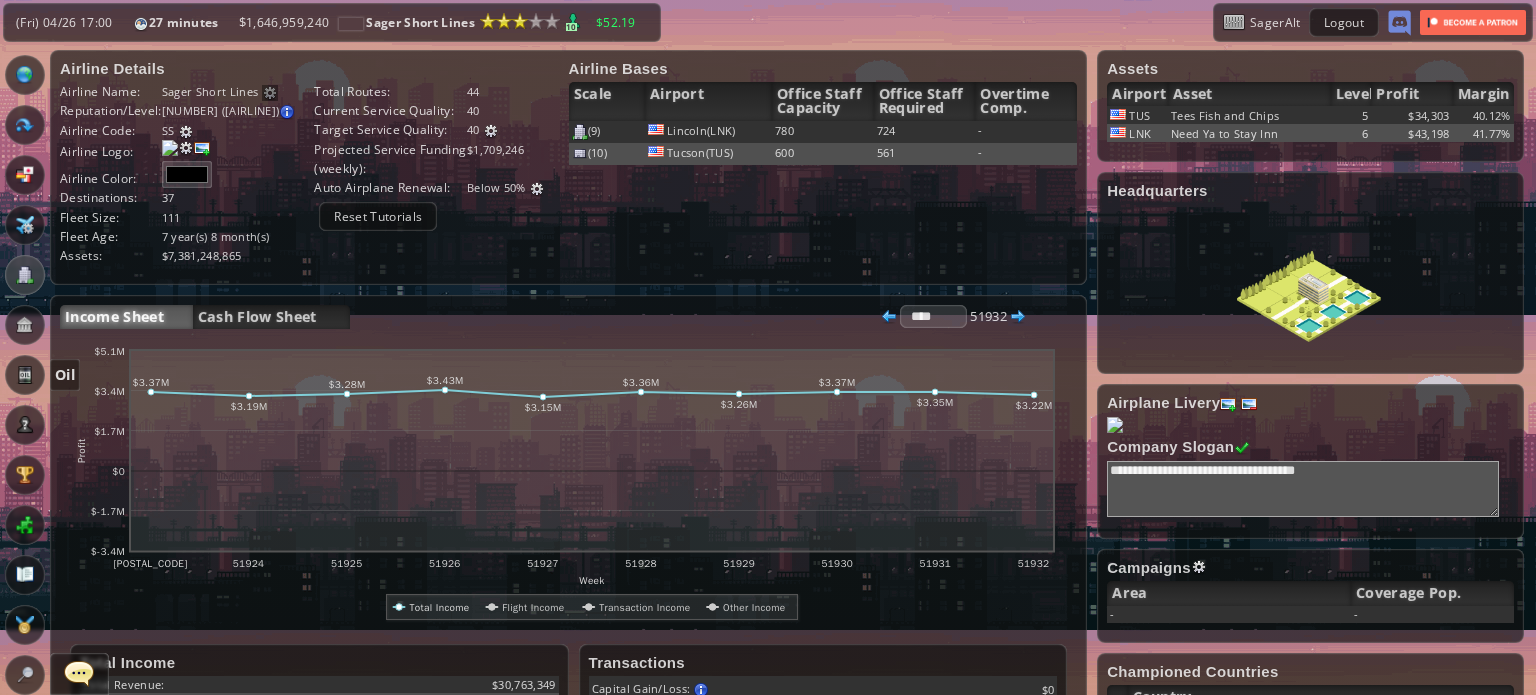 click at bounding box center (25, 375) 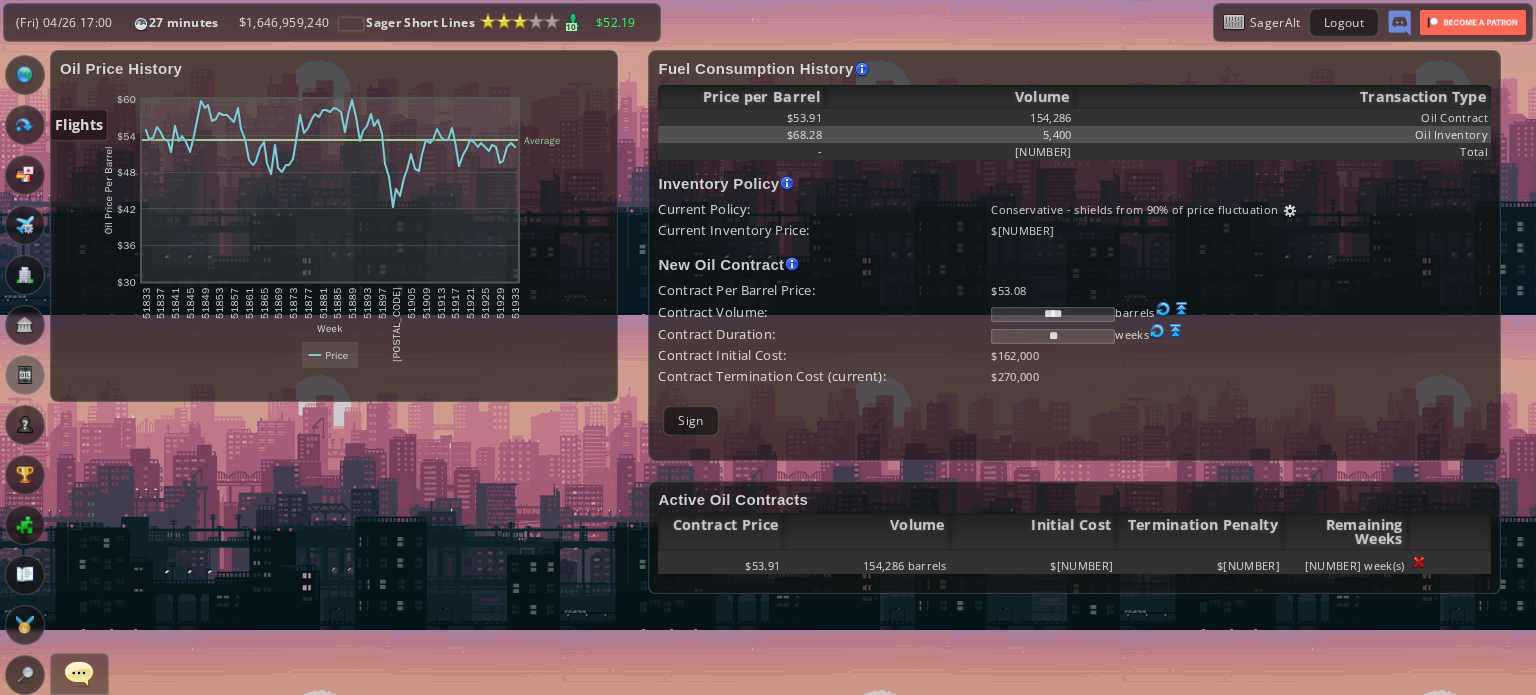 click at bounding box center (25, 125) 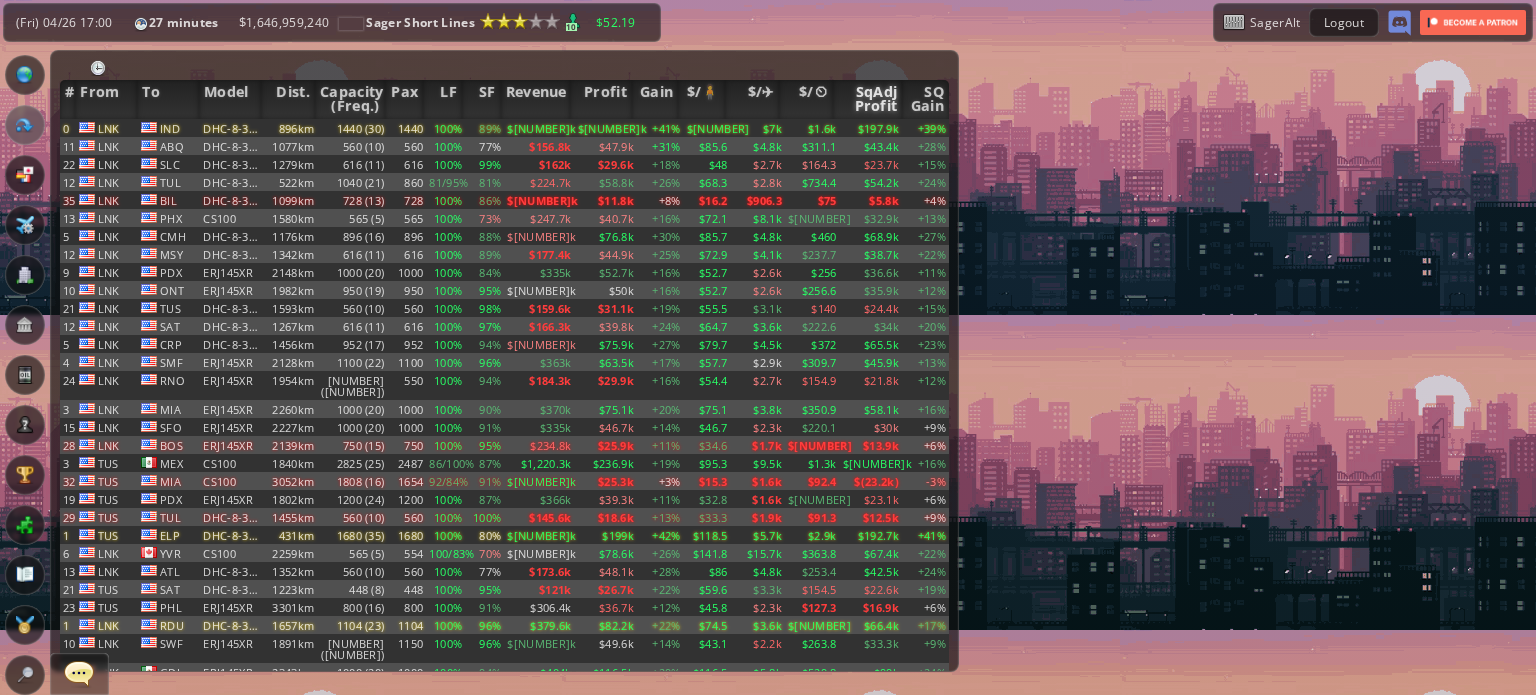 click on "SqAdj Profit" at bounding box center [868, 99] 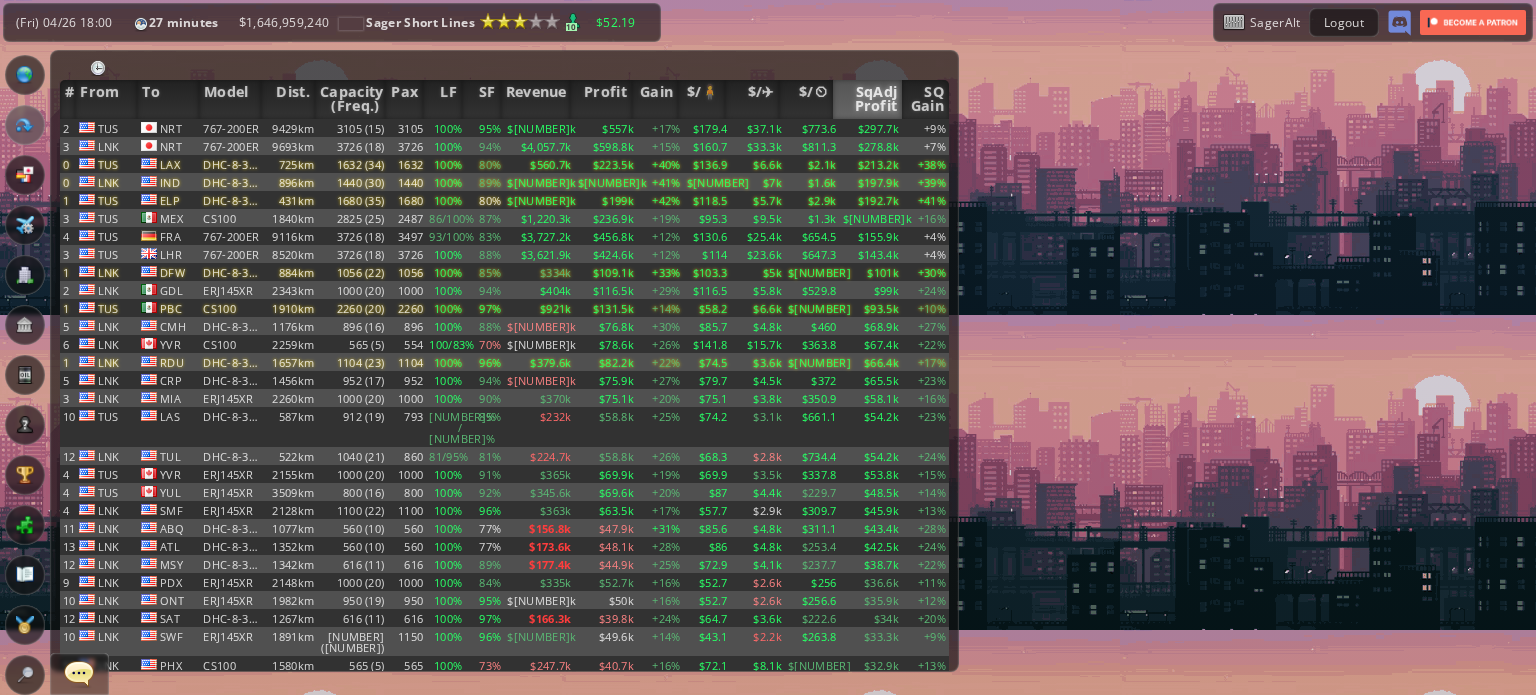 click on "SqAdj Profit" at bounding box center [868, 99] 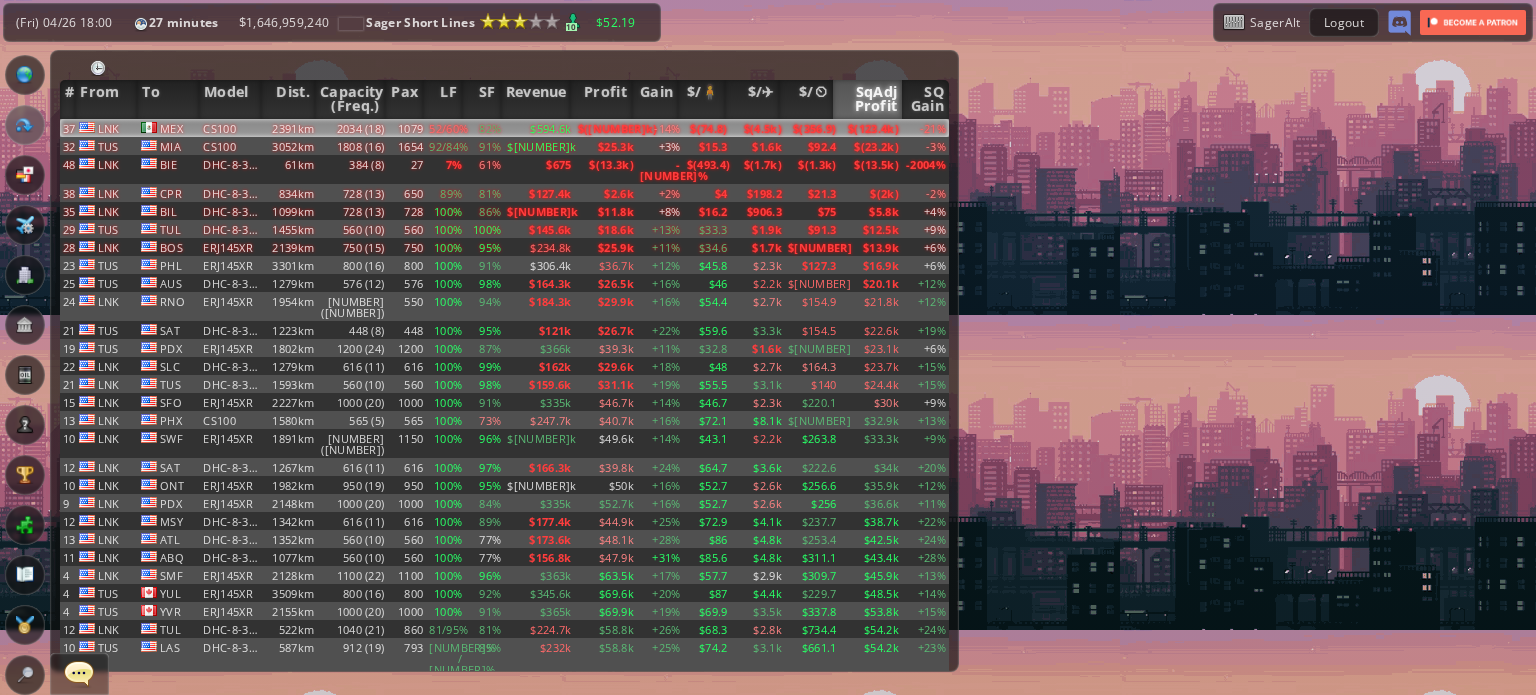 click on "$(4.5k)" at bounding box center (758, 128) 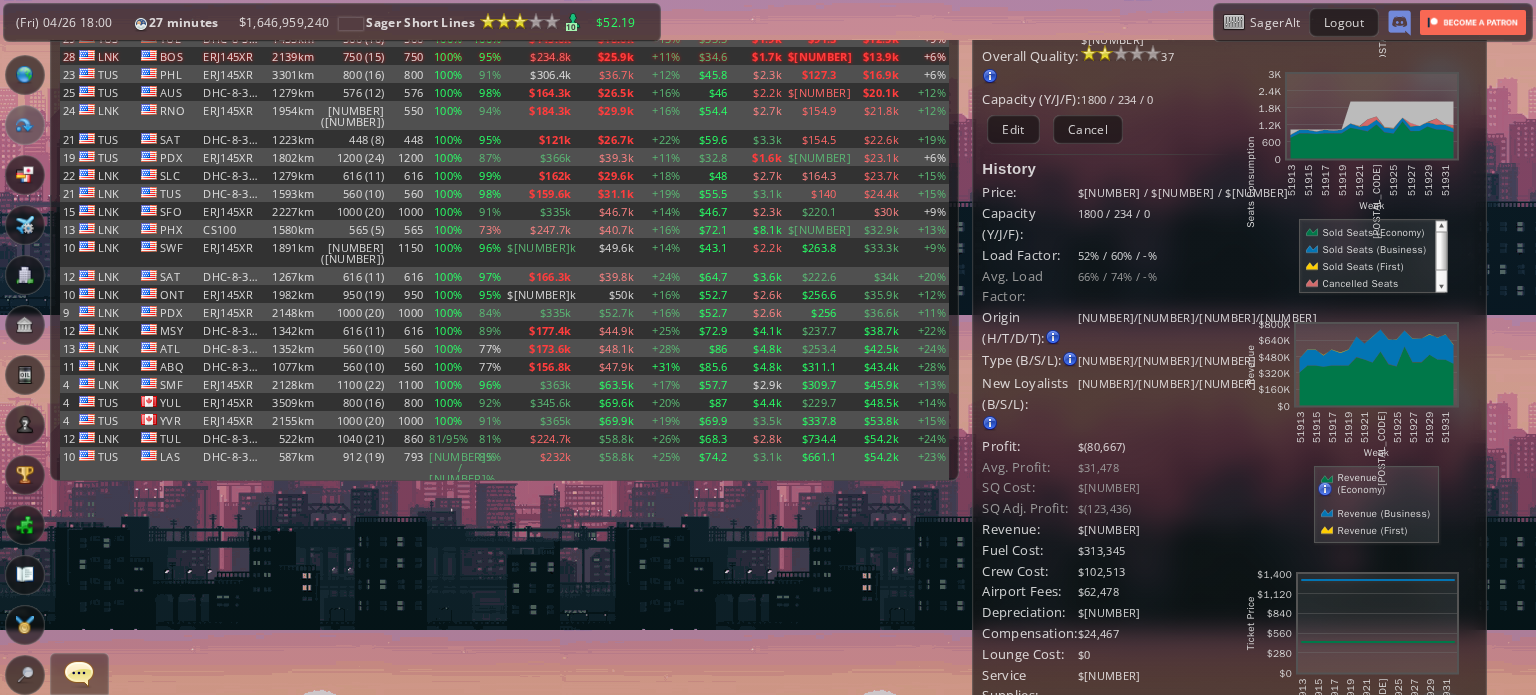 scroll, scrollTop: 0, scrollLeft: 0, axis: both 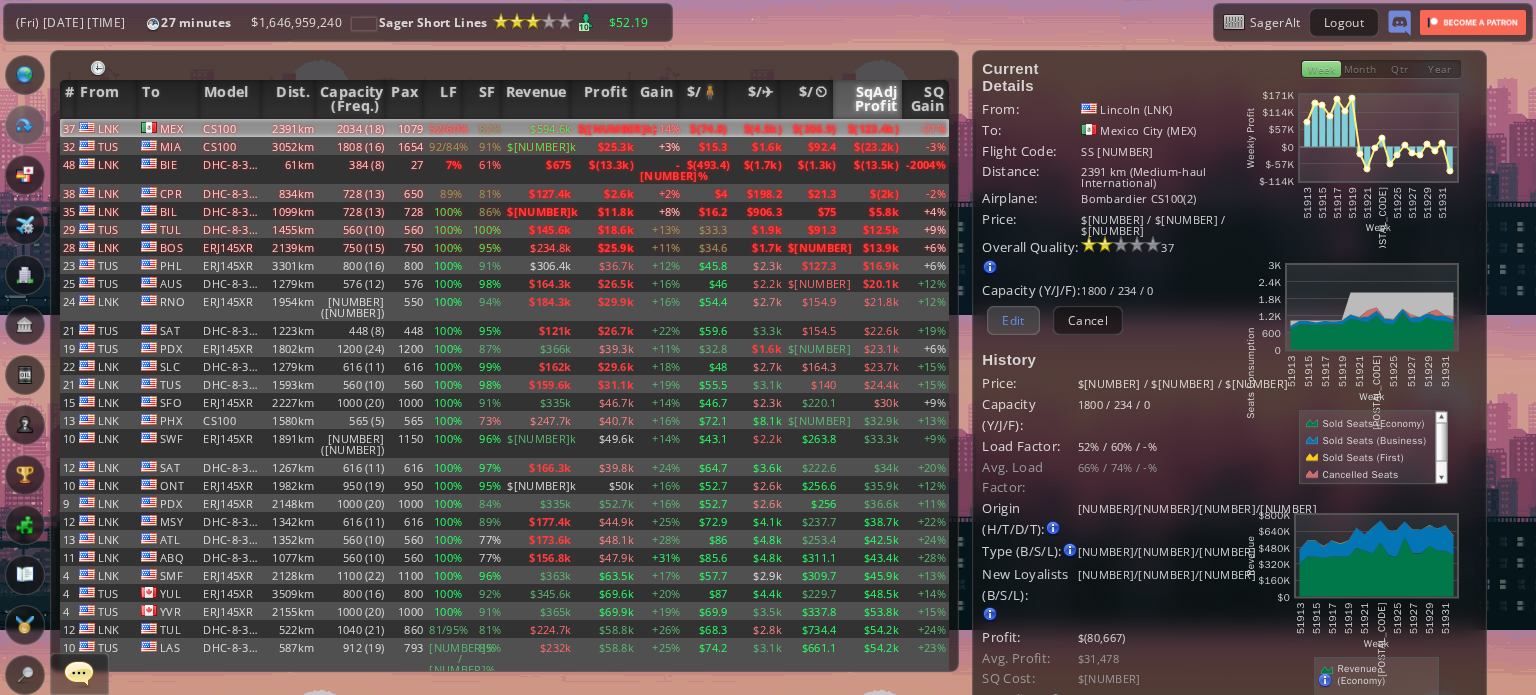 click on "Edit" at bounding box center (1013, 320) 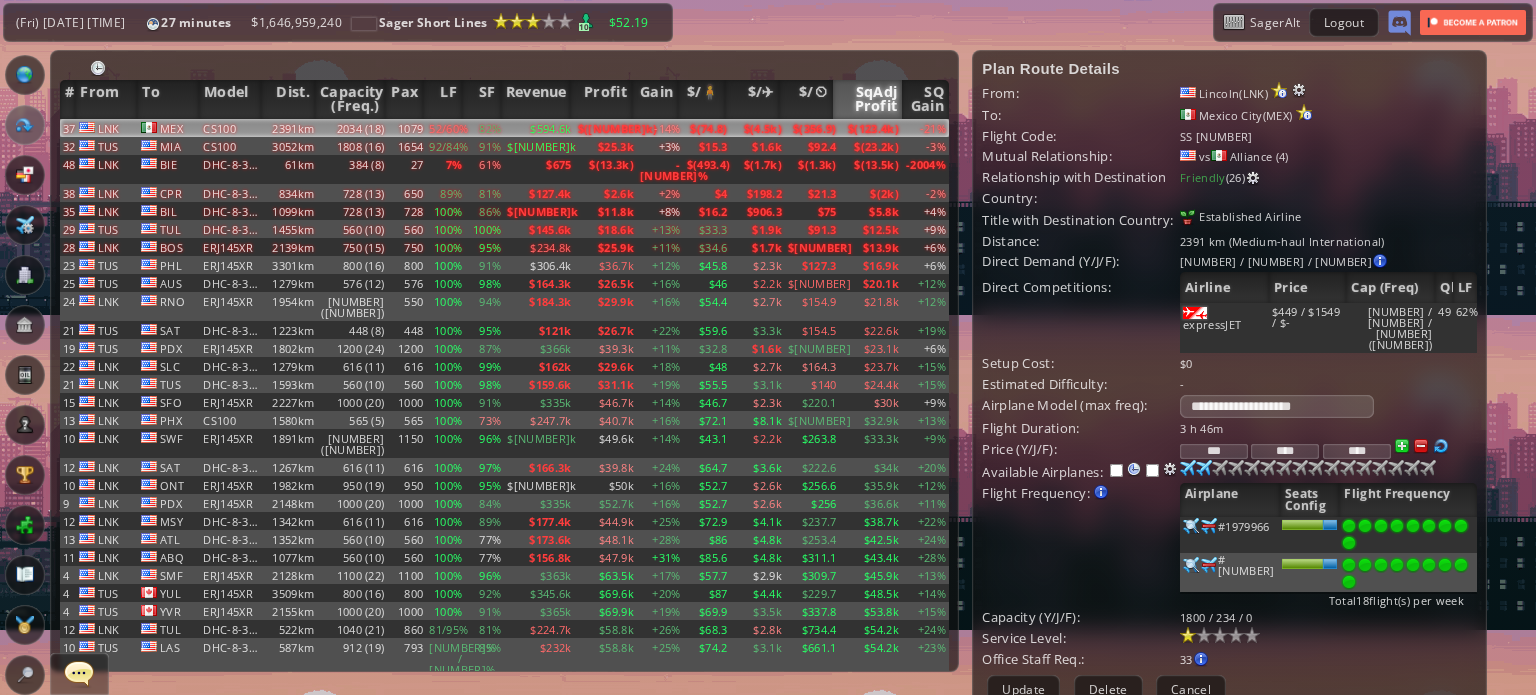 scroll, scrollTop: 0, scrollLeft: 0, axis: both 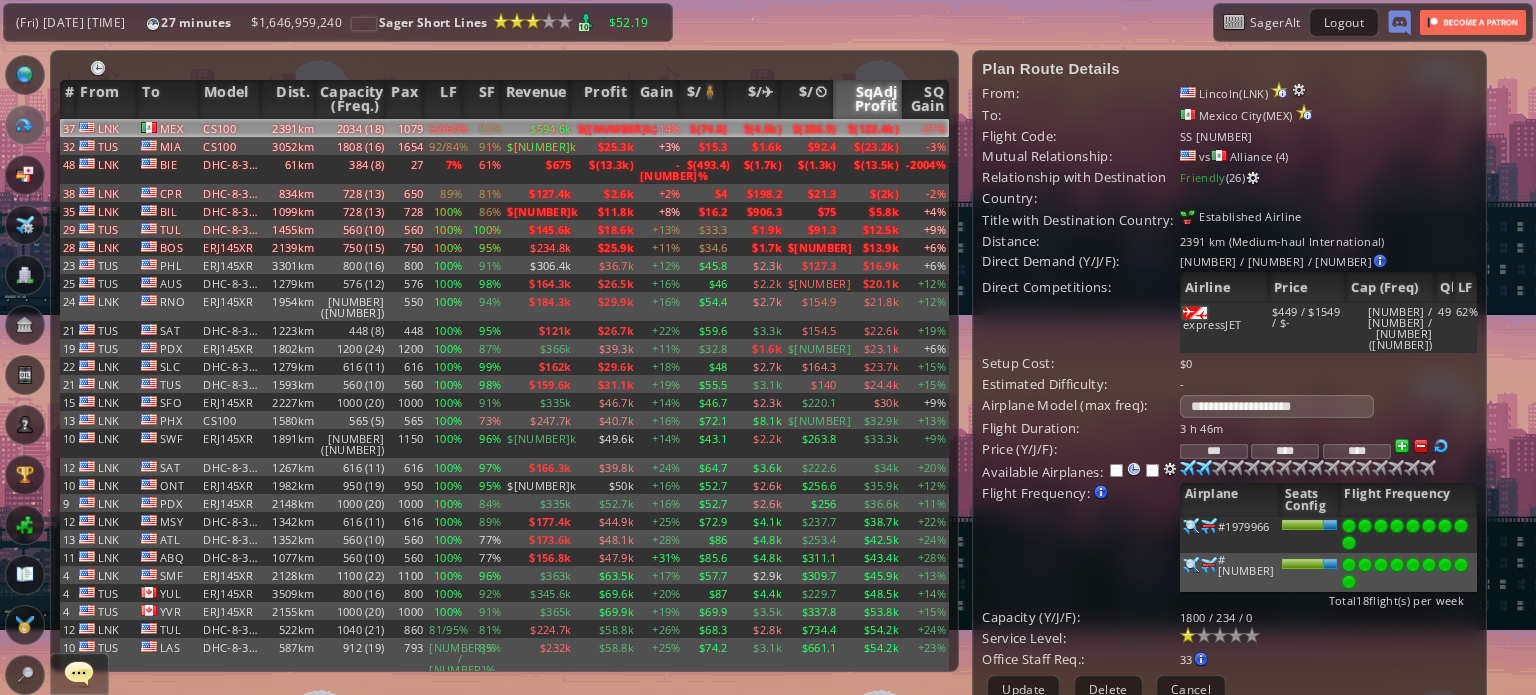 click on "***" at bounding box center (1214, 451) 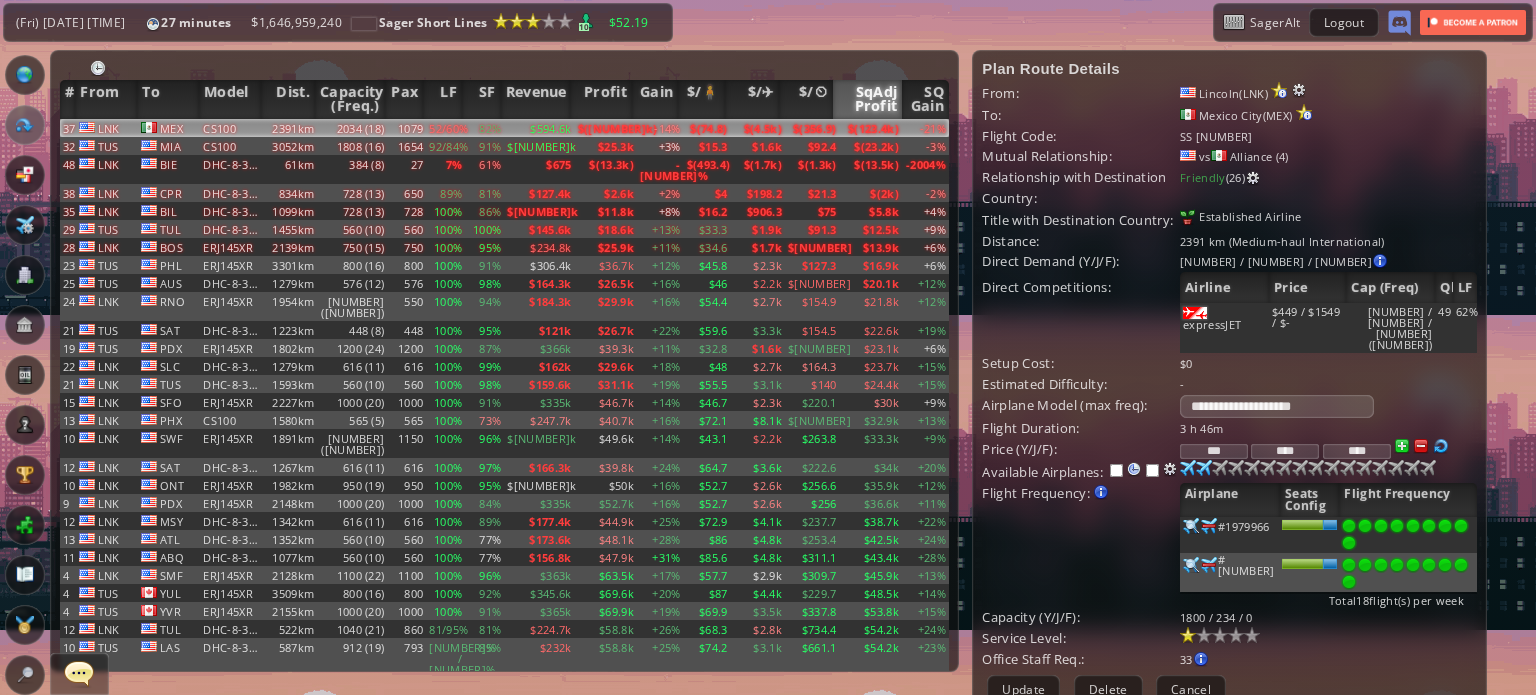 click on "***" at bounding box center (1214, 451) 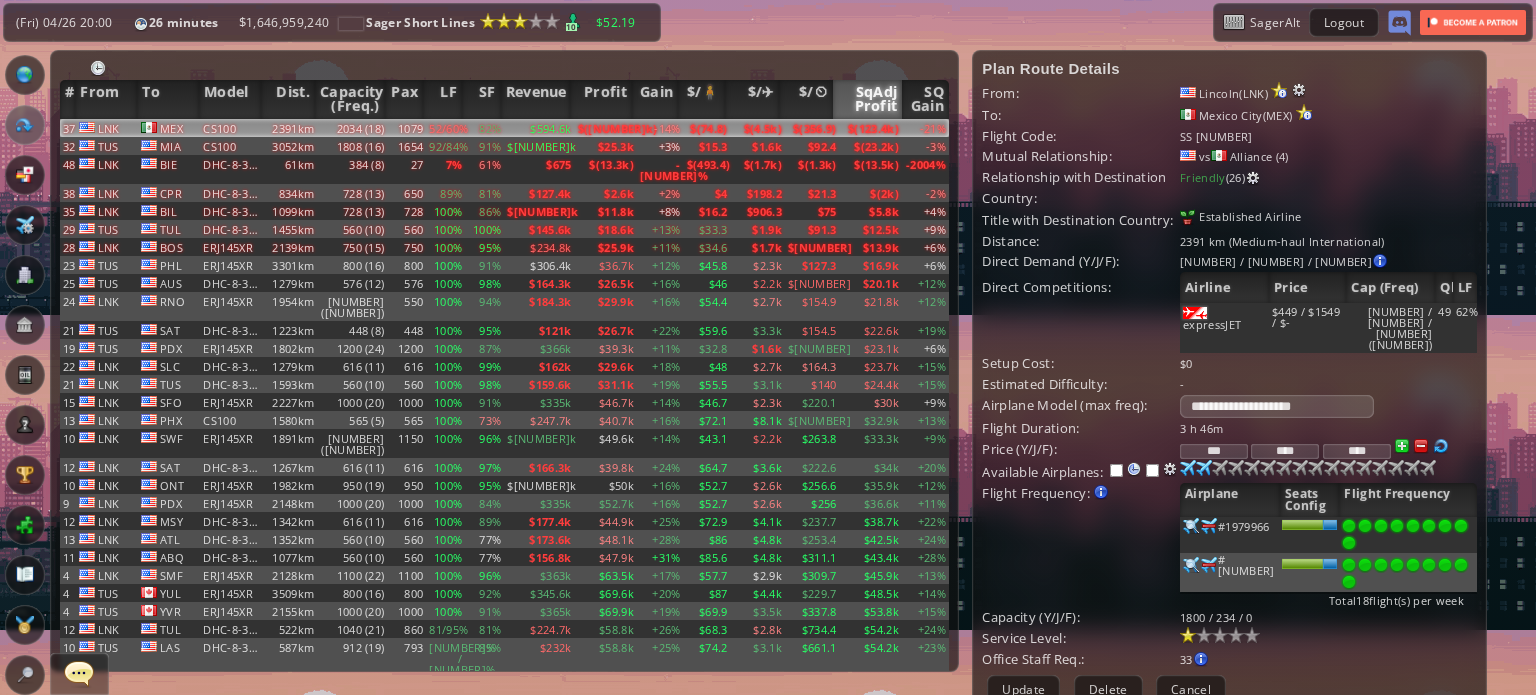 type on "***" 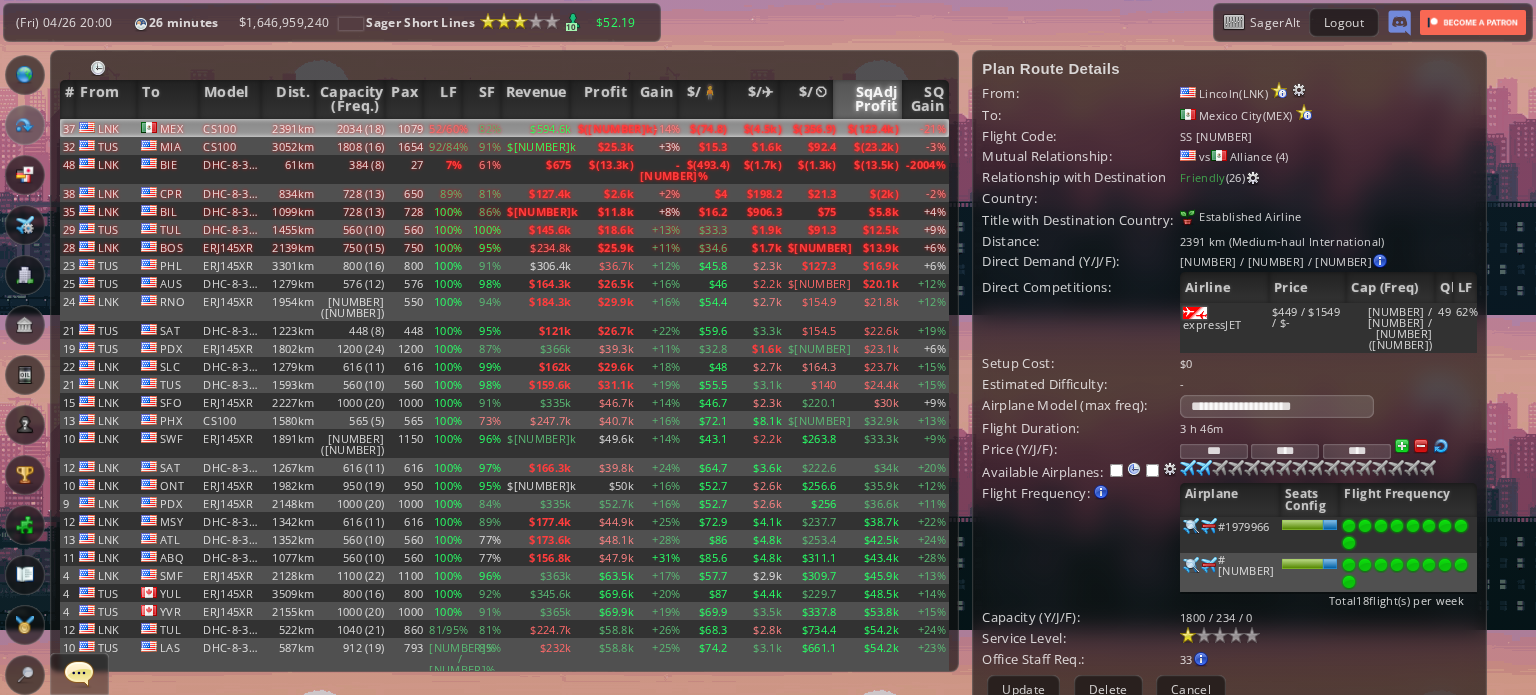 click on "****" at bounding box center [1285, 451] 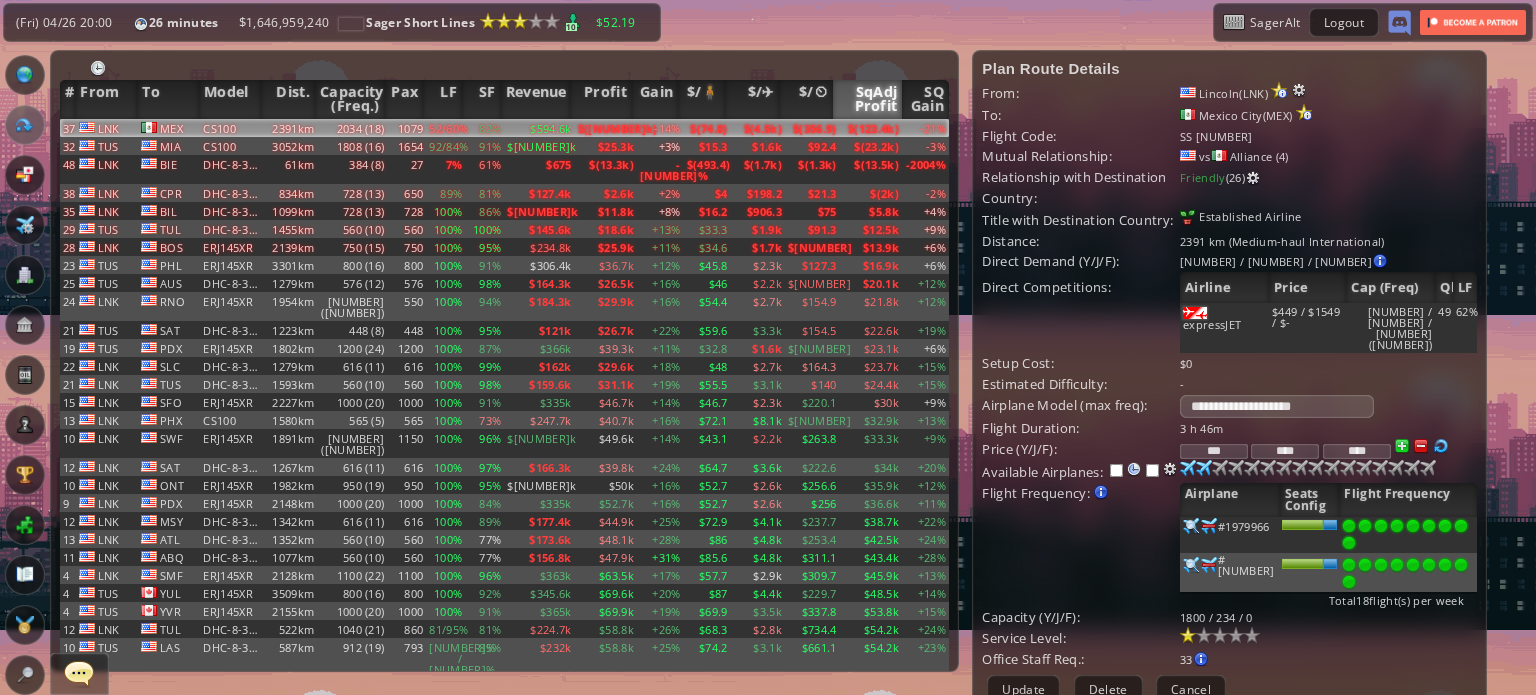 click on "****" at bounding box center [1285, 451] 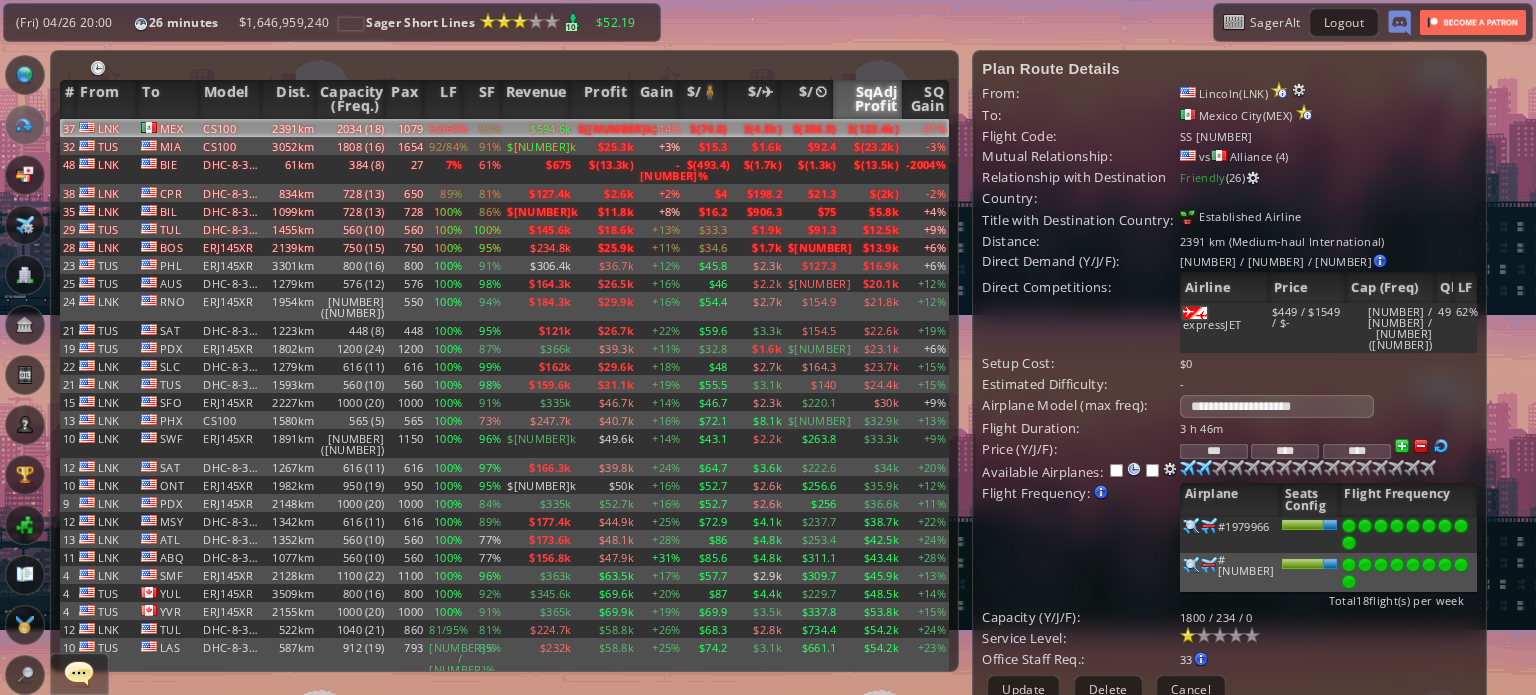 click on "****" at bounding box center (1285, 451) 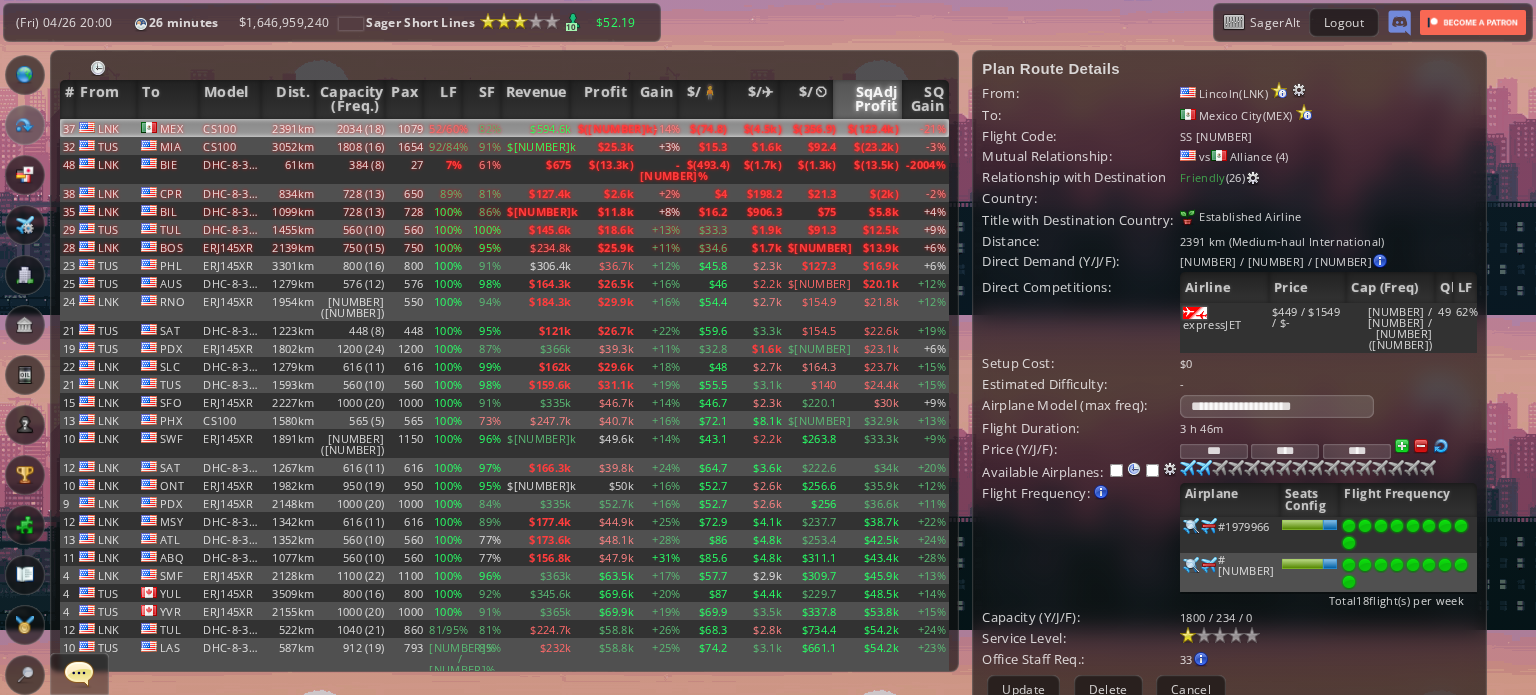 type on "****" 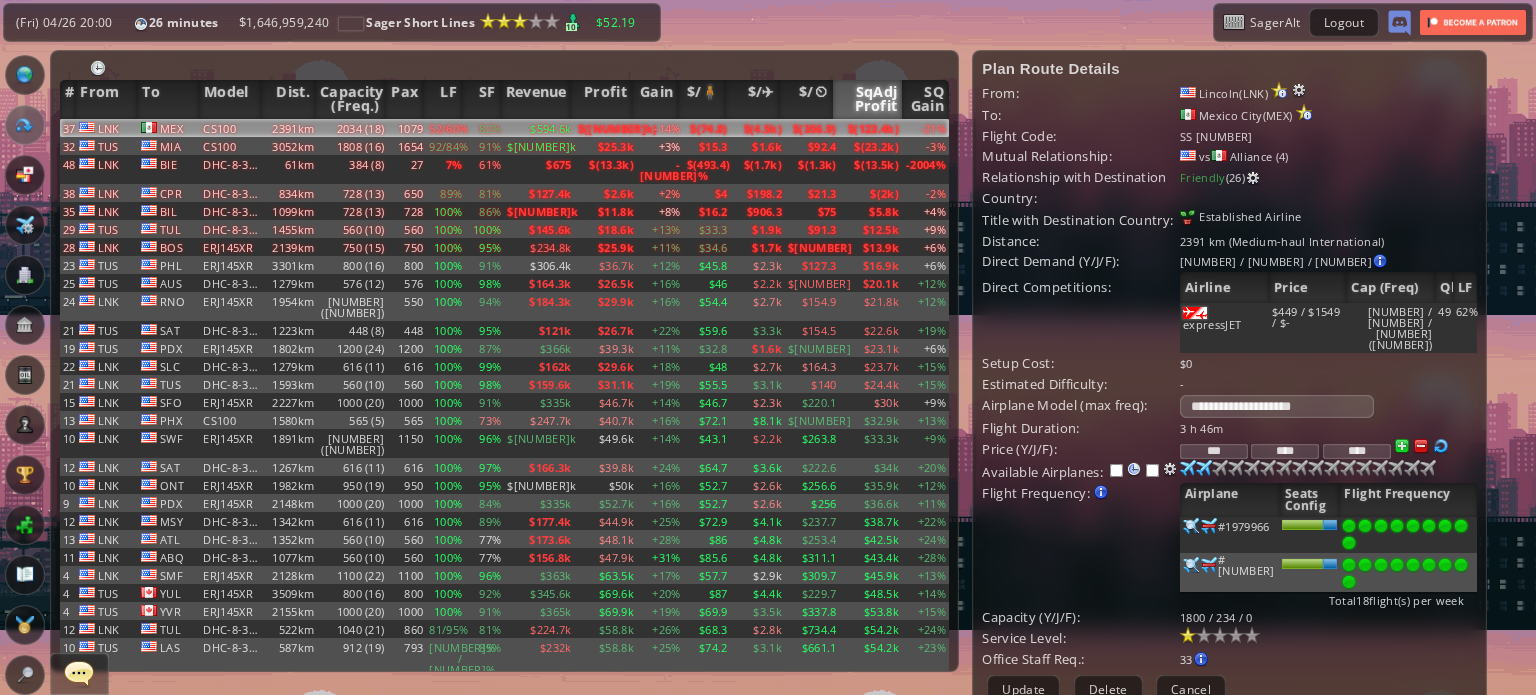 click on "Flight Frequency:
Increase/decrease the flight frequency by selecting/deselecting the airplane icons." at bounding box center (1081, 428) 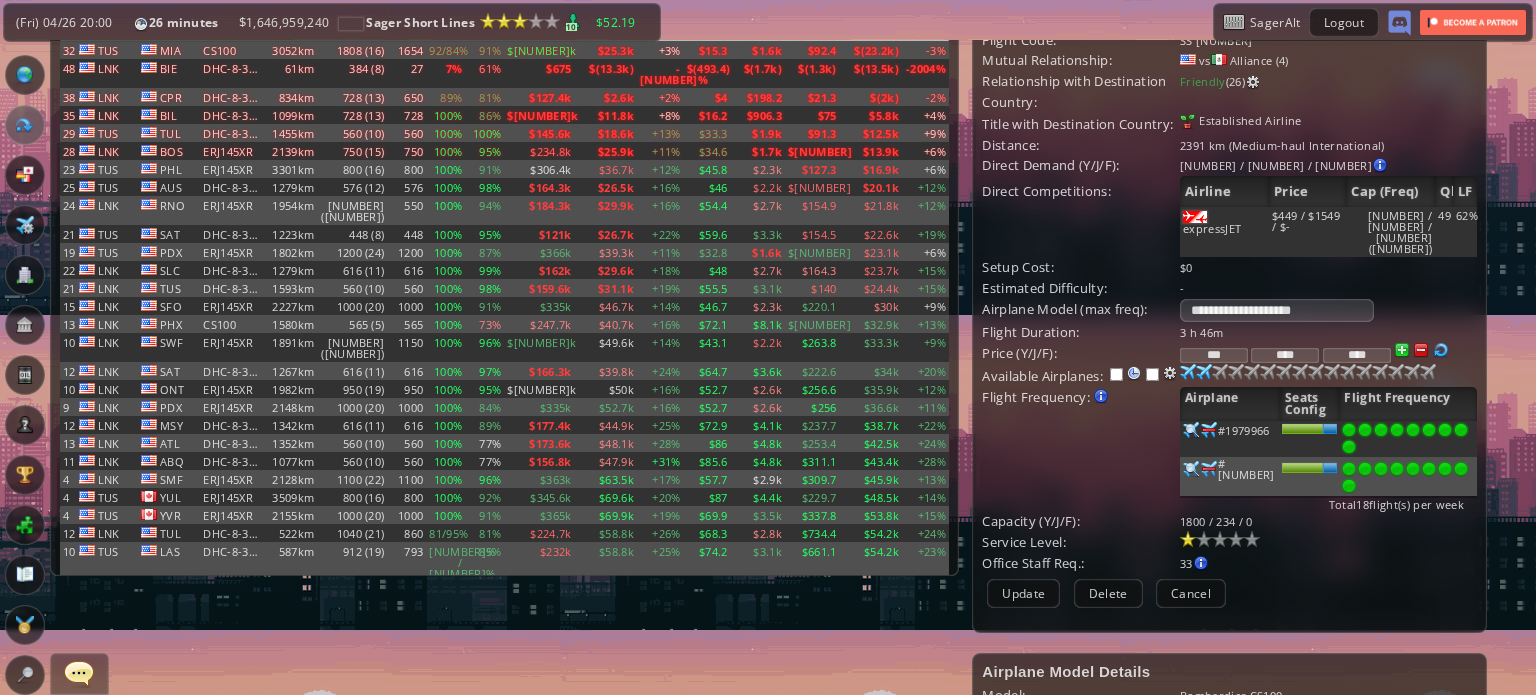 scroll, scrollTop: 100, scrollLeft: 0, axis: vertical 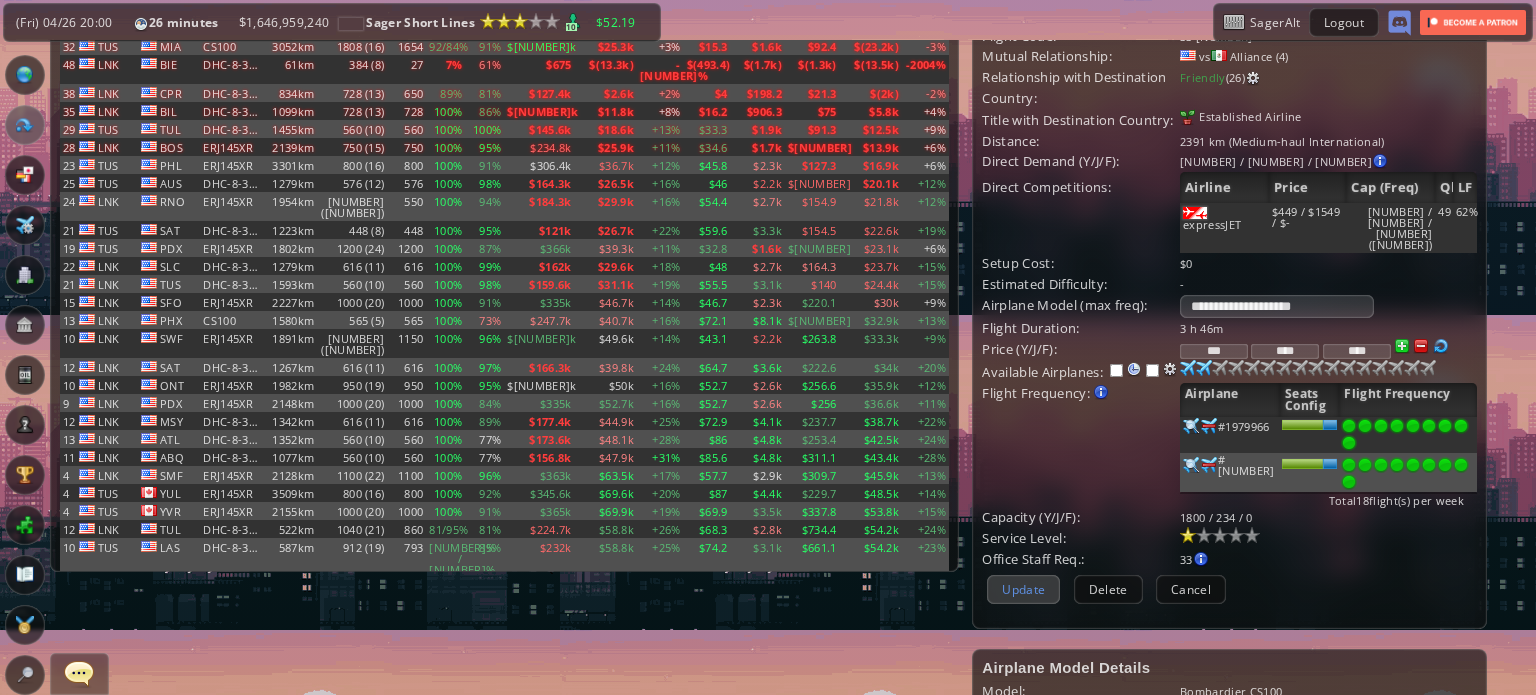 click on "Update" at bounding box center (1023, 589) 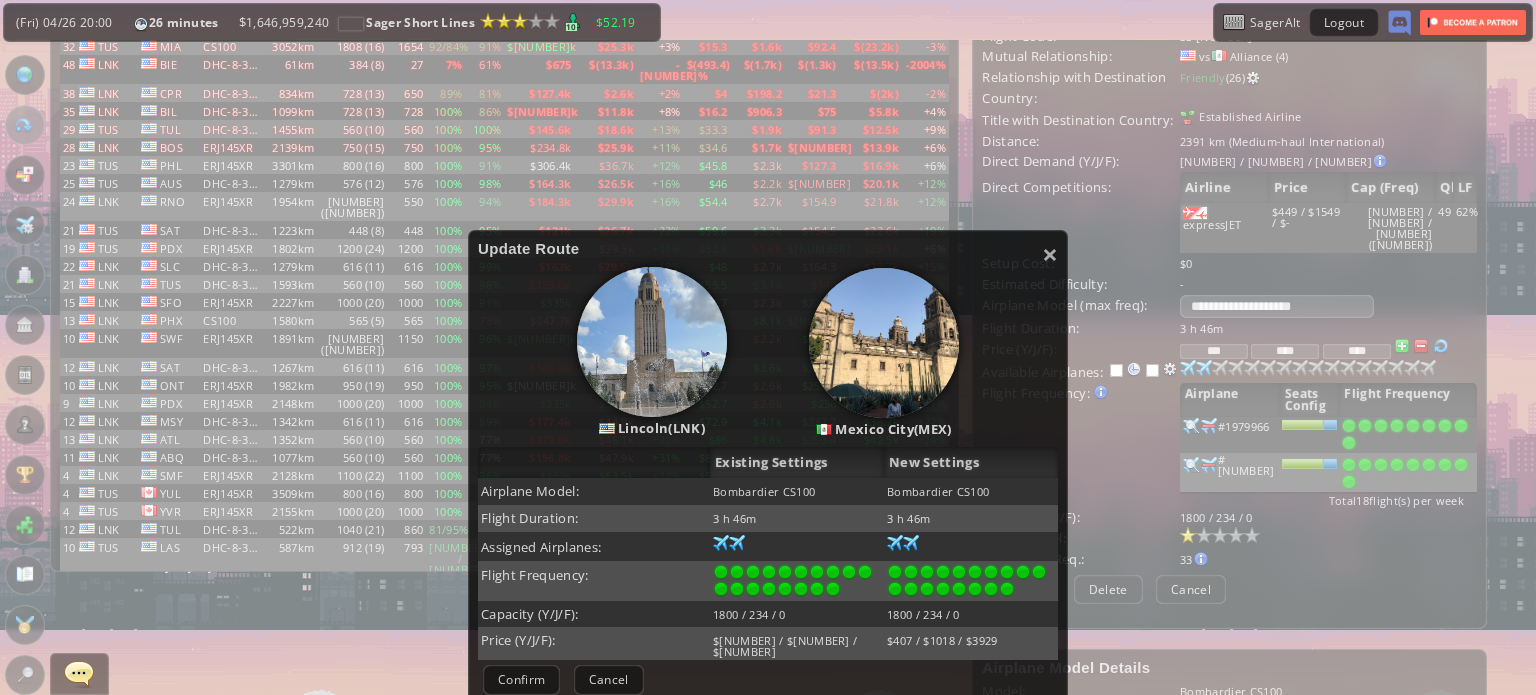 click on "Confirm" at bounding box center (521, 679) 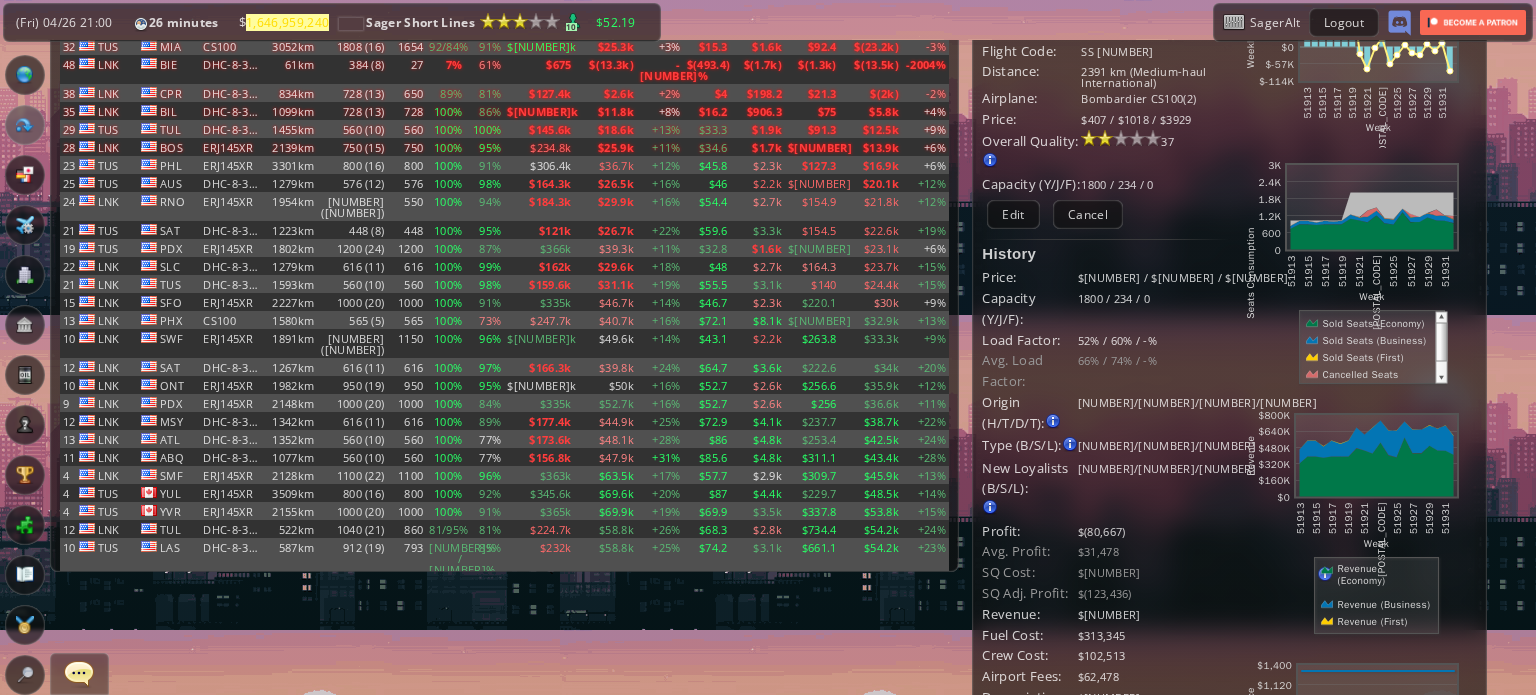scroll, scrollTop: 0, scrollLeft: 0, axis: both 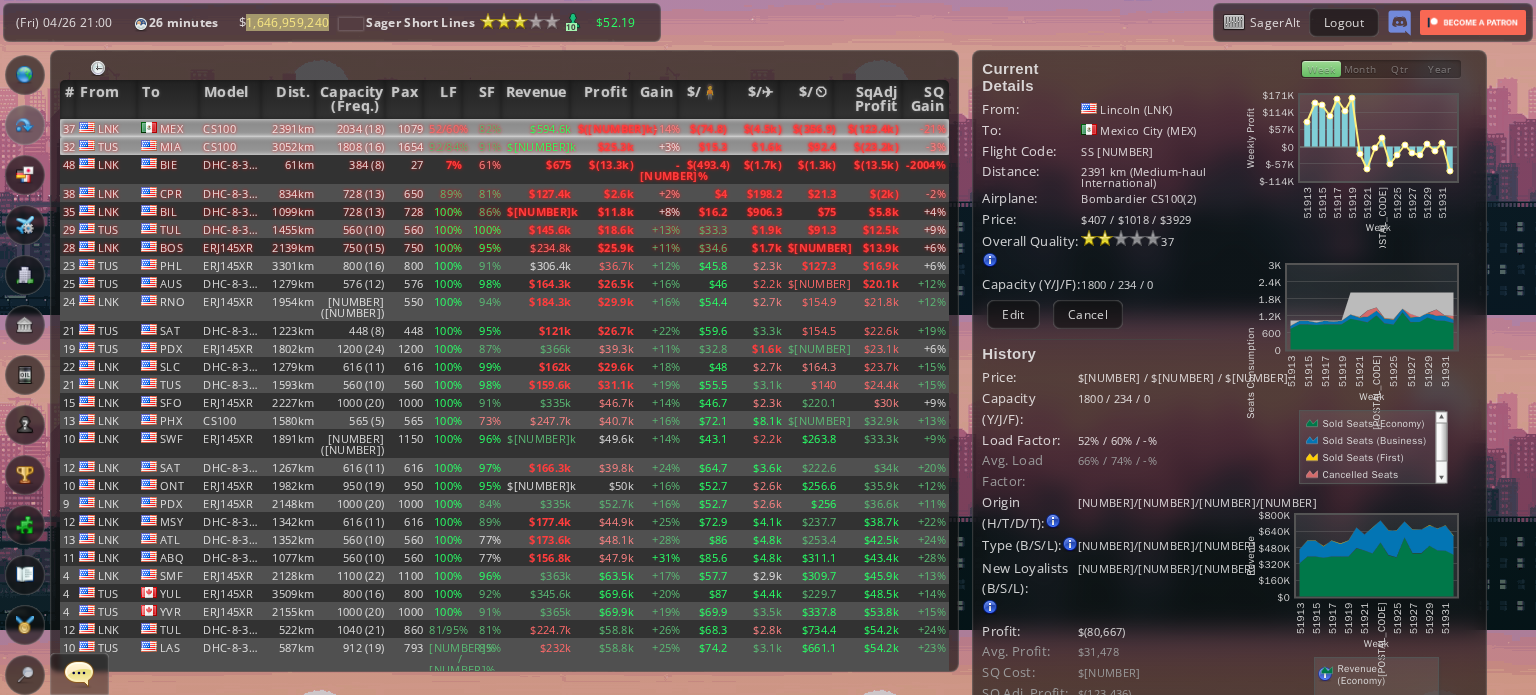 click on "$(23.2k)" at bounding box center [871, 128] 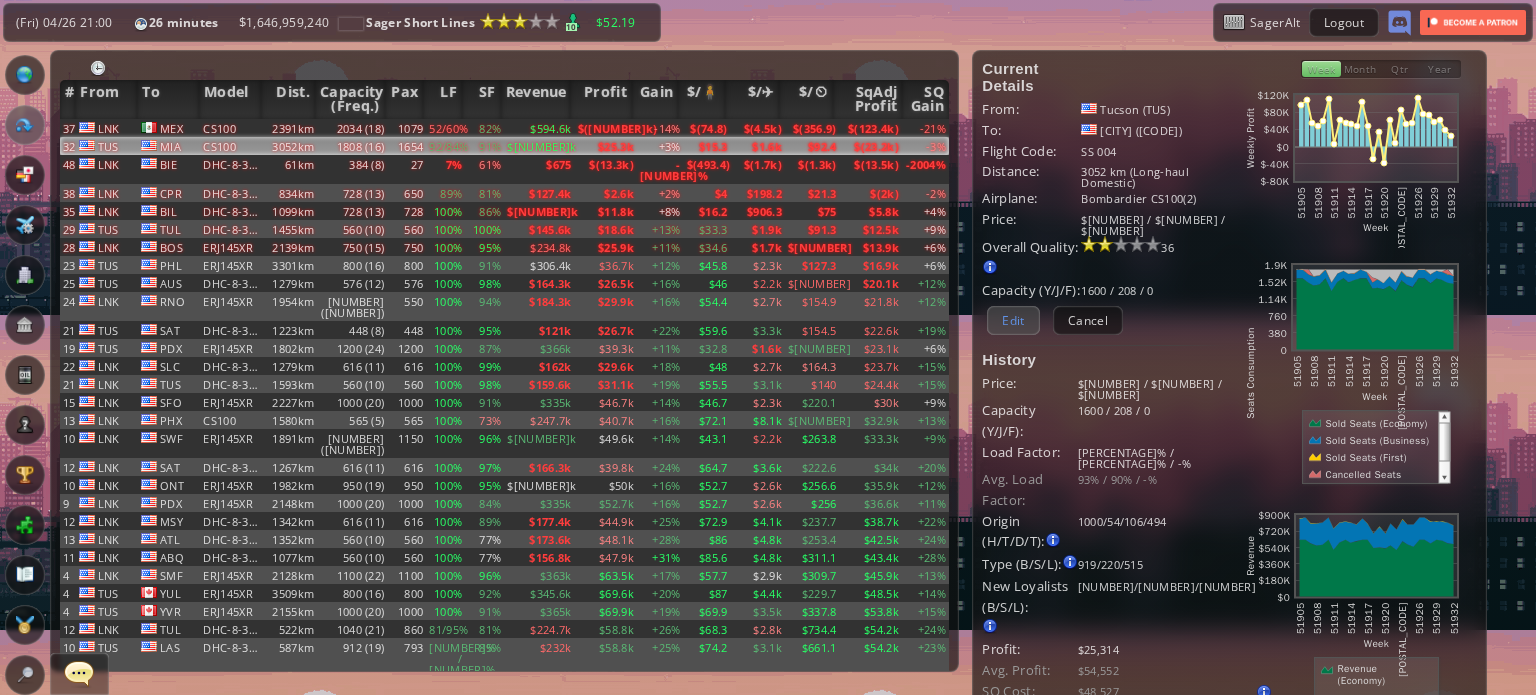 click on "Edit" at bounding box center (1013, 320) 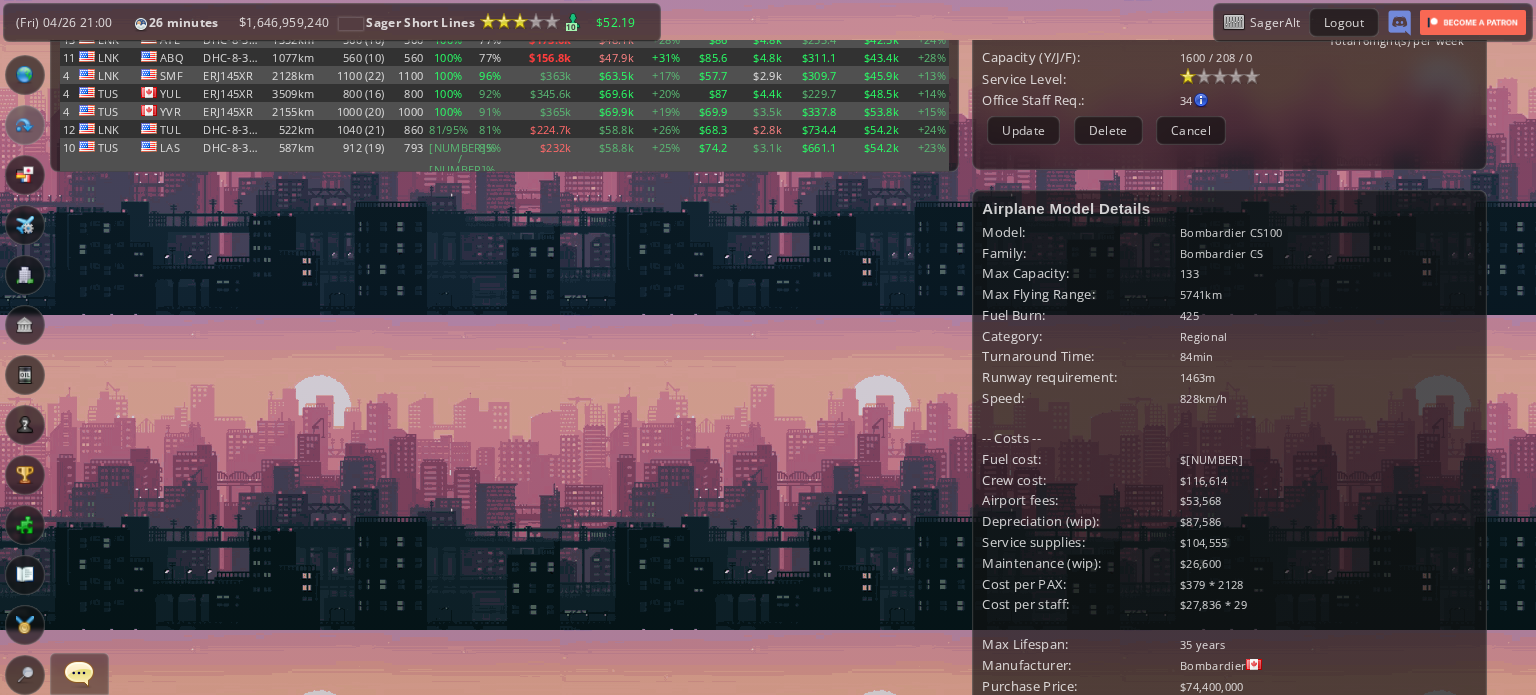 scroll, scrollTop: 0, scrollLeft: 0, axis: both 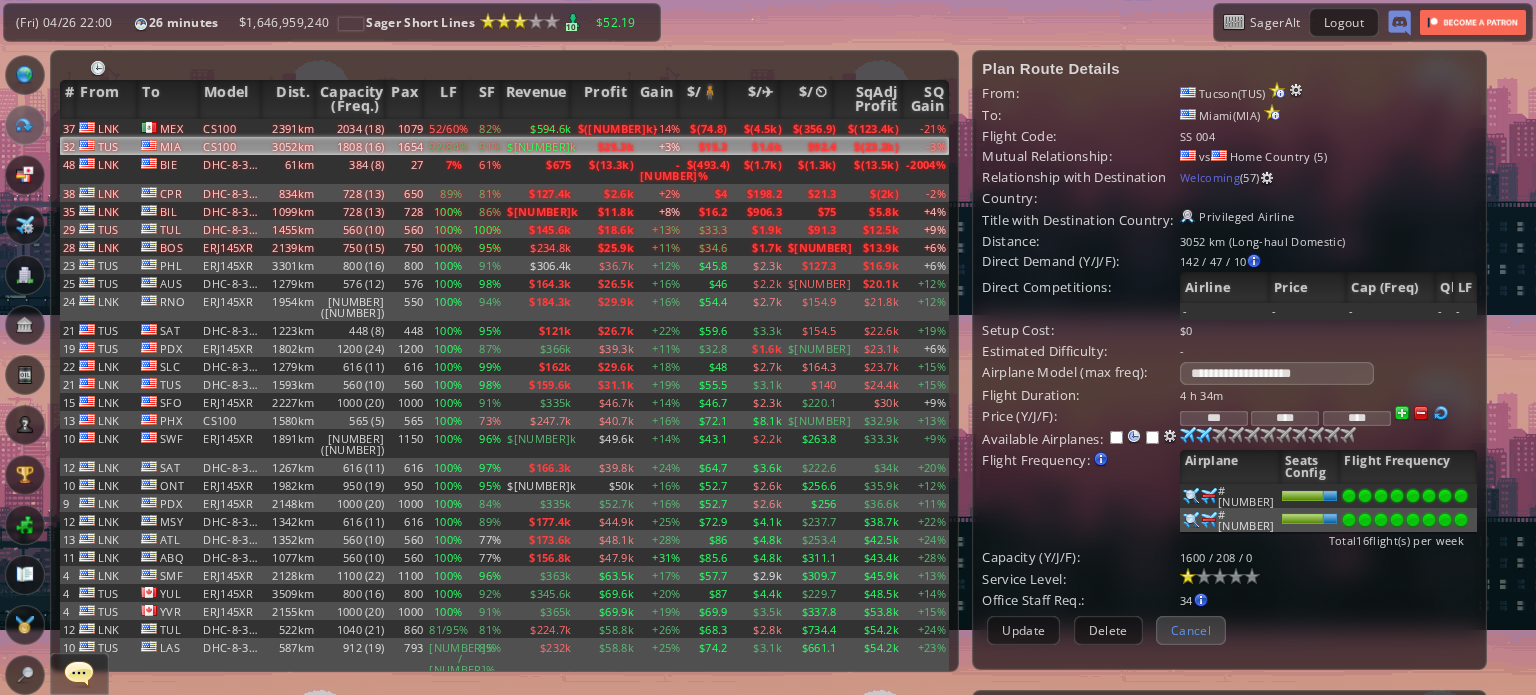 click on "Cancel" at bounding box center (1191, 630) 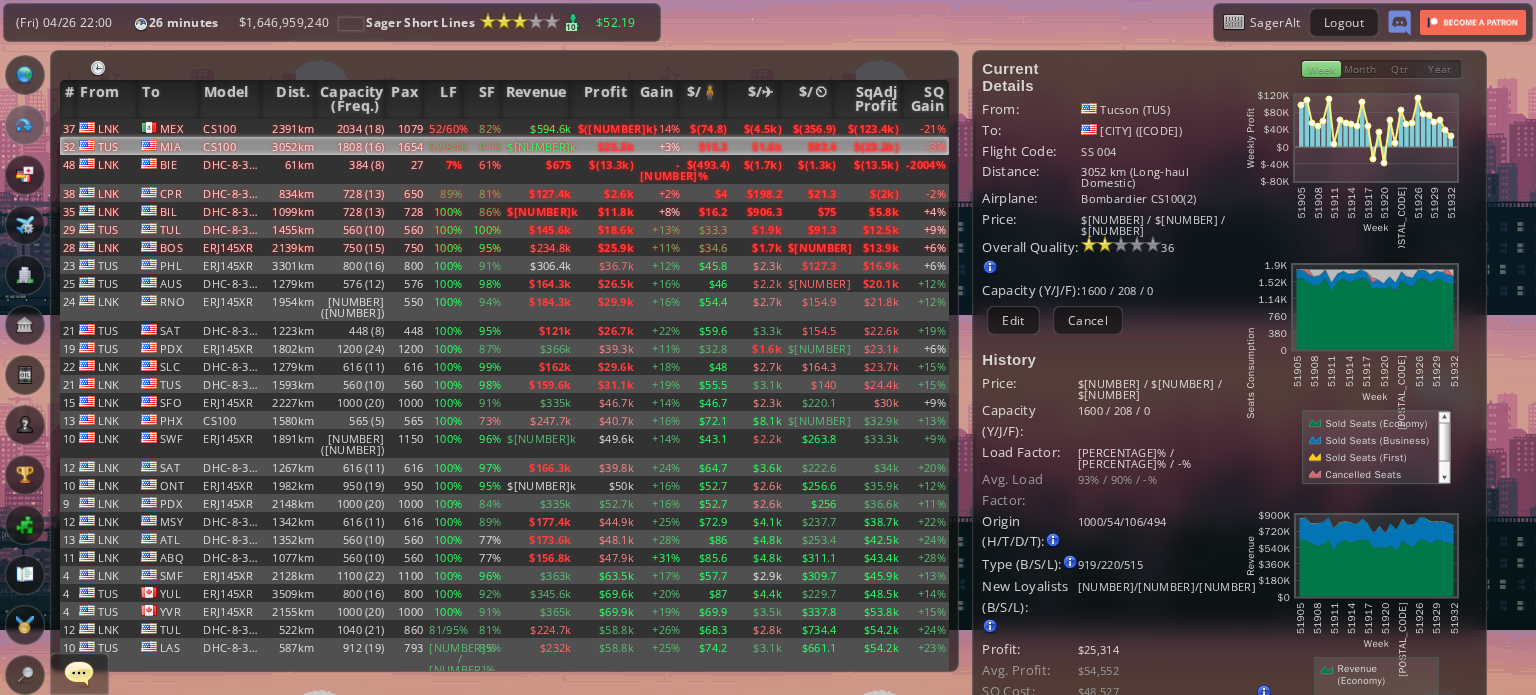 click on "$25.3k" at bounding box center [606, 146] 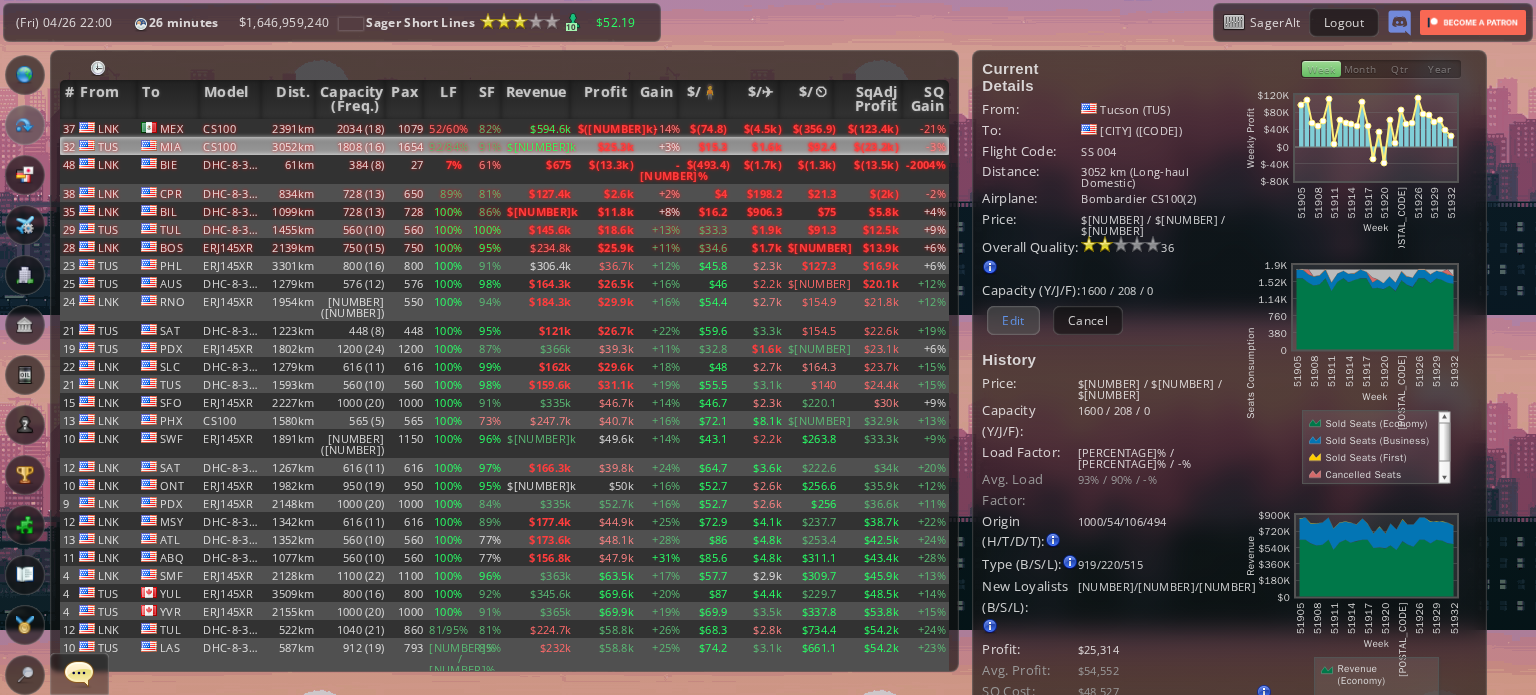 click on "Edit" at bounding box center [1013, 320] 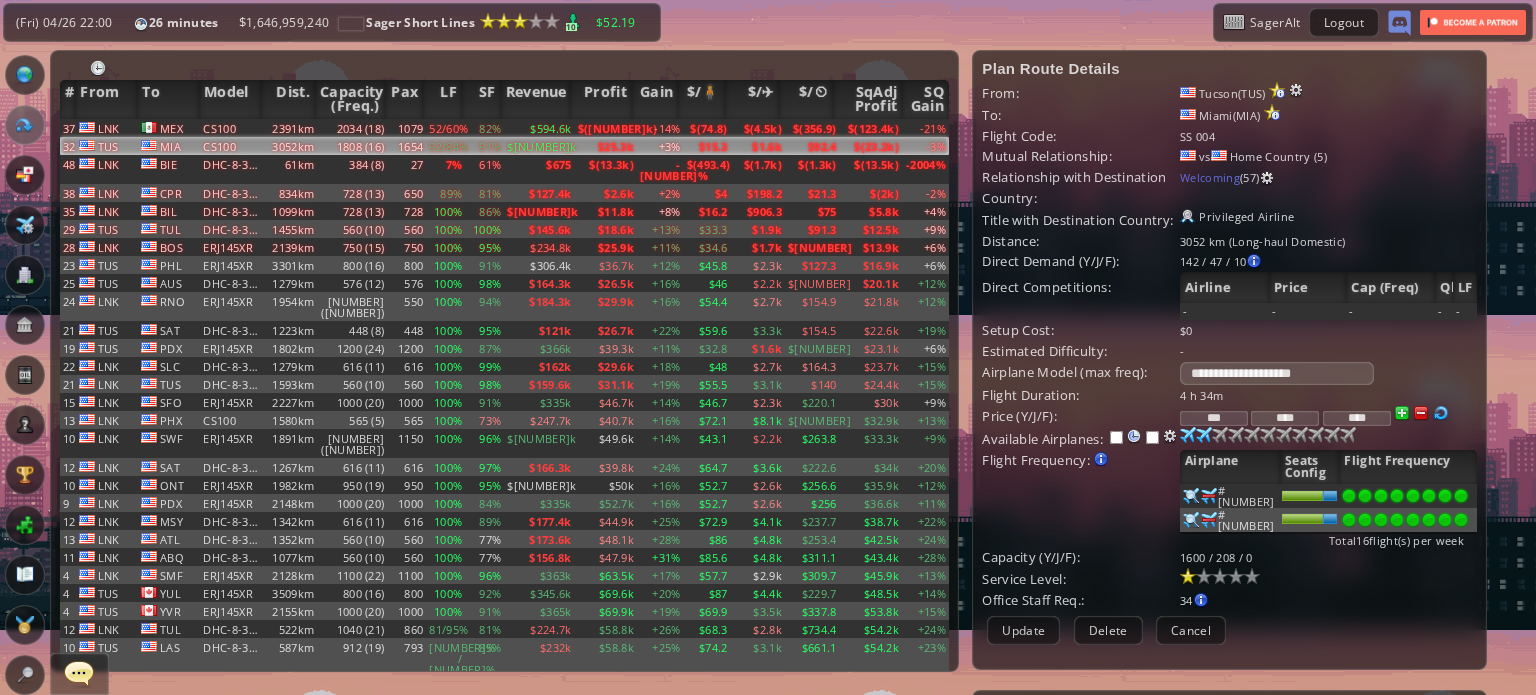 click on "***" at bounding box center [1214, 418] 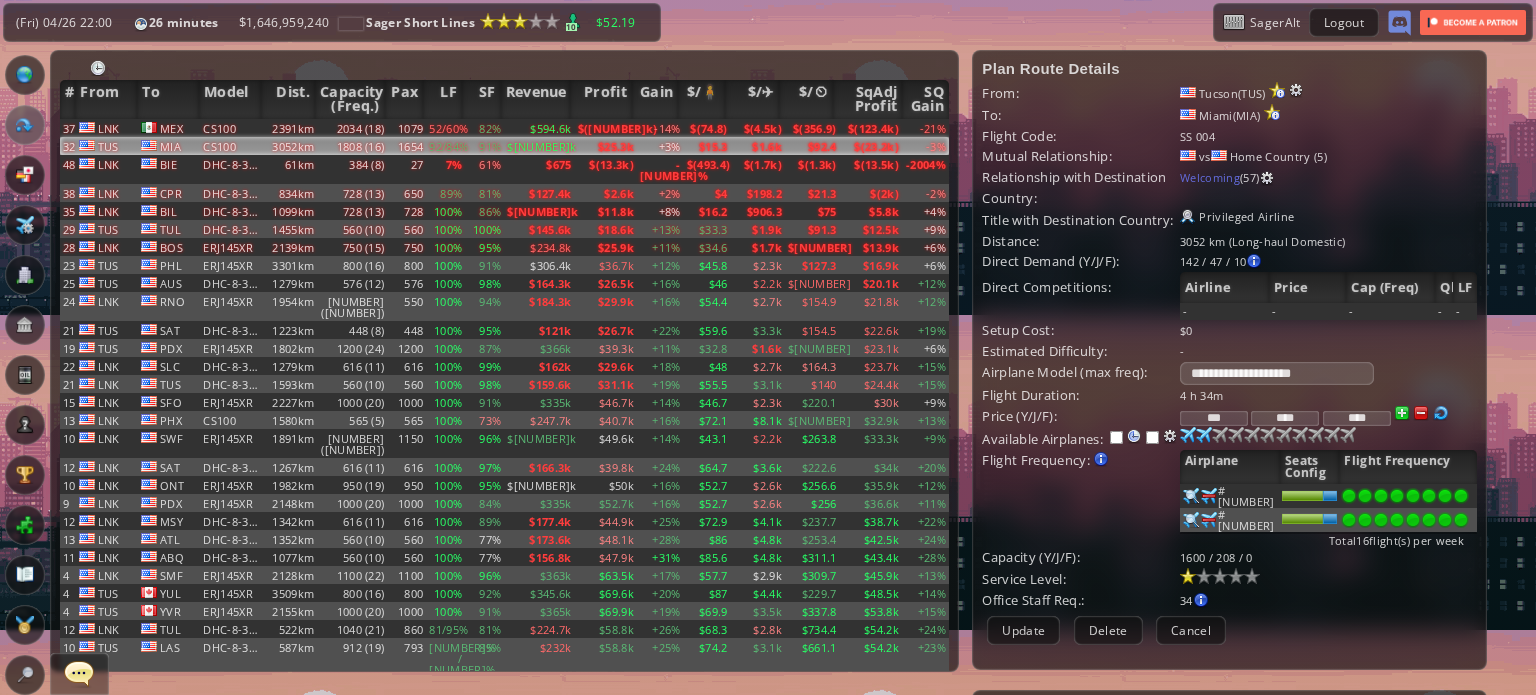 click on "***" at bounding box center [1214, 418] 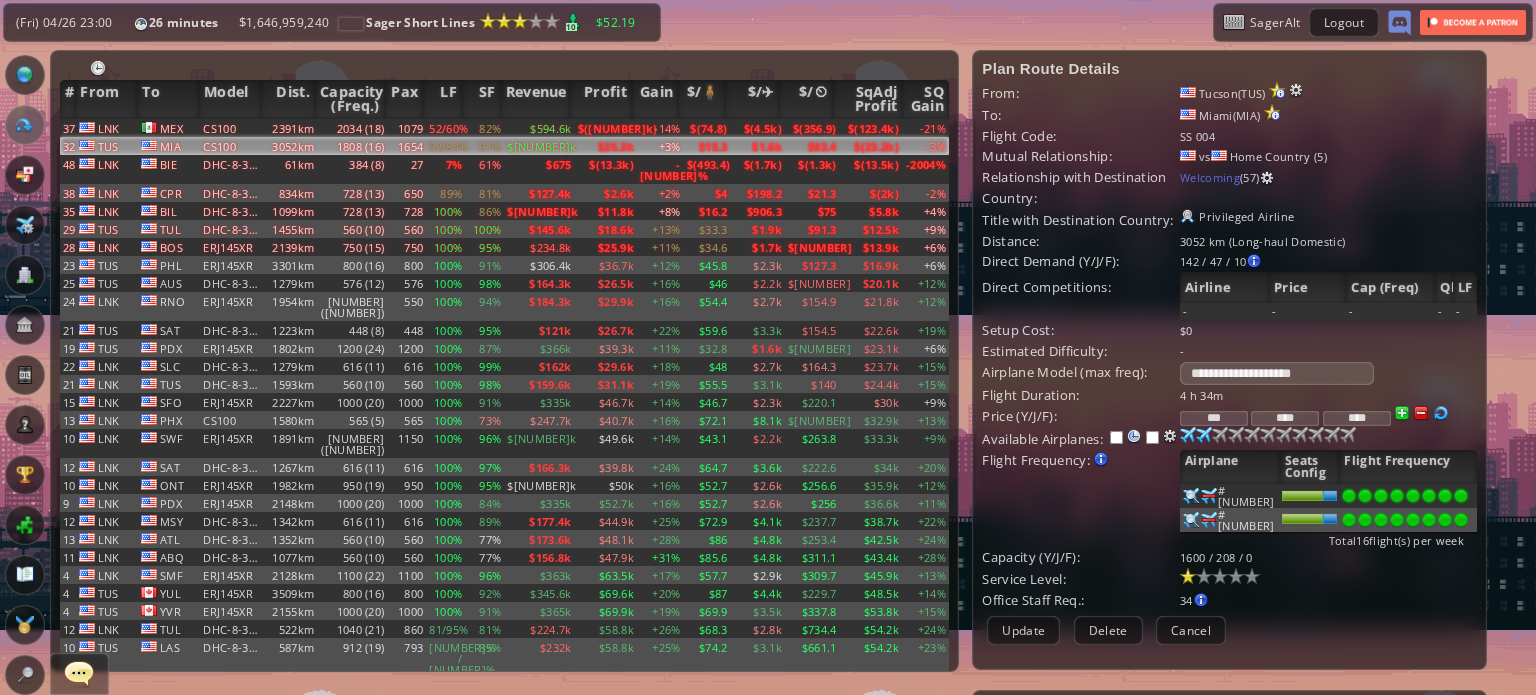 type on "***" 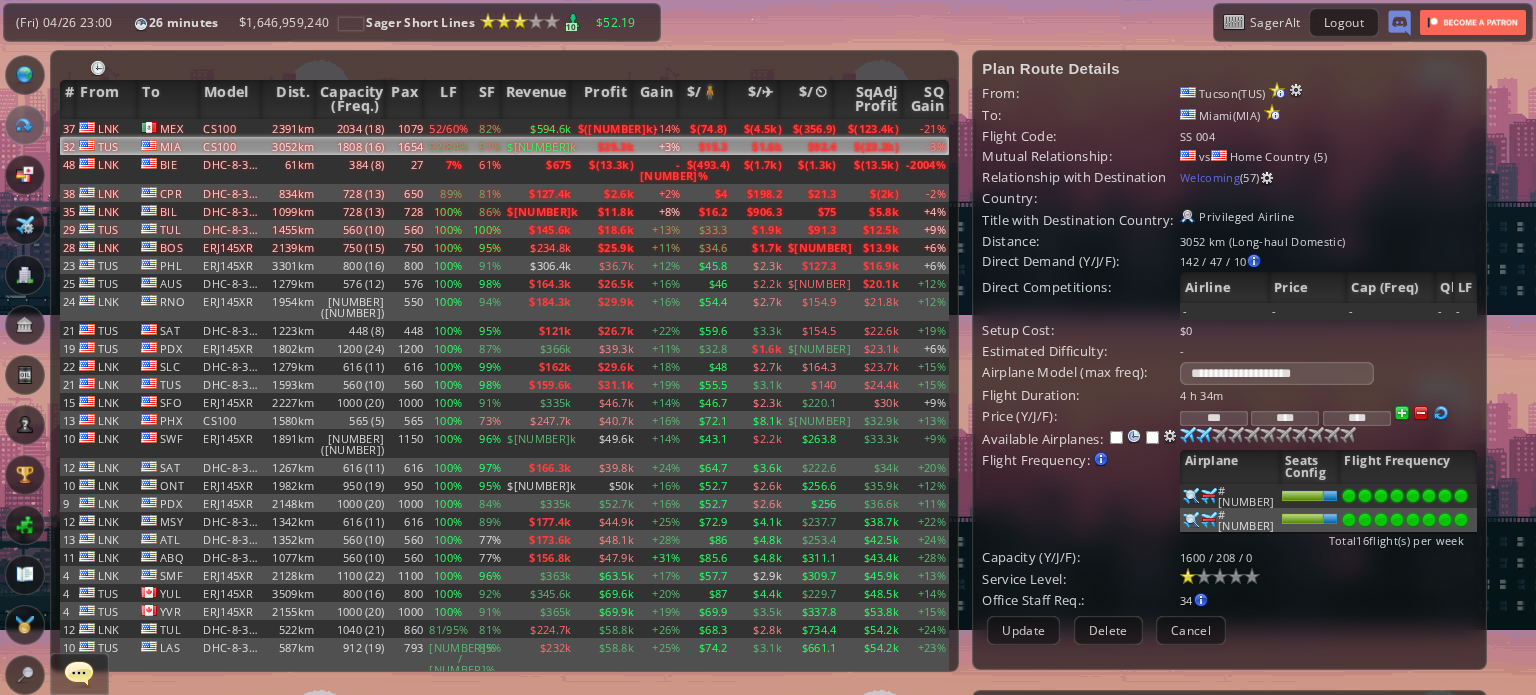 click on "****" at bounding box center [1285, 418] 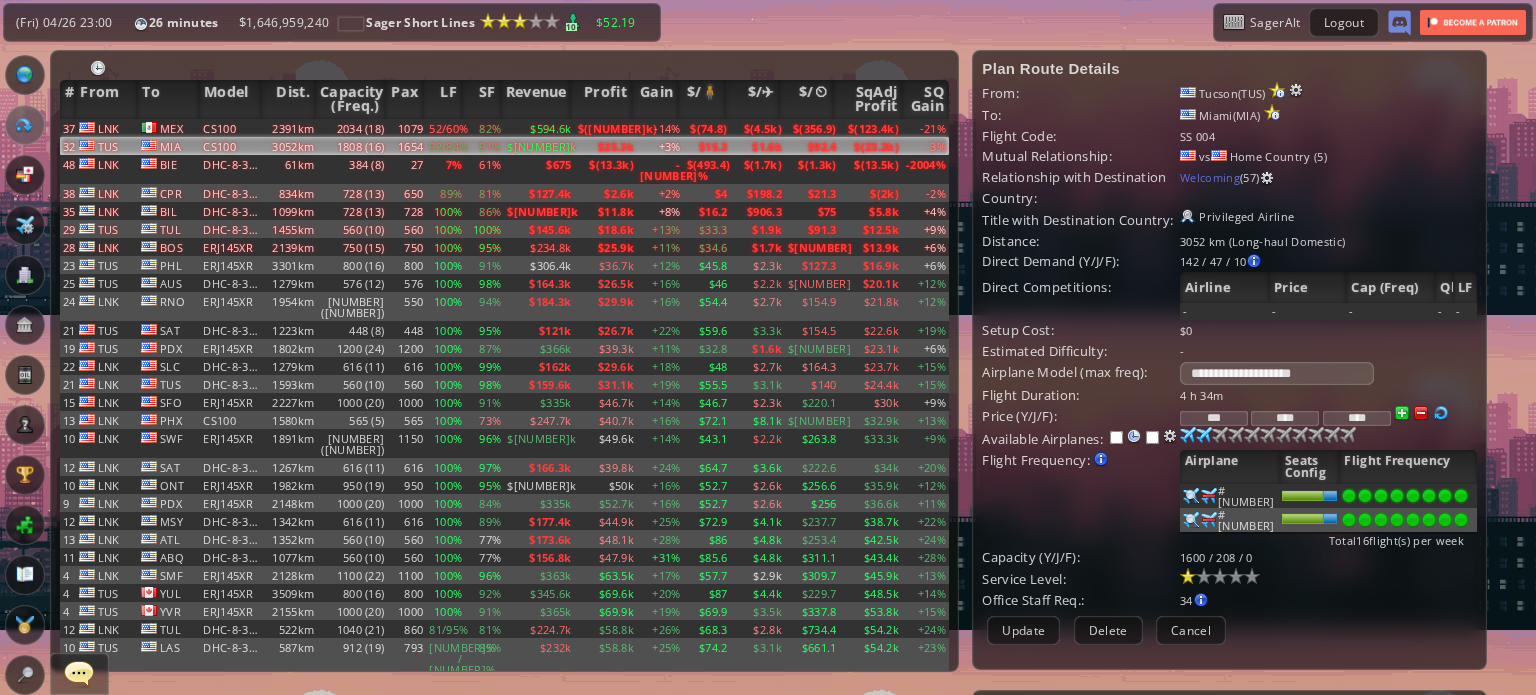click on "****" at bounding box center [1285, 418] 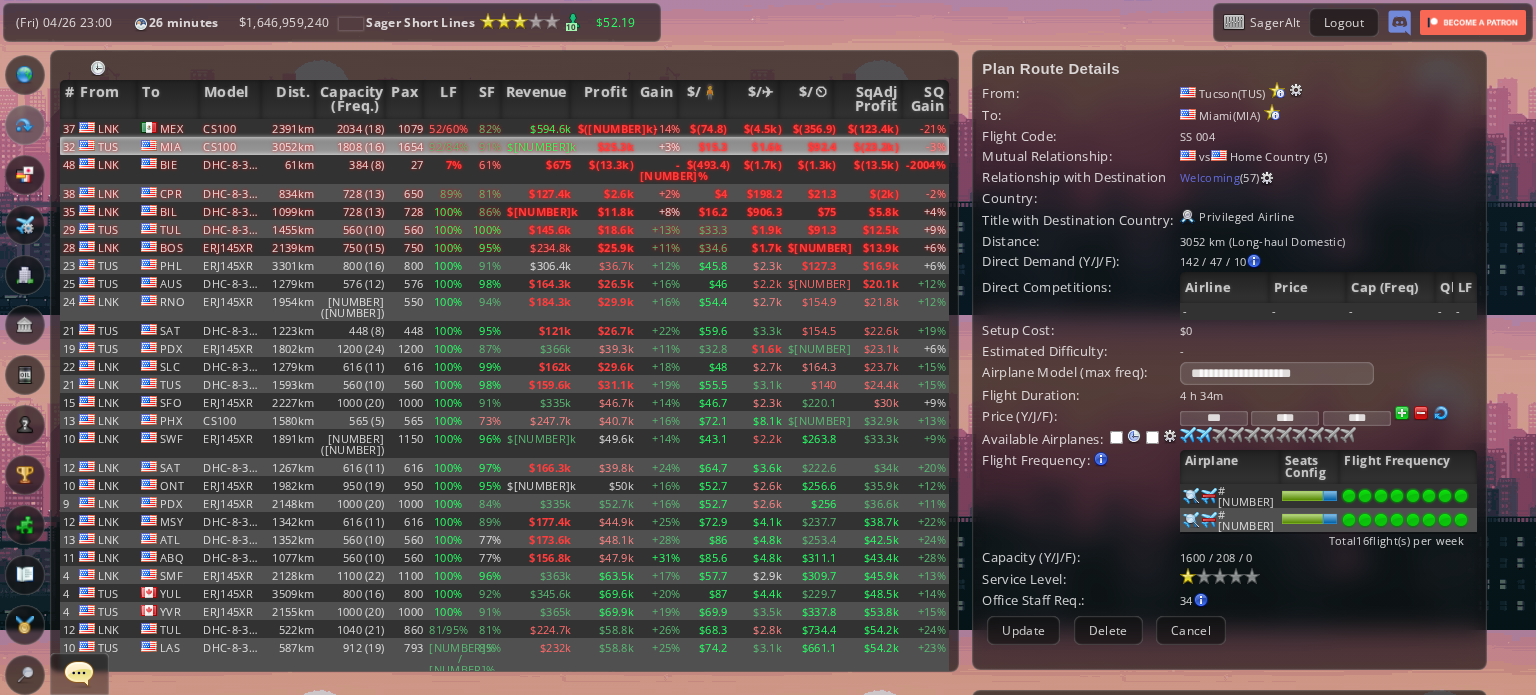 click on "****" at bounding box center [1285, 418] 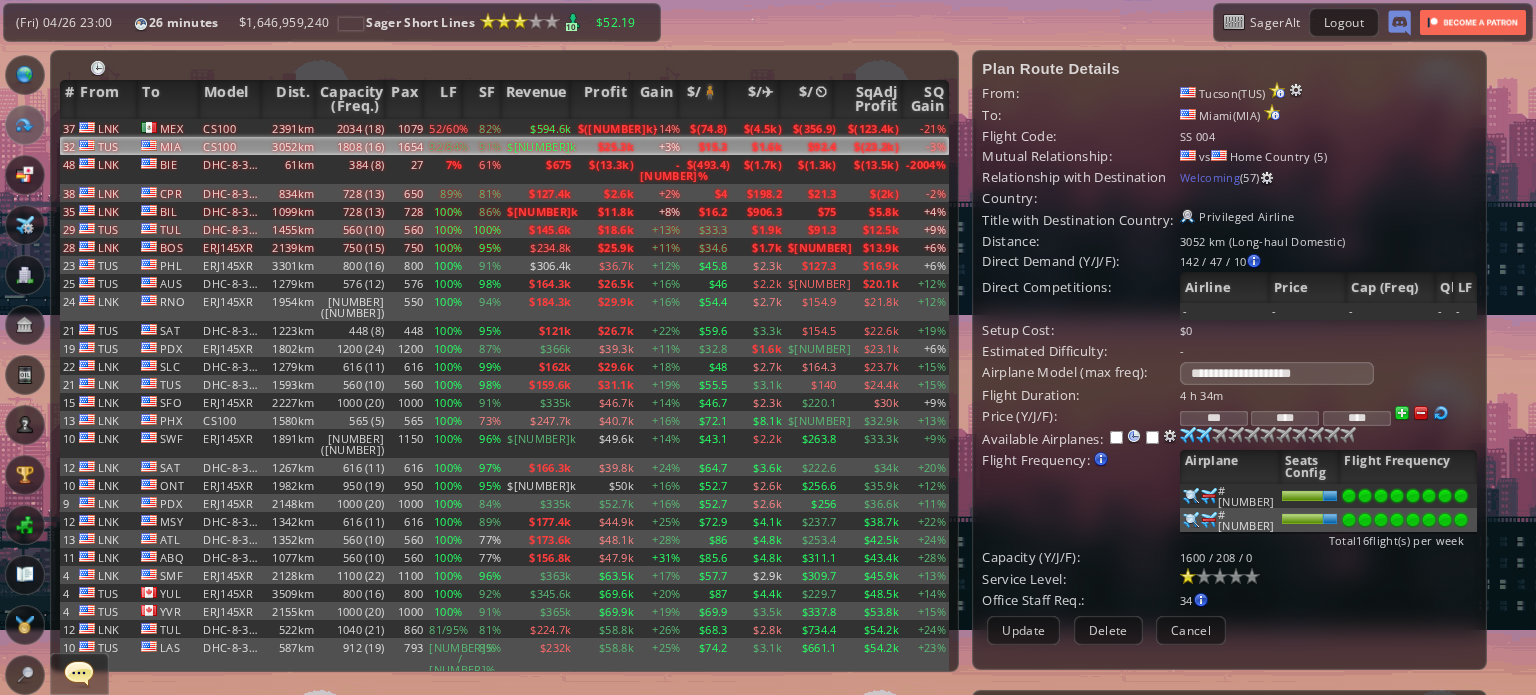 click on "****" at bounding box center (1285, 418) 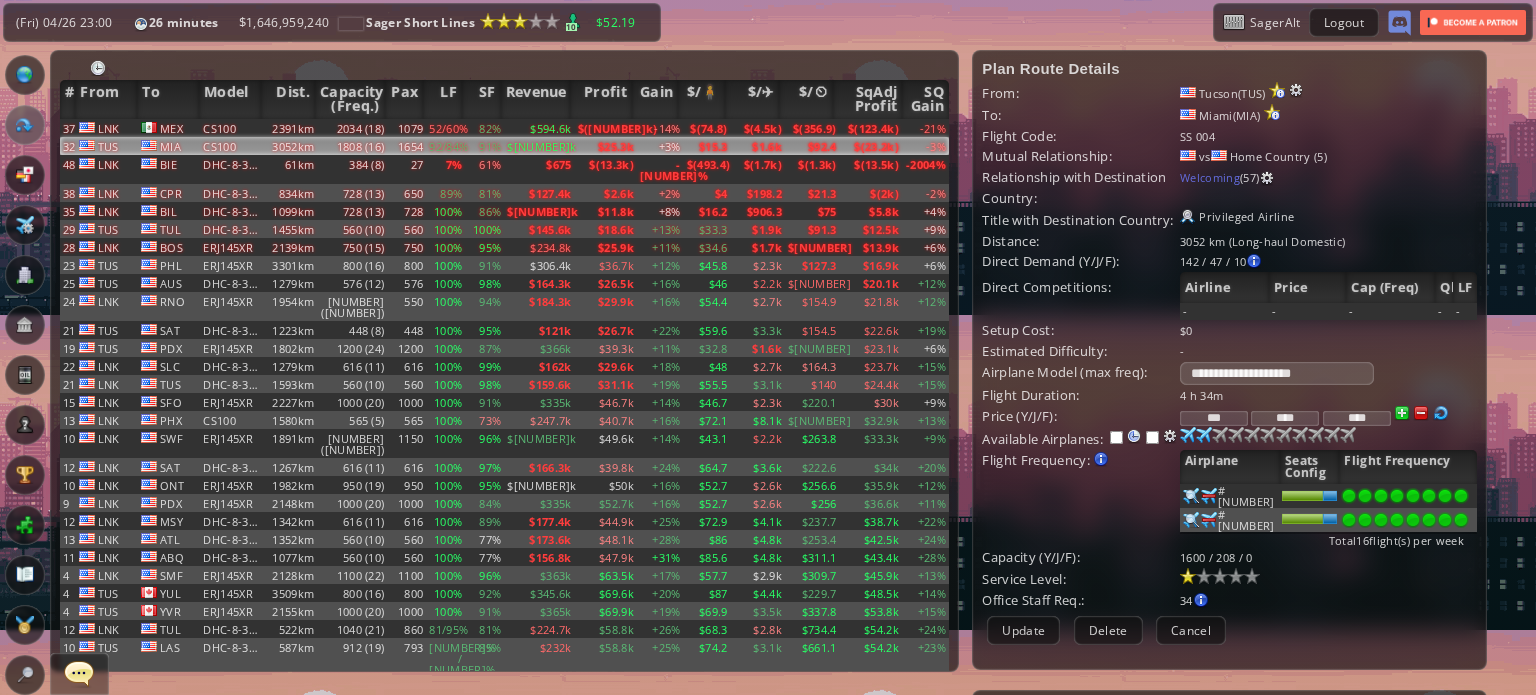 click on "****" at bounding box center [1285, 418] 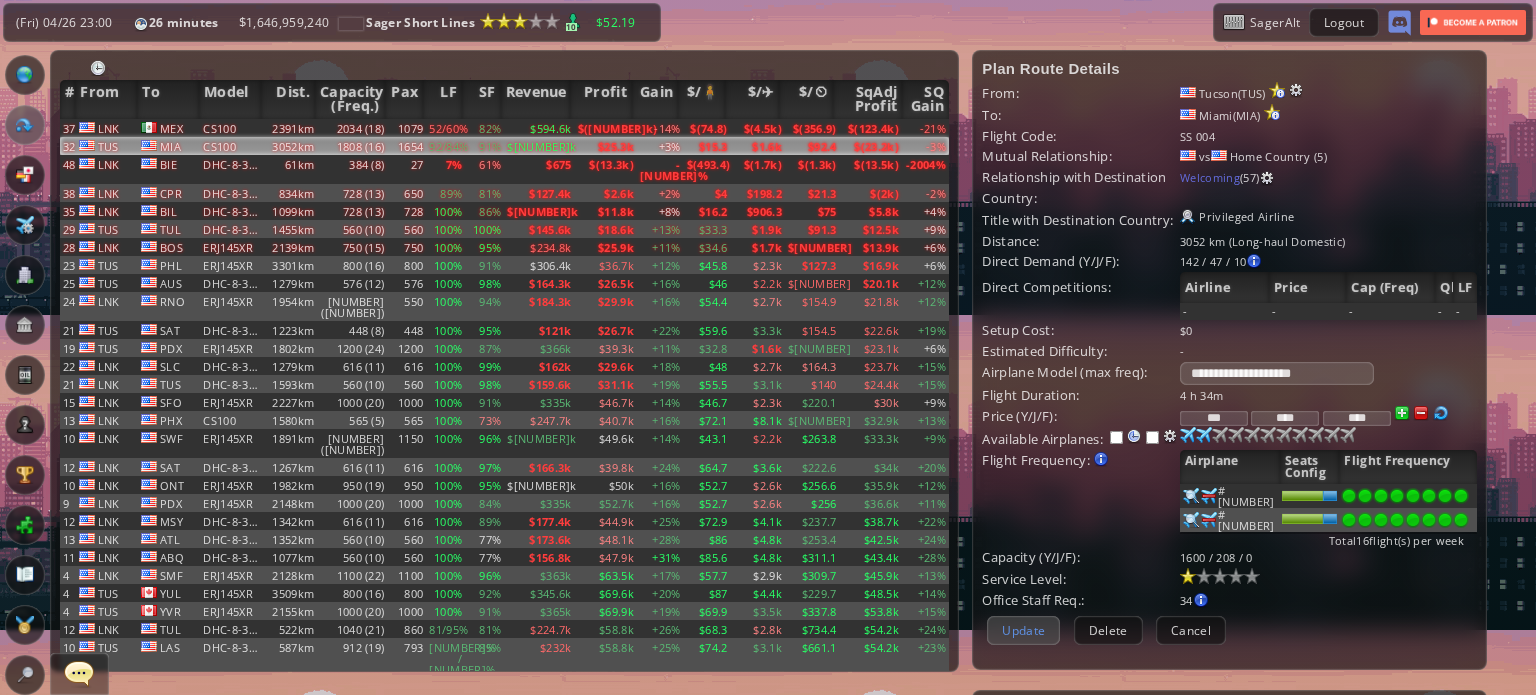 type on "****" 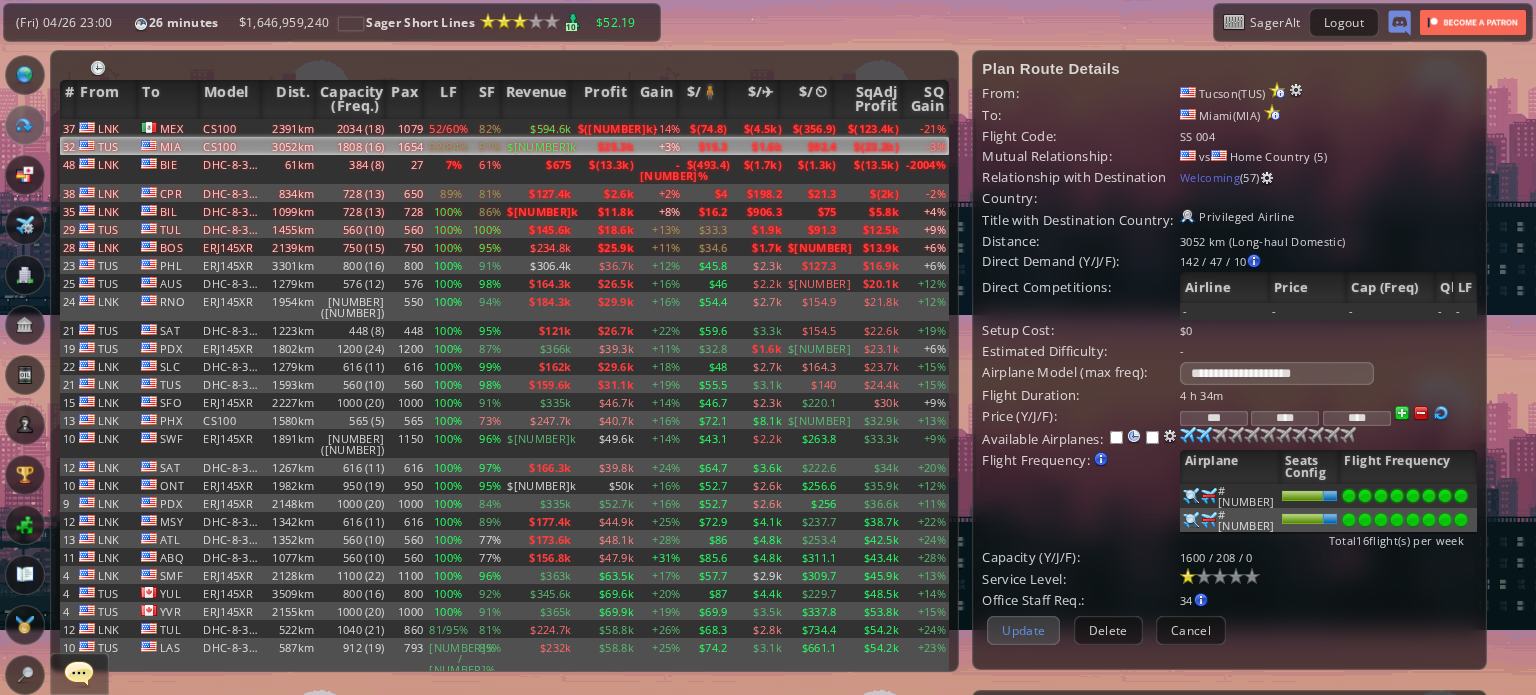 click on "Update" at bounding box center [1023, 630] 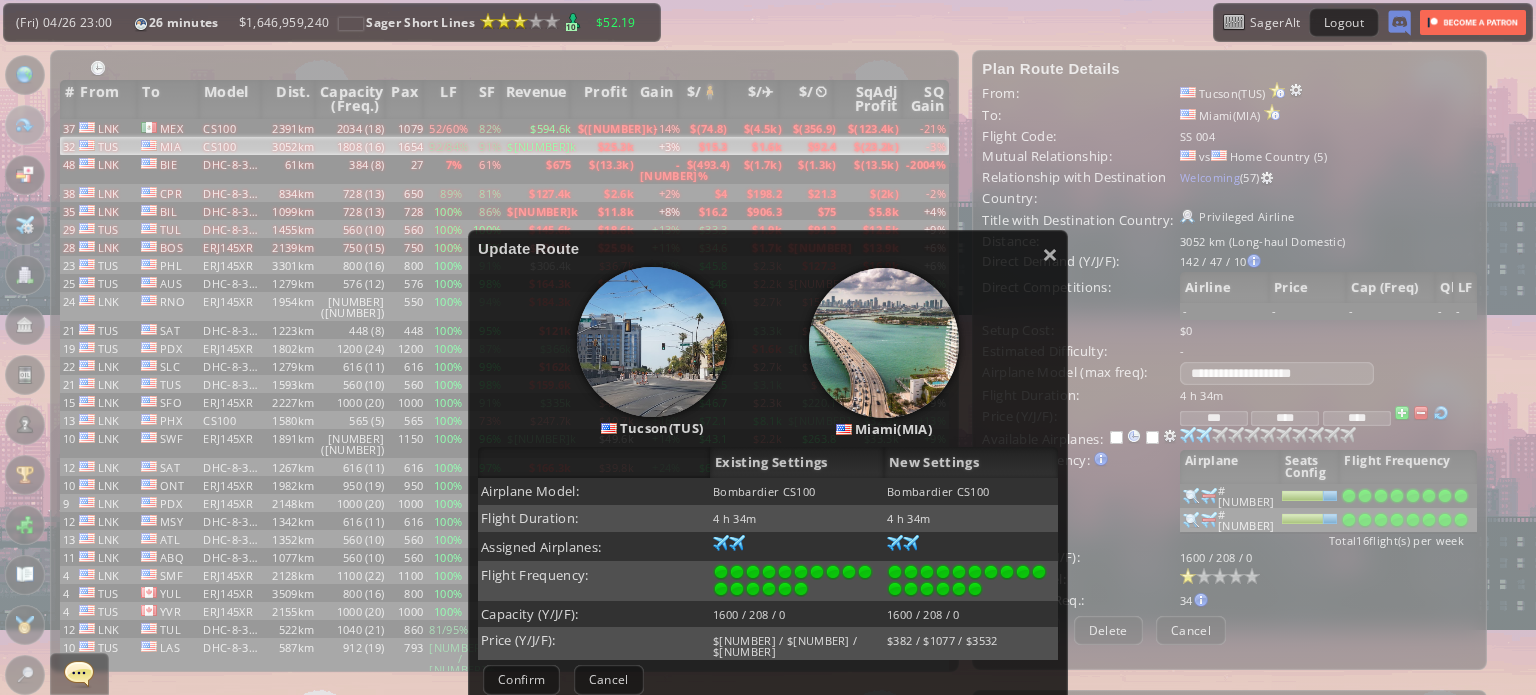click on "Confirm" at bounding box center [521, 679] 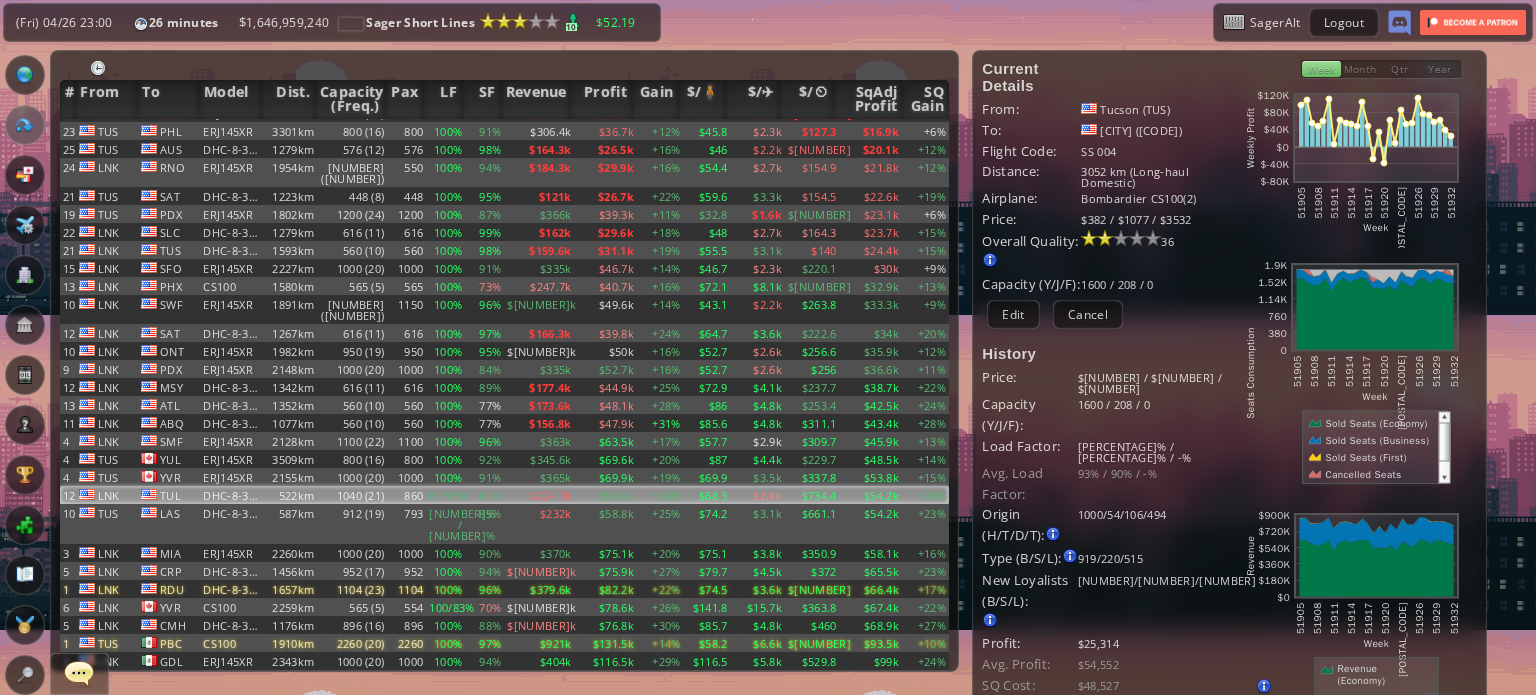 scroll, scrollTop: 0, scrollLeft: 0, axis: both 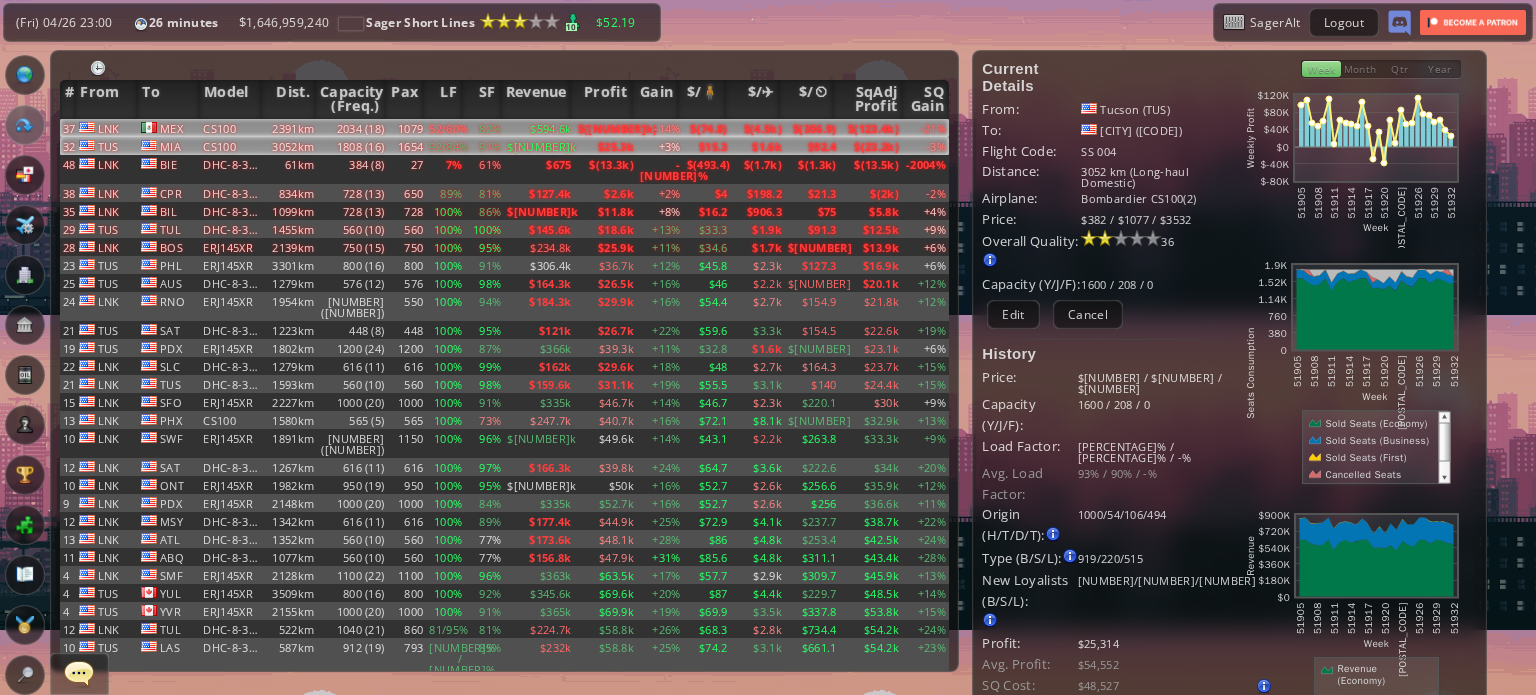 click on "$(123.4k)" at bounding box center (871, 128) 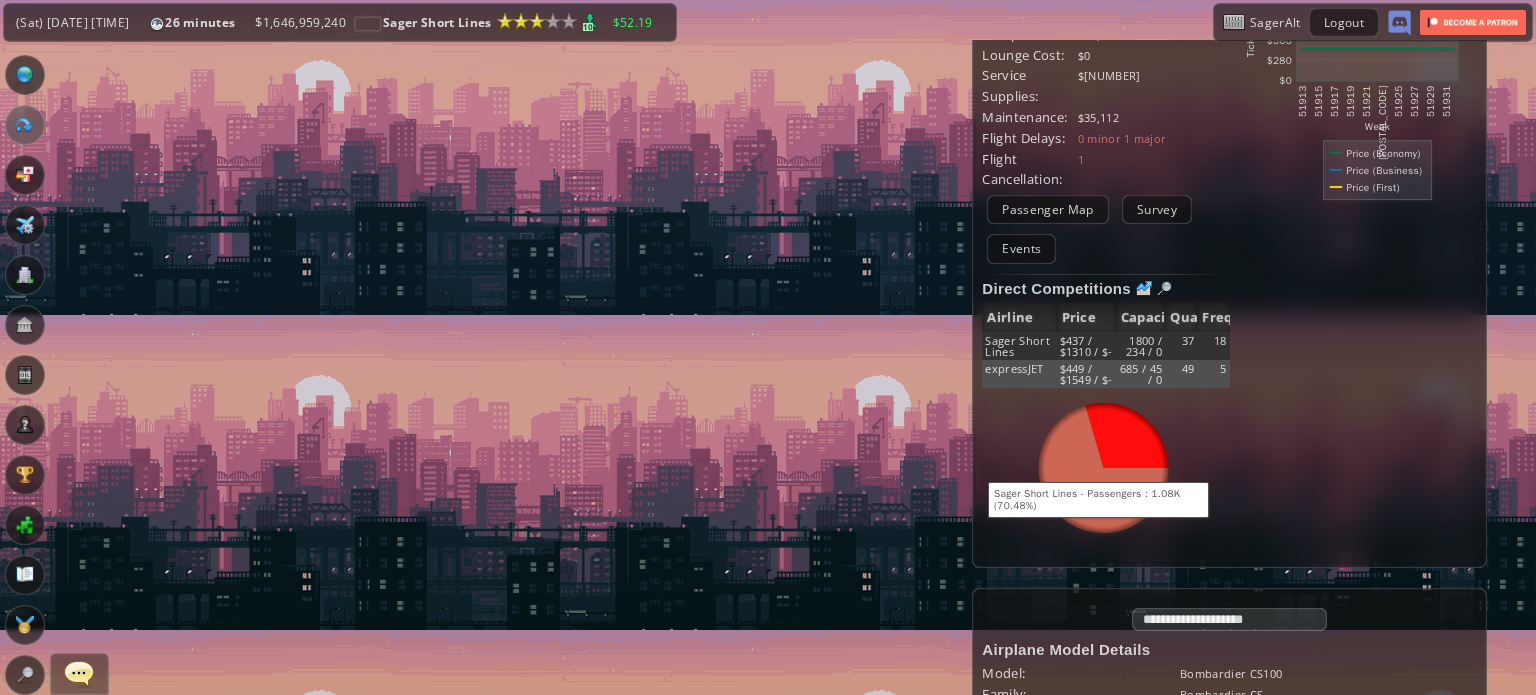 scroll, scrollTop: 900, scrollLeft: 0, axis: vertical 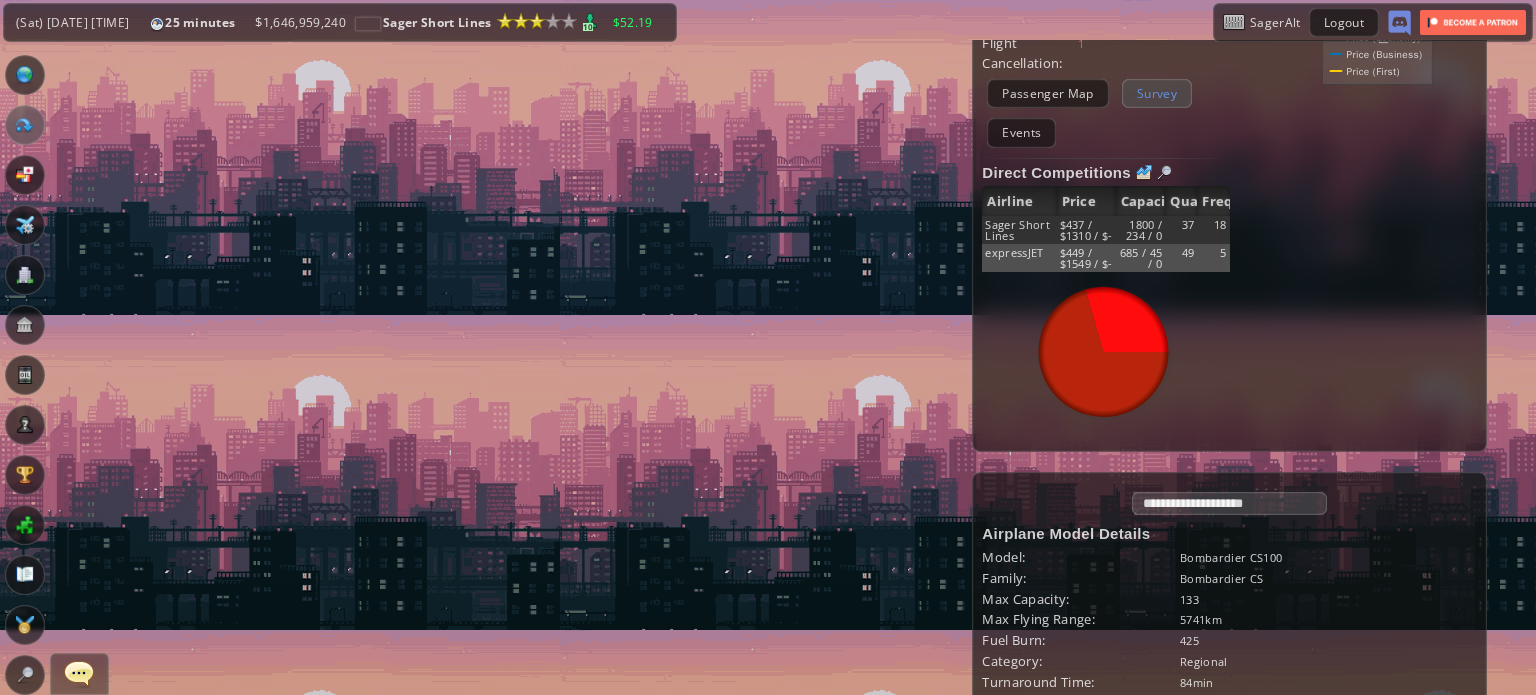 click on "Survey" at bounding box center (1157, 93) 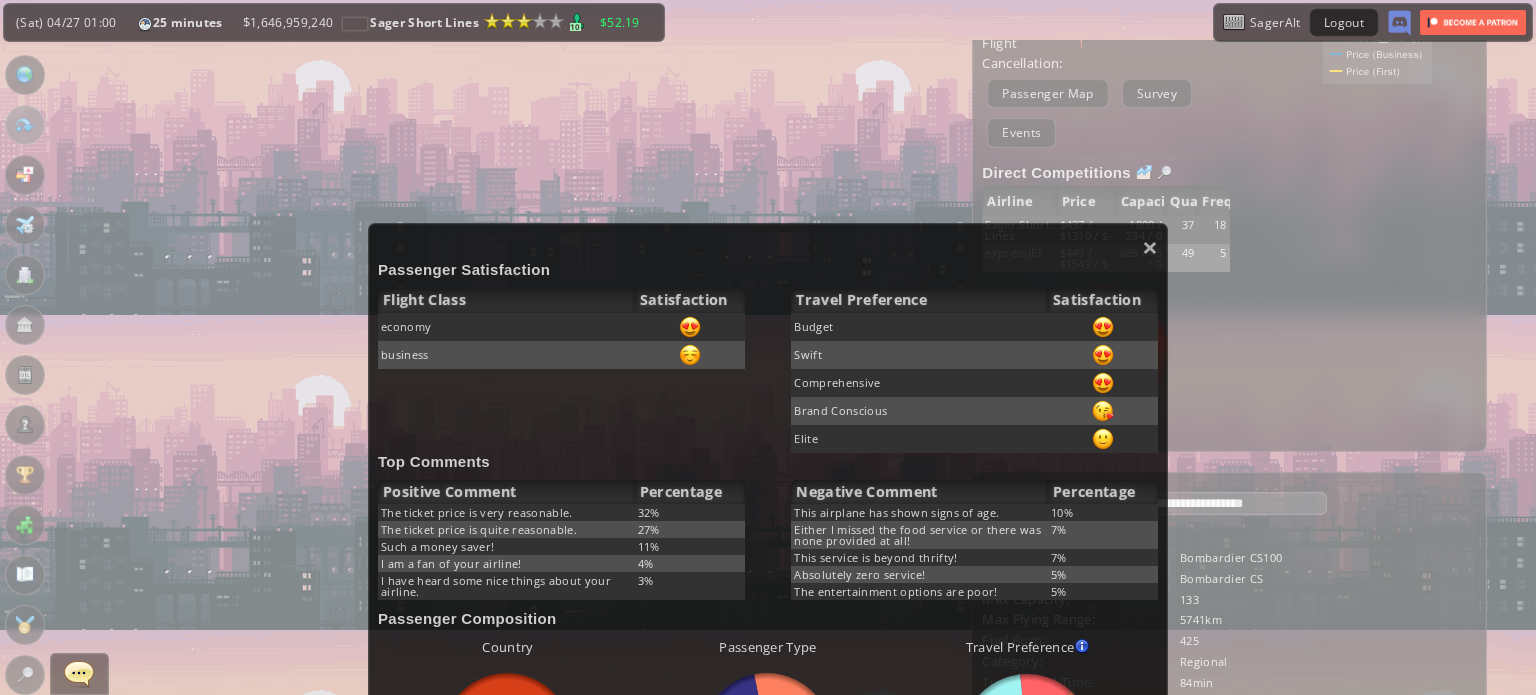 scroll, scrollTop: 0, scrollLeft: 0, axis: both 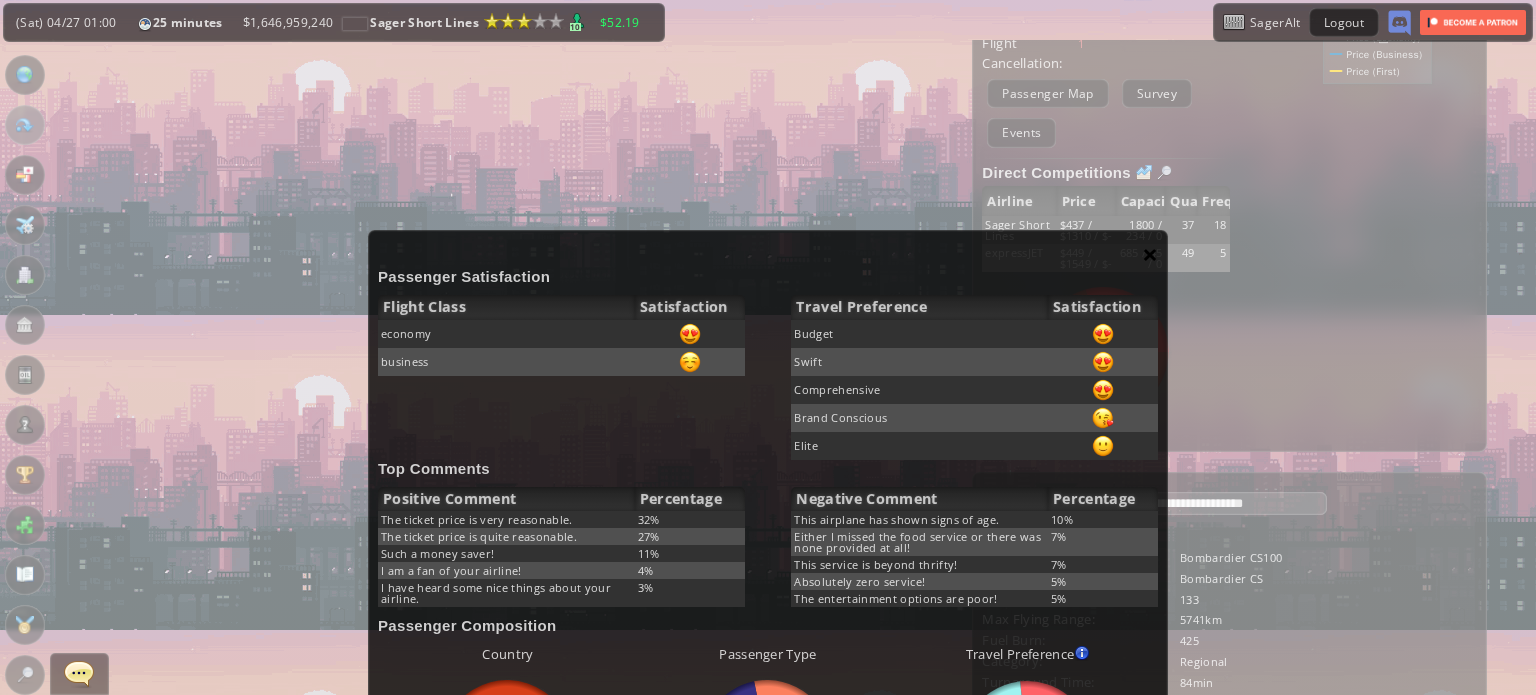 click on "×" at bounding box center [1150, 254] 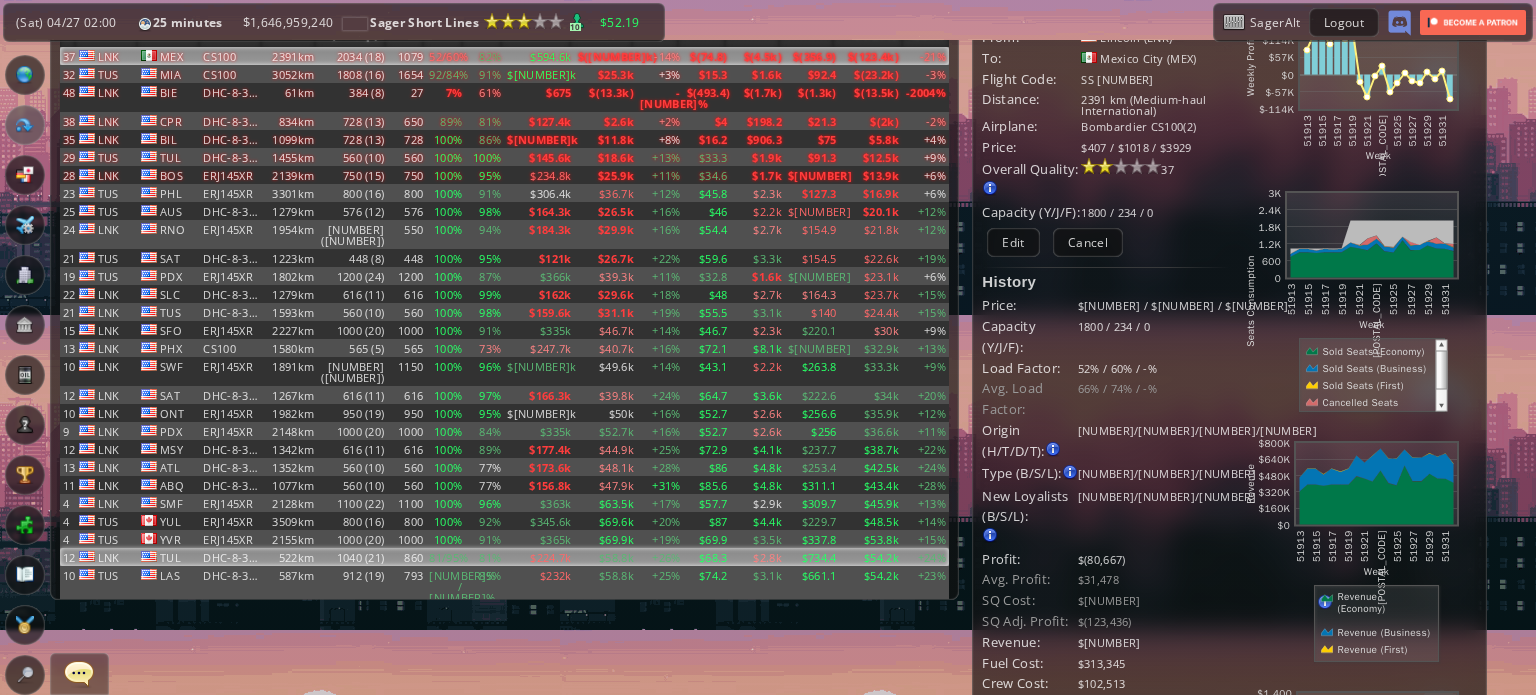 scroll, scrollTop: 0, scrollLeft: 0, axis: both 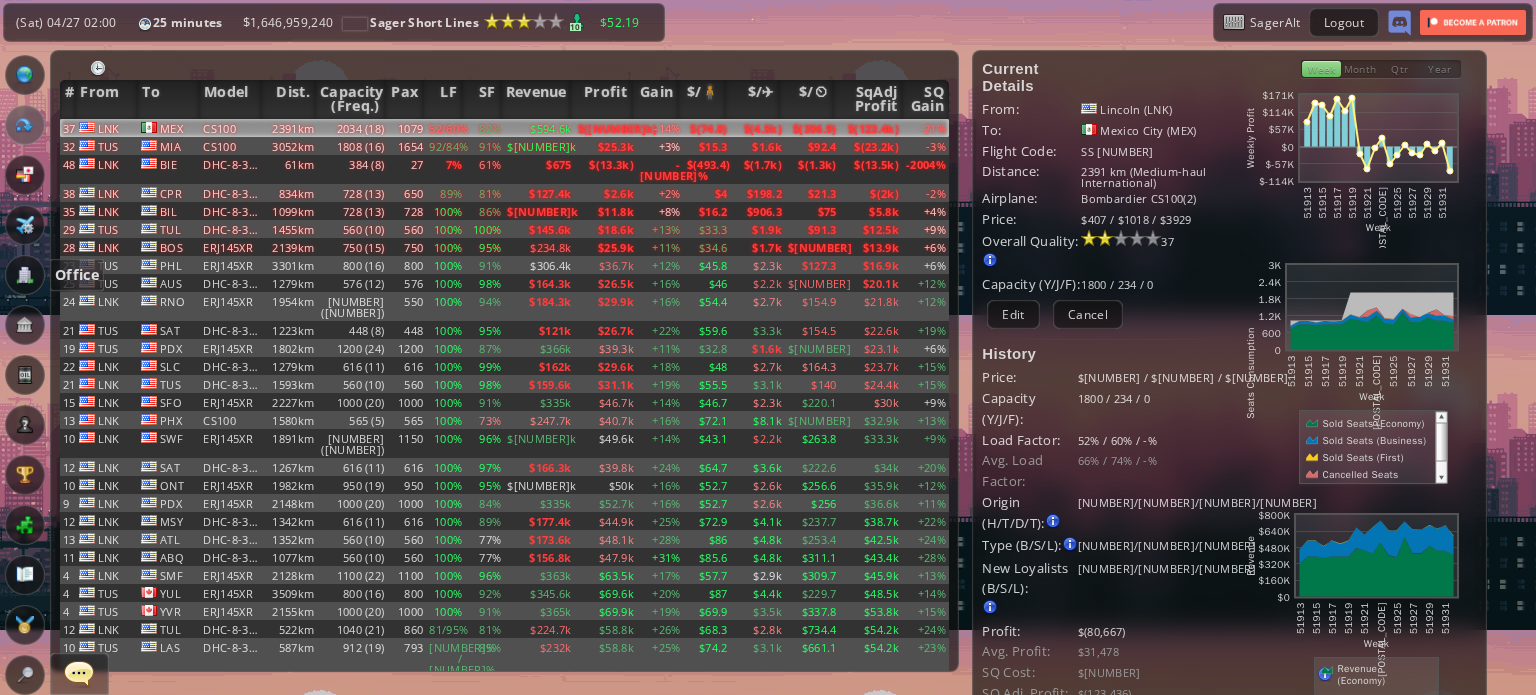 click at bounding box center (25, 275) 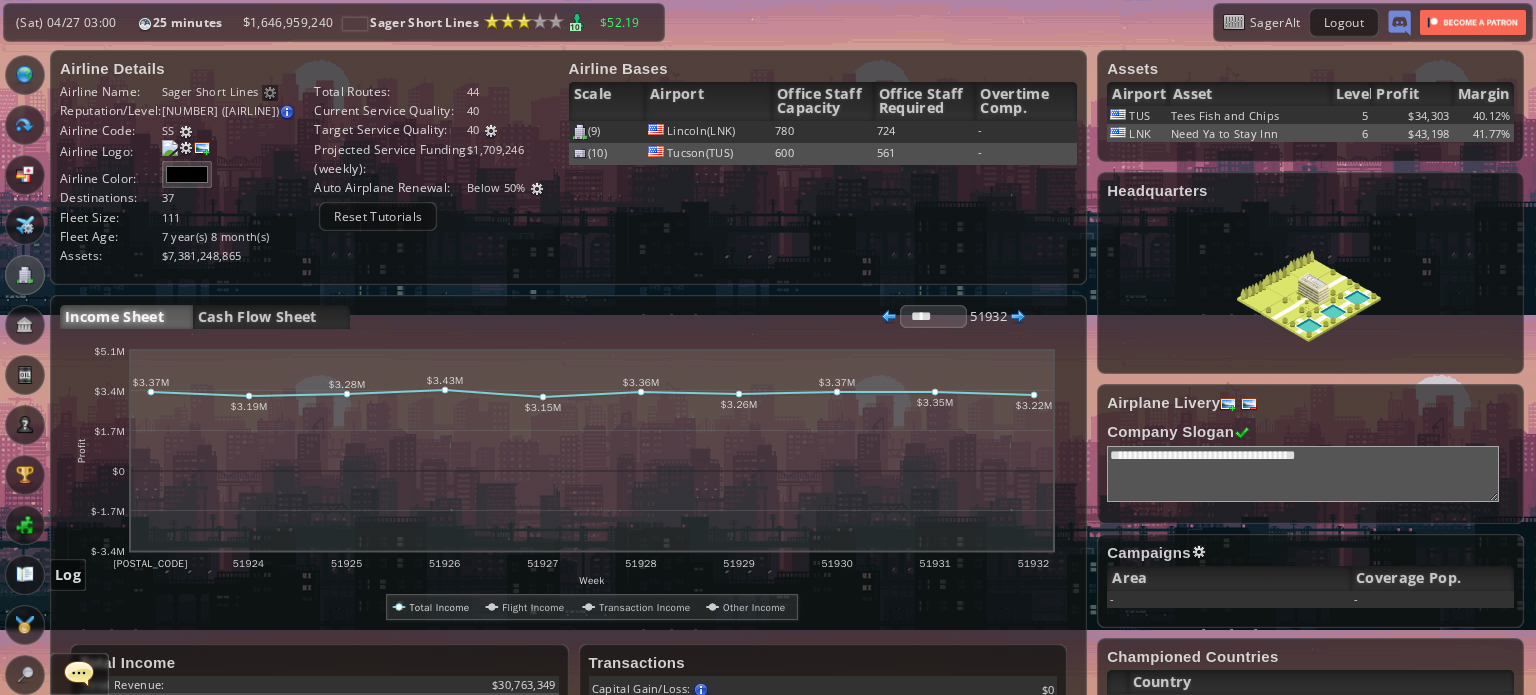 click at bounding box center [25, 575] 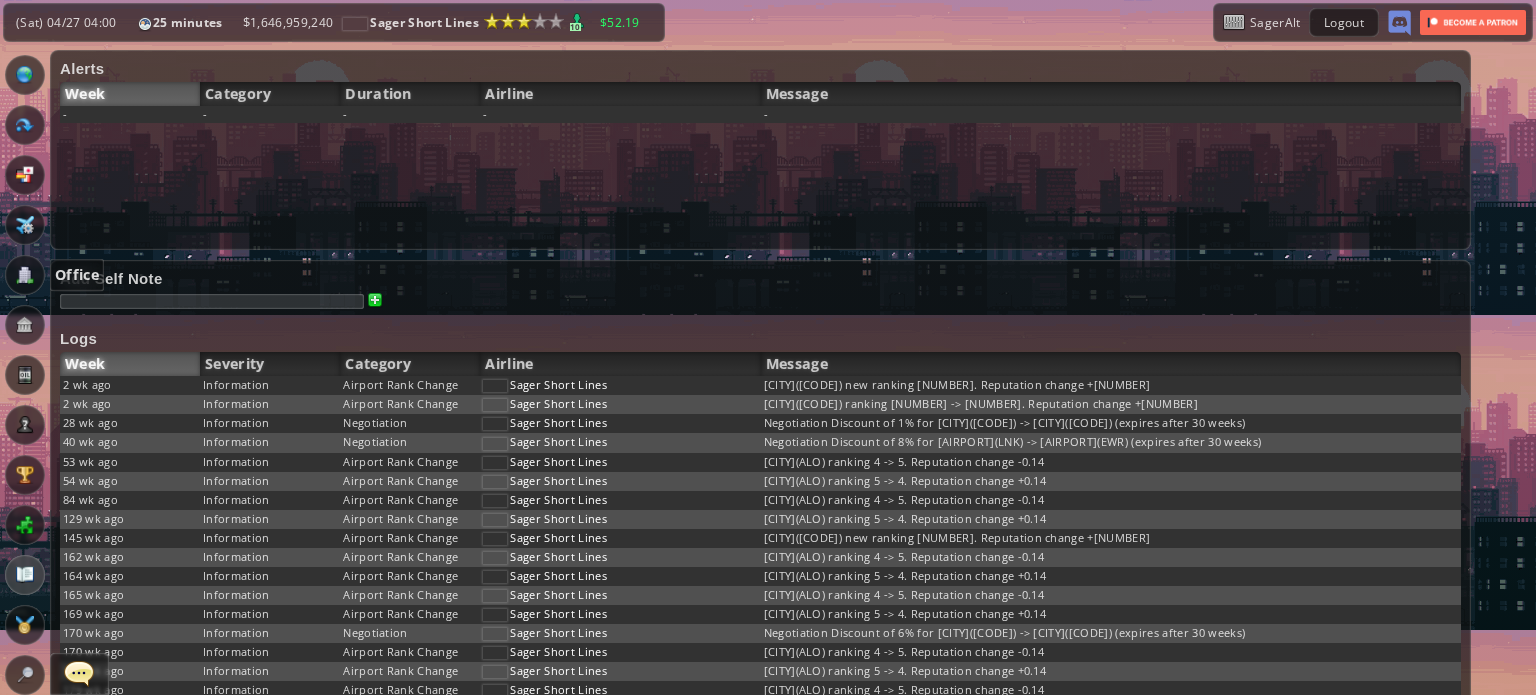 click at bounding box center (25, 275) 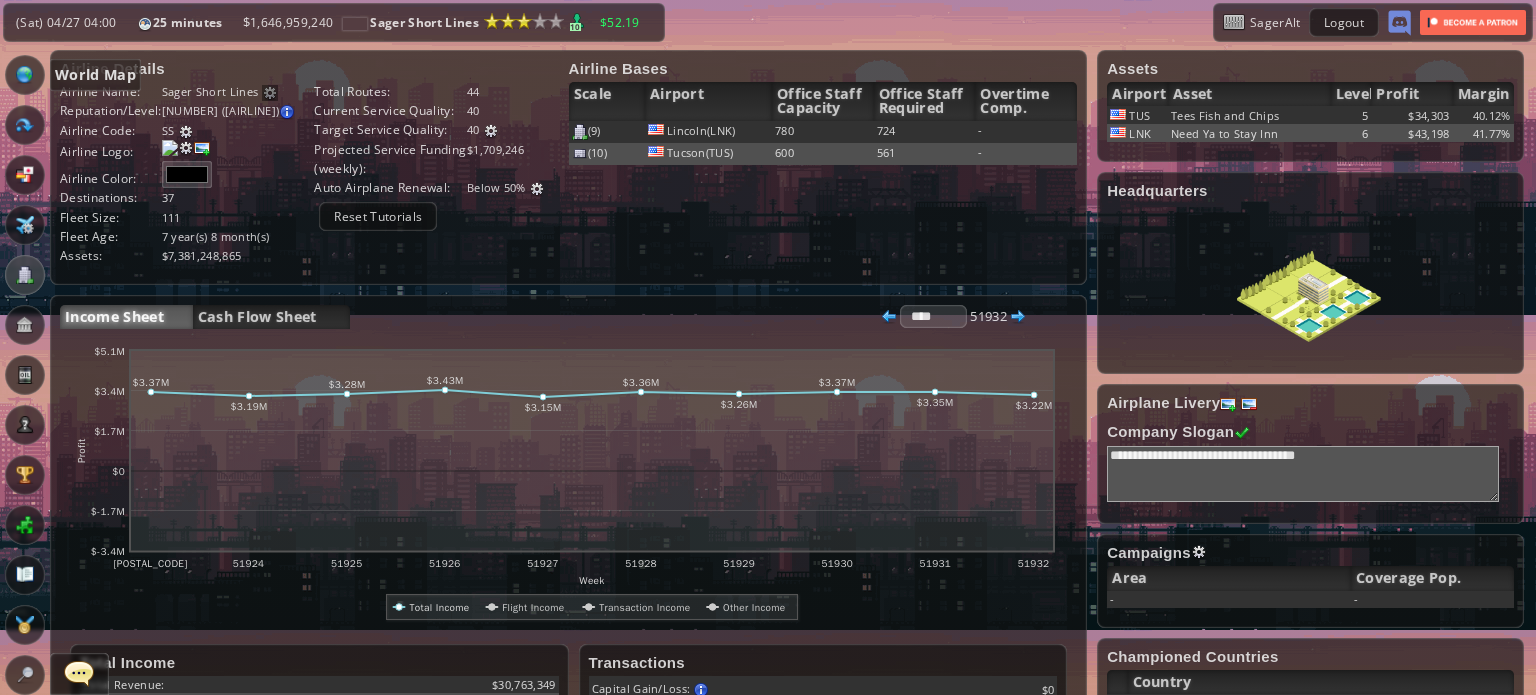 click at bounding box center [25, 75] 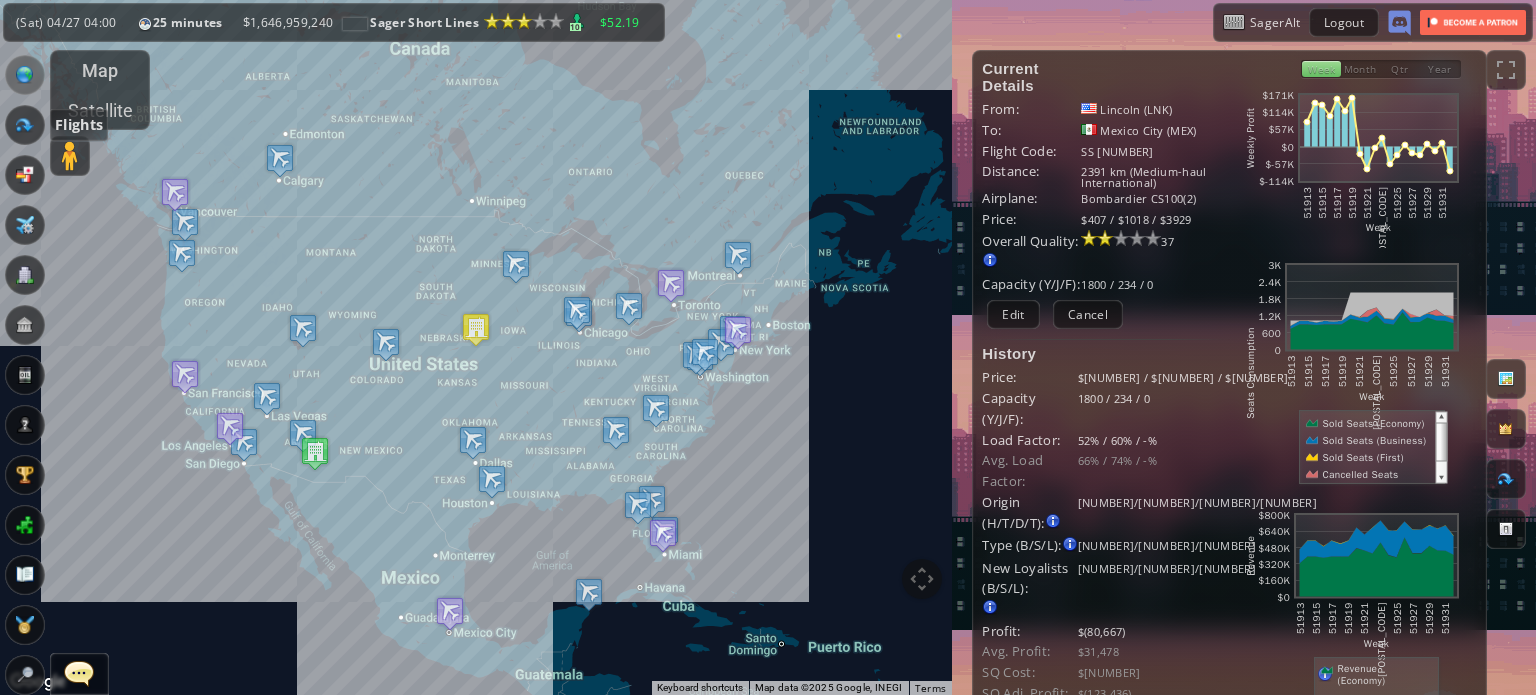 click at bounding box center [25, 125] 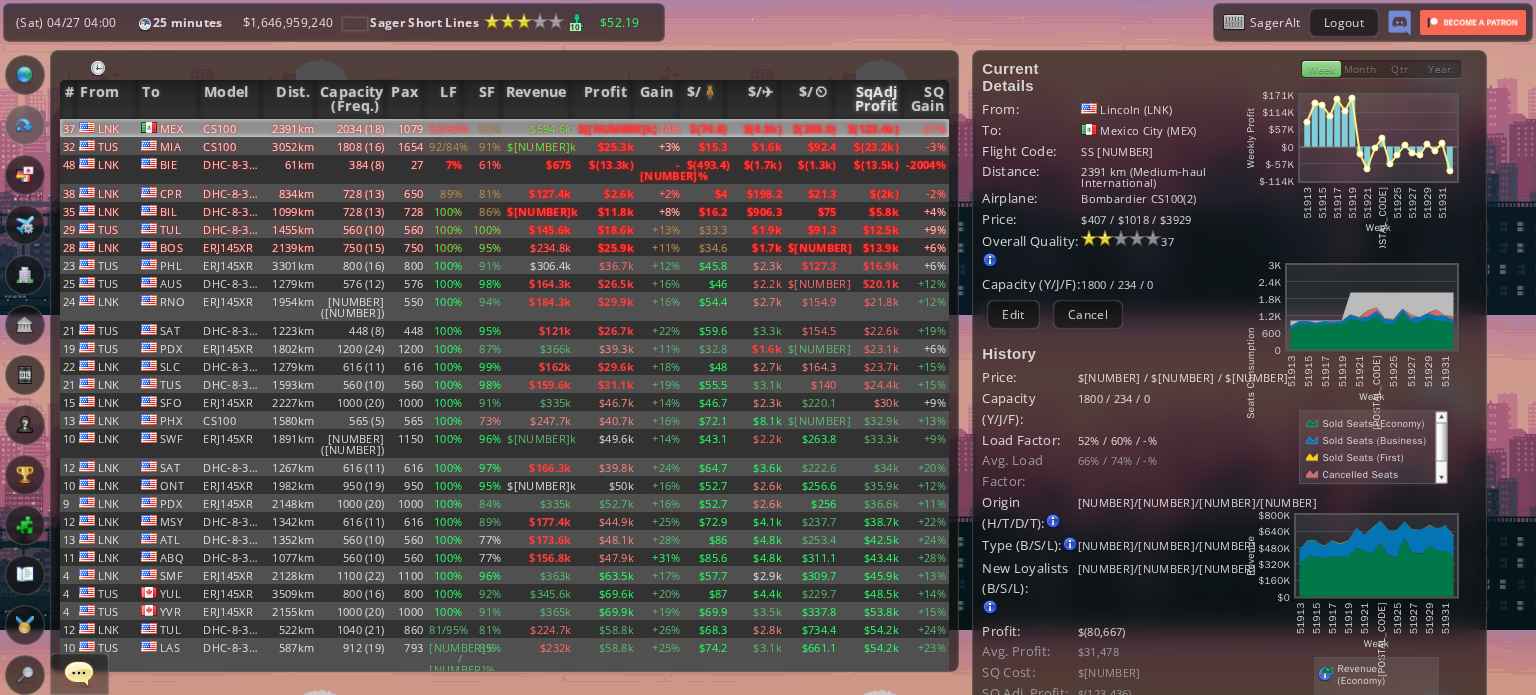 click on "SqAdj Profit" at bounding box center (868, 99) 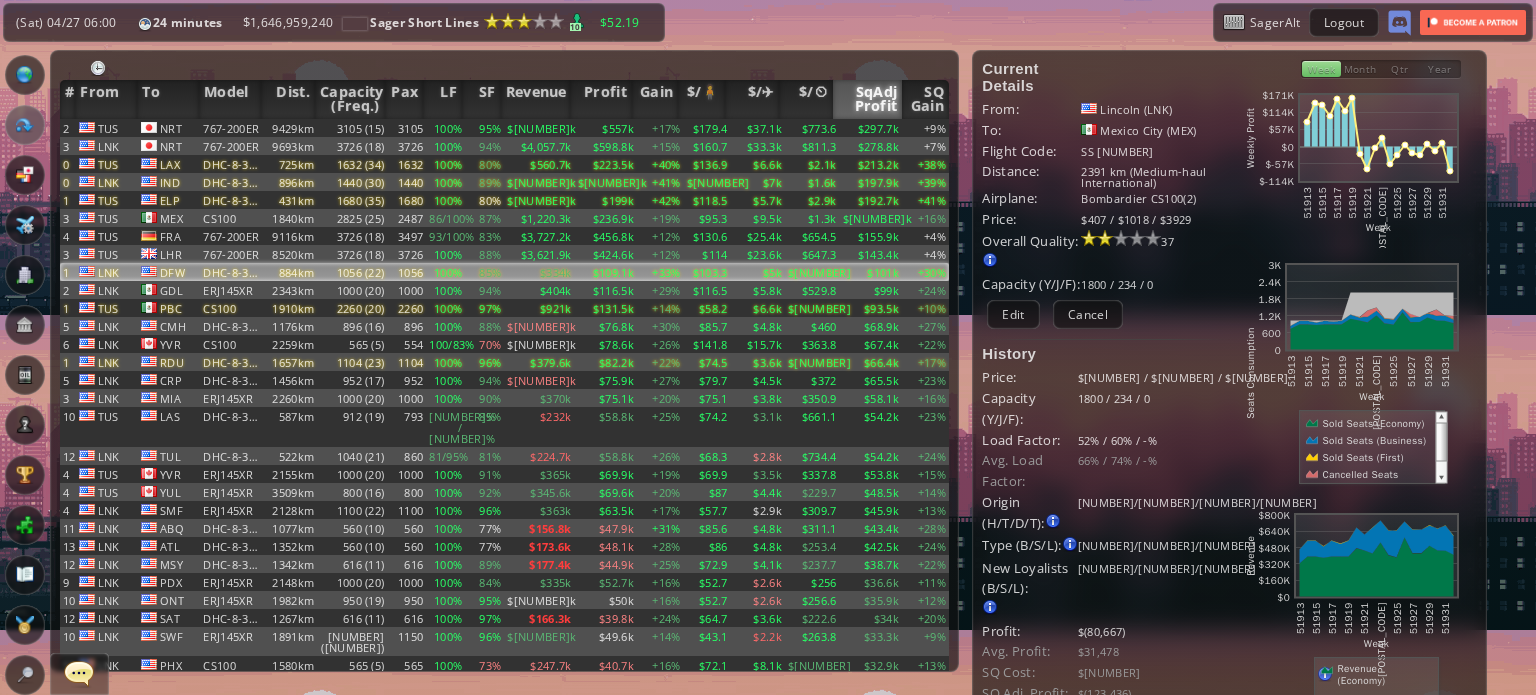 click on "$109.1k" at bounding box center [606, 128] 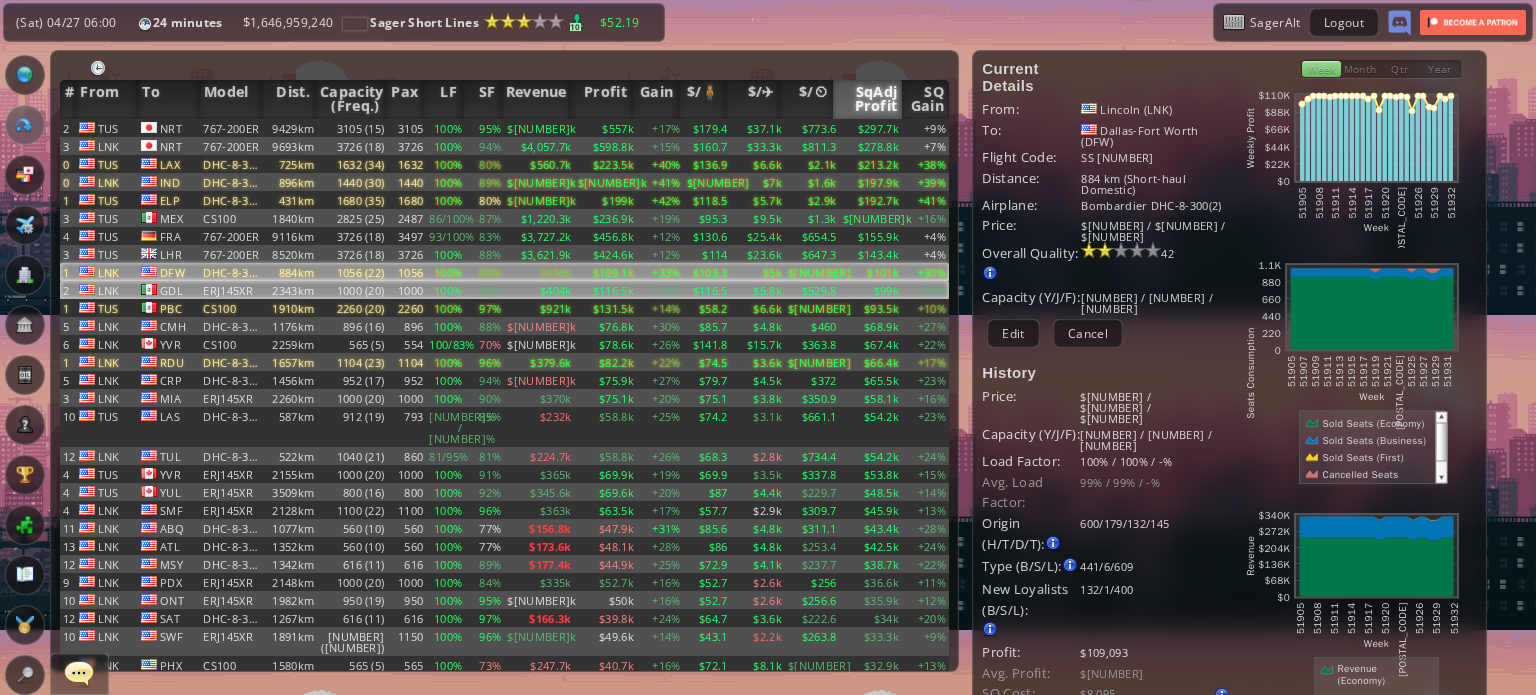 click on "$116.5k" at bounding box center (606, 128) 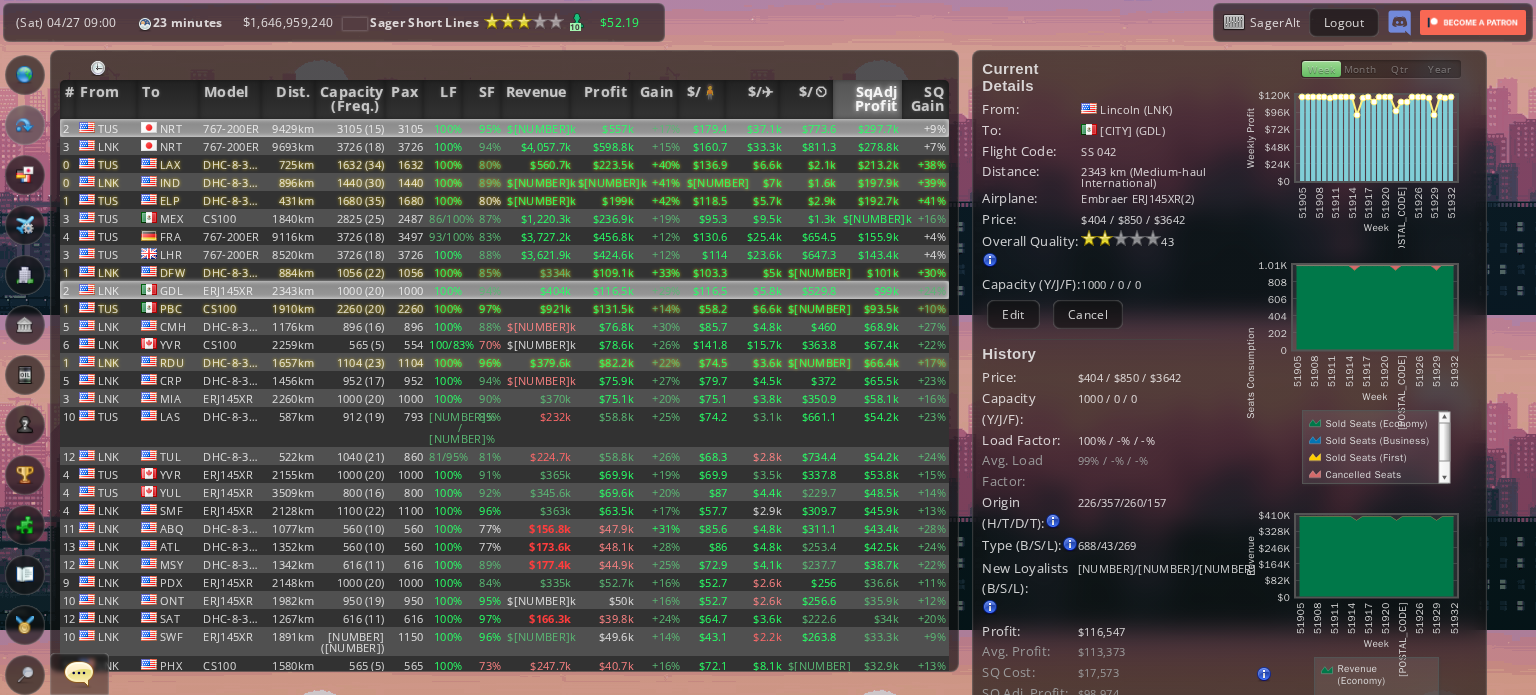 click on "3105 (15)" at bounding box center (352, 128) 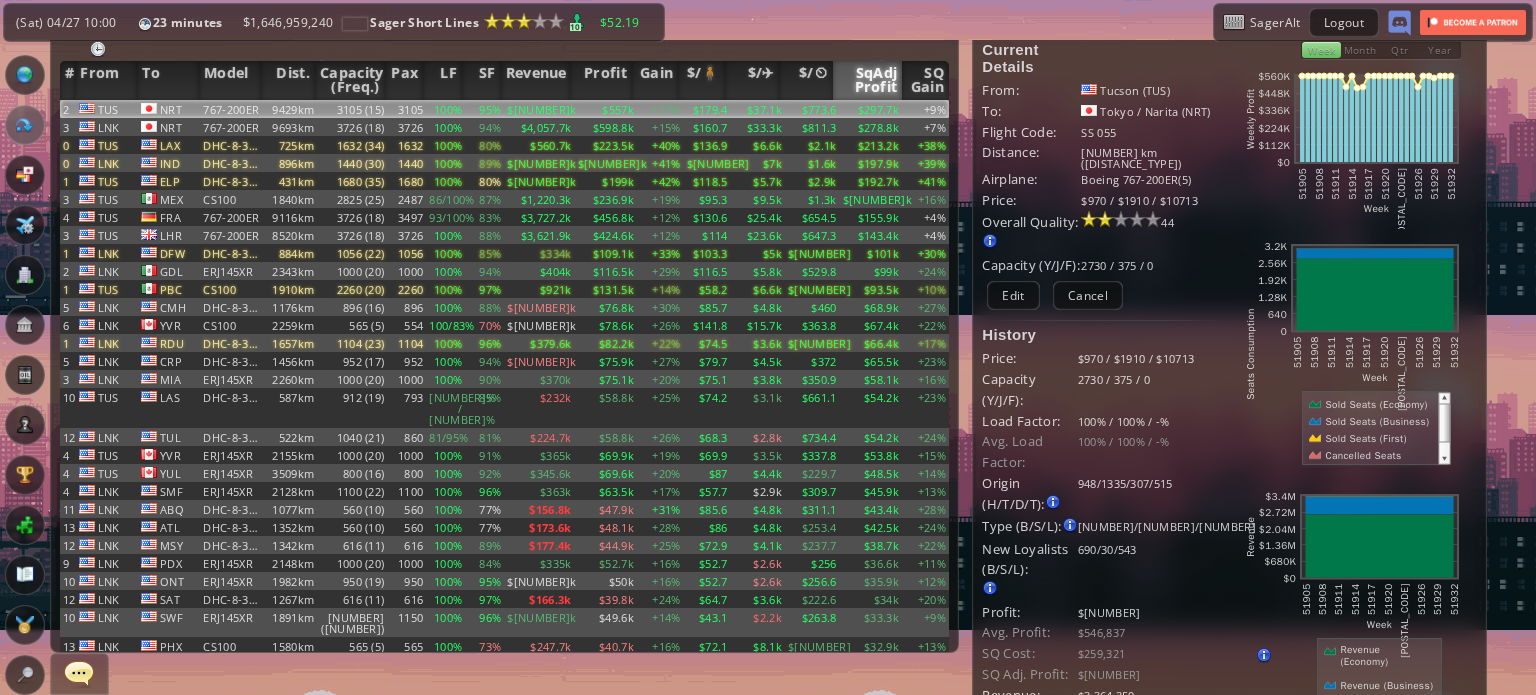 scroll, scrollTop: 0, scrollLeft: 0, axis: both 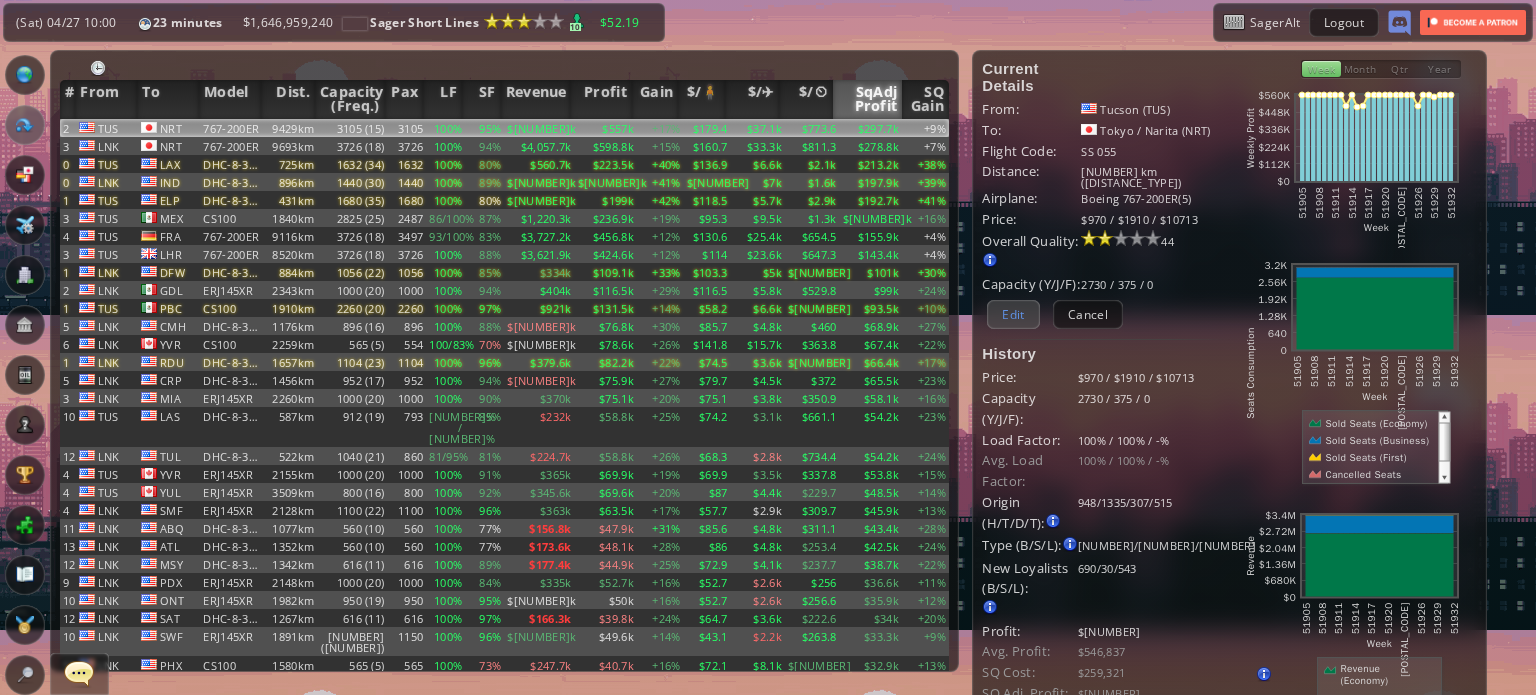 click on "Edit" at bounding box center (1013, 314) 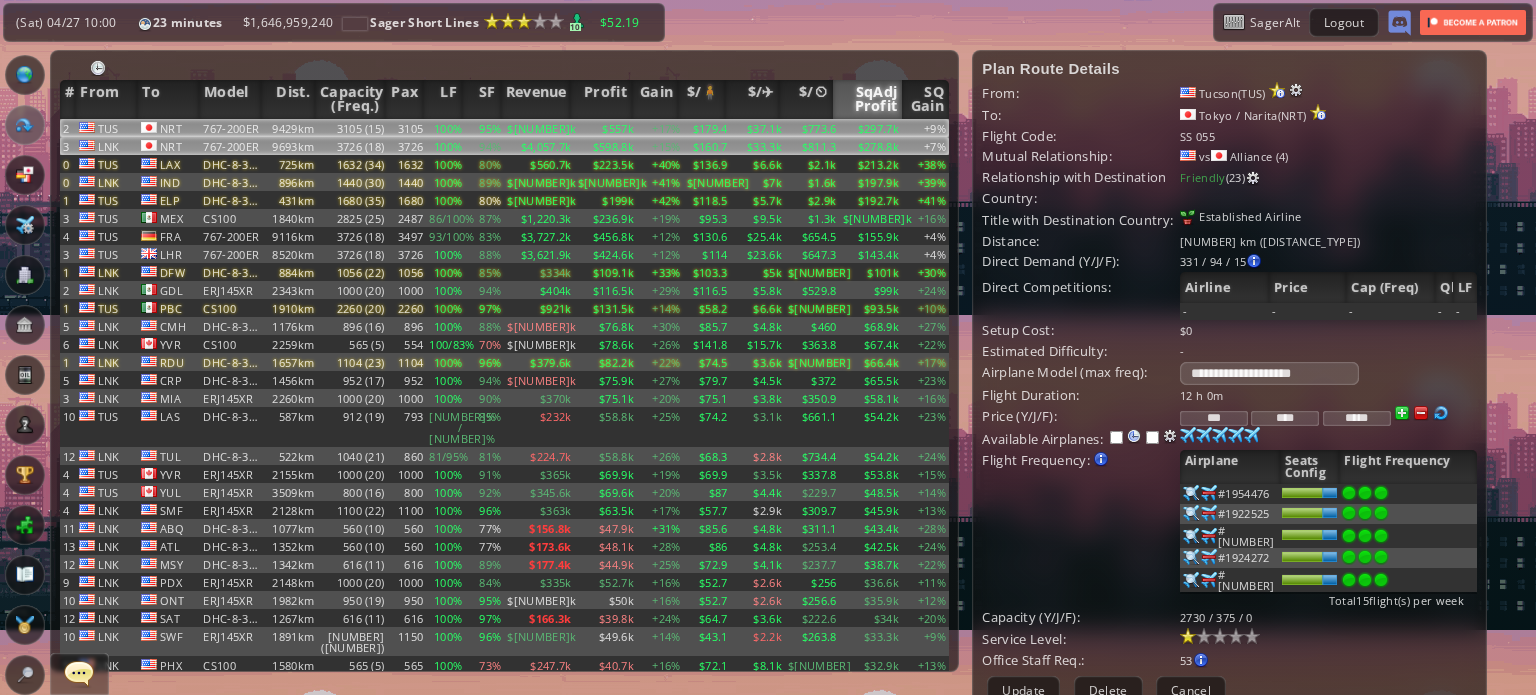 click on "$598.8k" at bounding box center (606, 128) 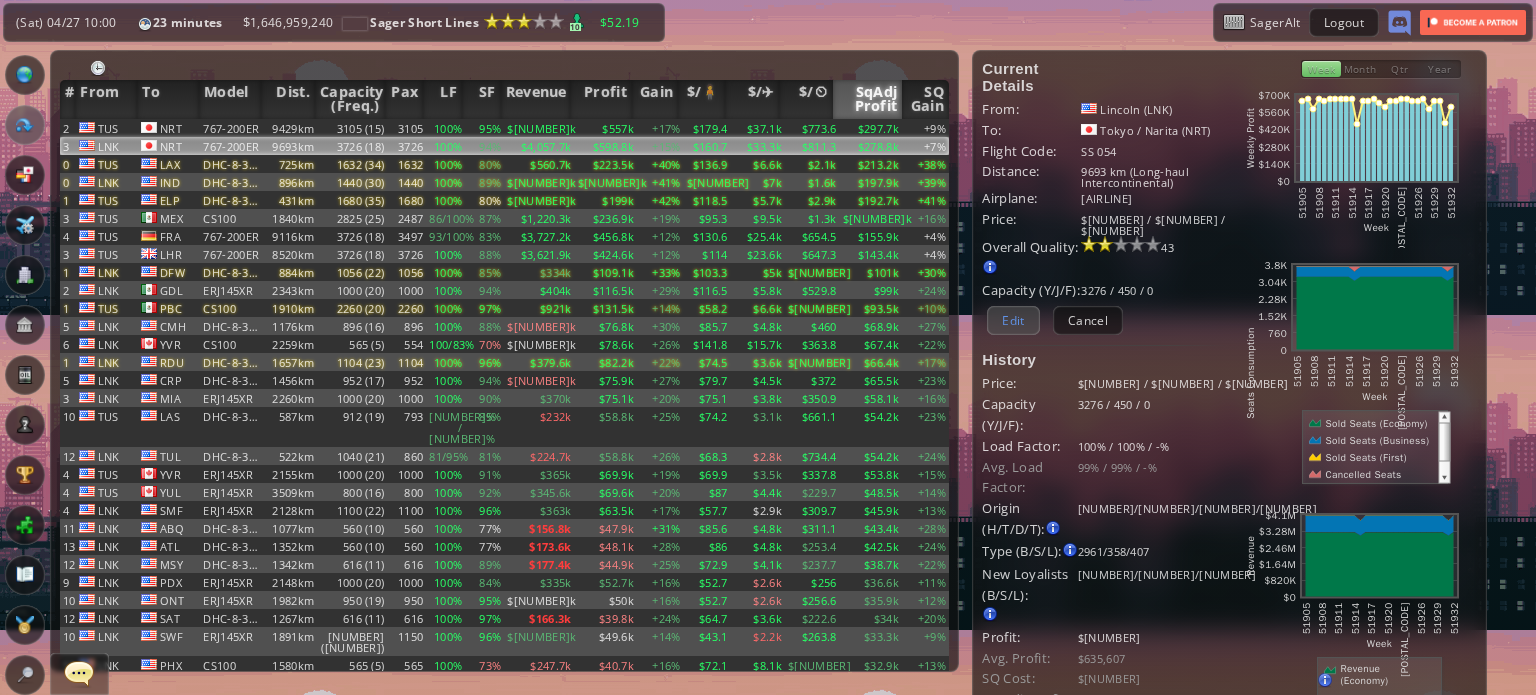 click on "Edit" at bounding box center [1013, 320] 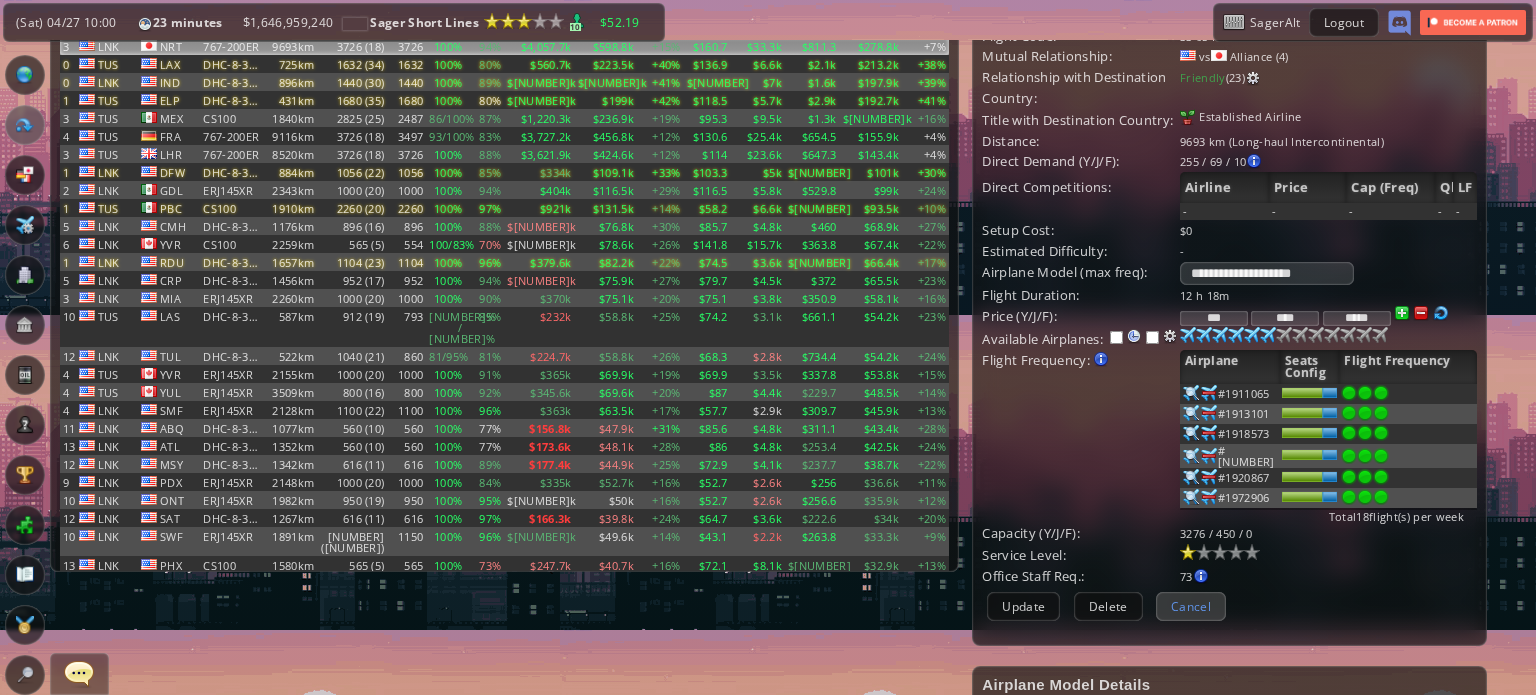 click on "Cancel" at bounding box center [1191, 606] 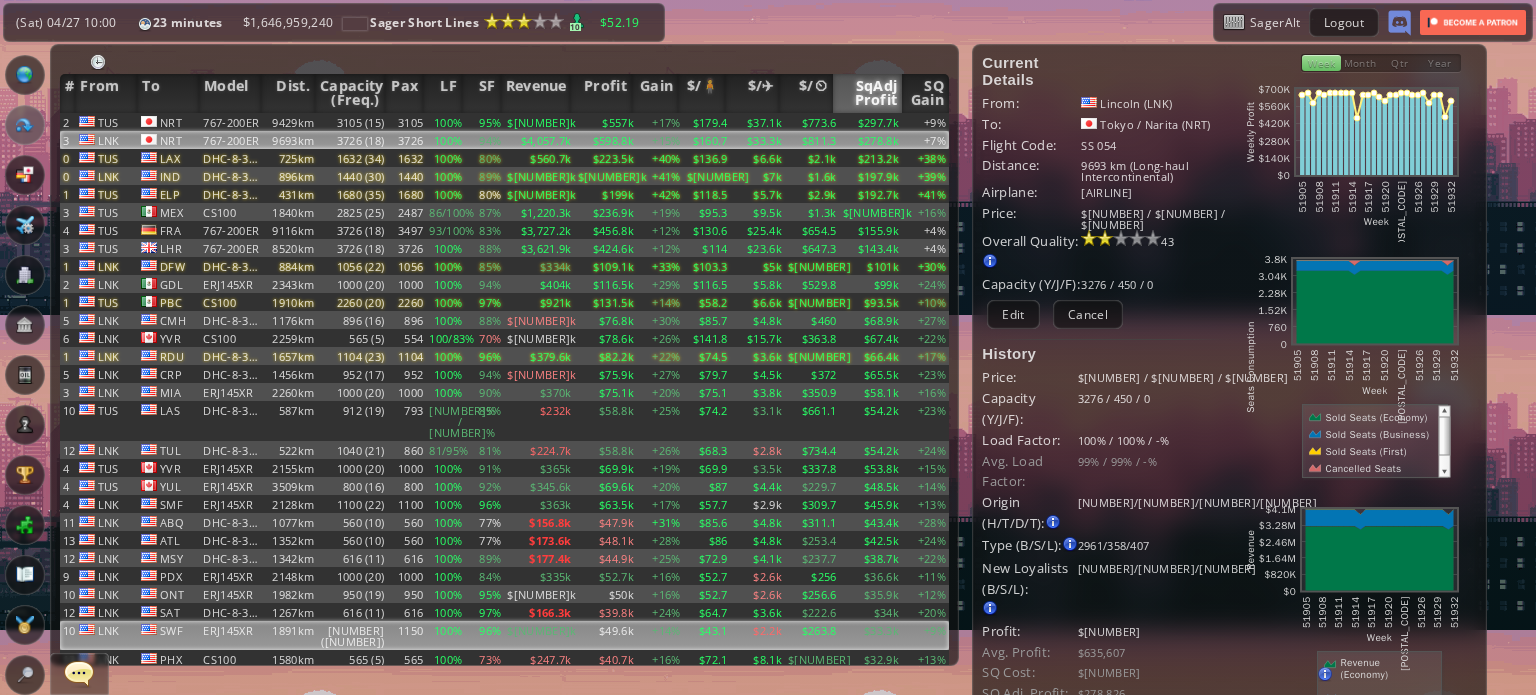 scroll, scrollTop: 0, scrollLeft: 0, axis: both 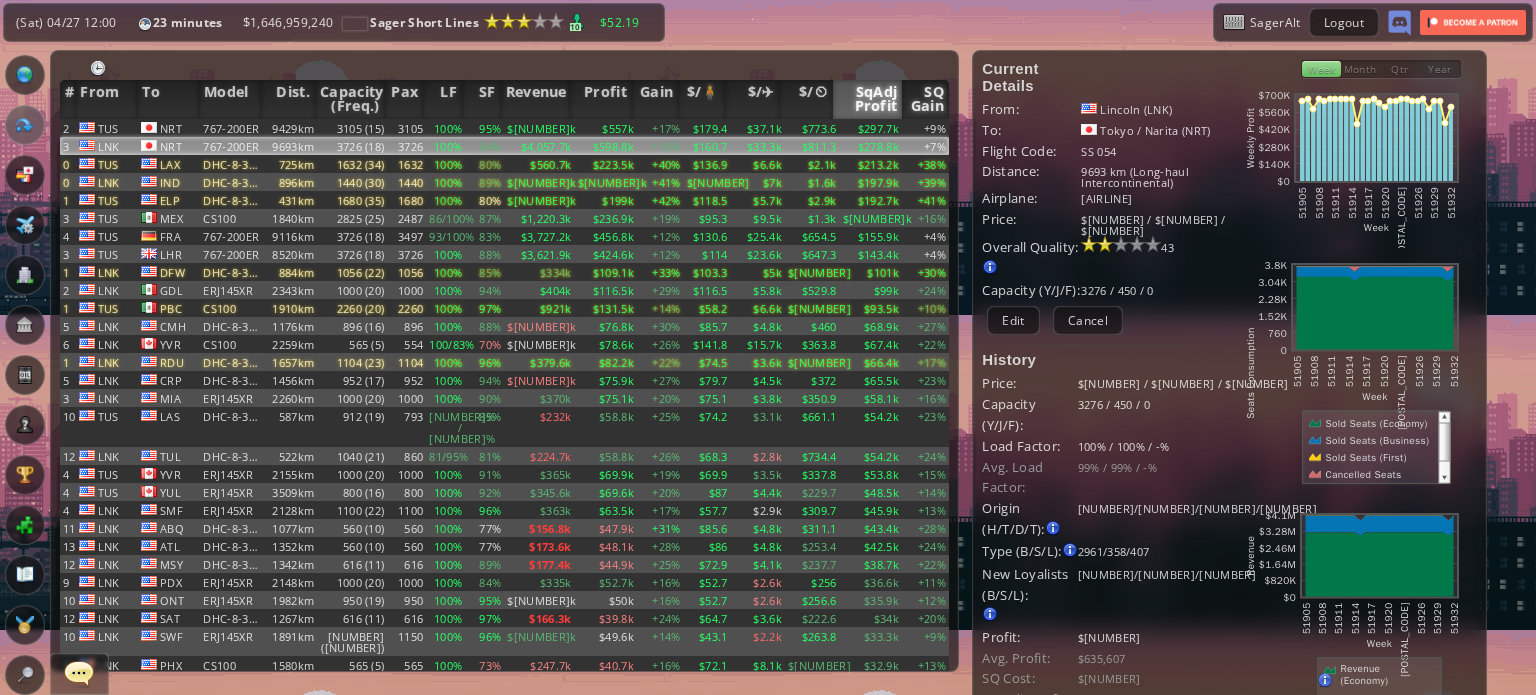 click on "SQ Gain" at bounding box center (925, 99) 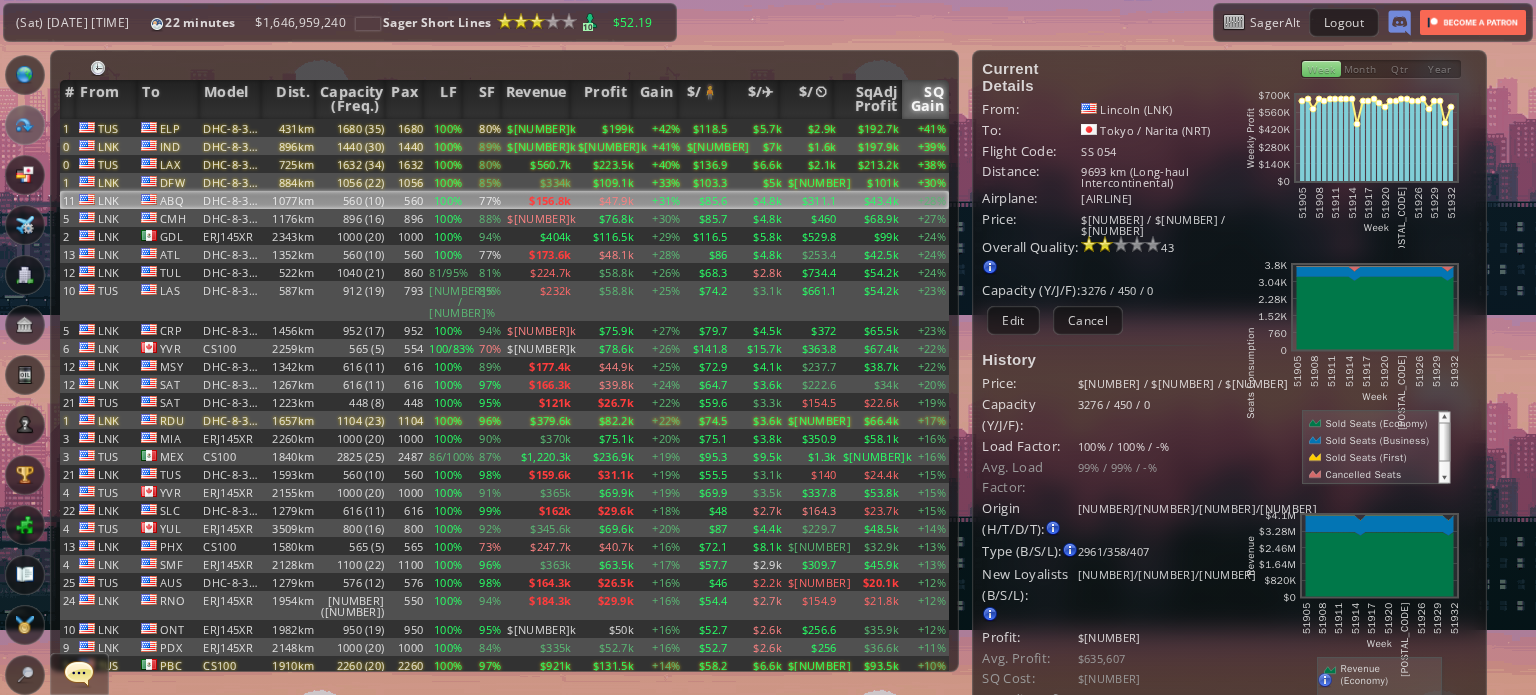 click on "$47.9k" at bounding box center (606, 128) 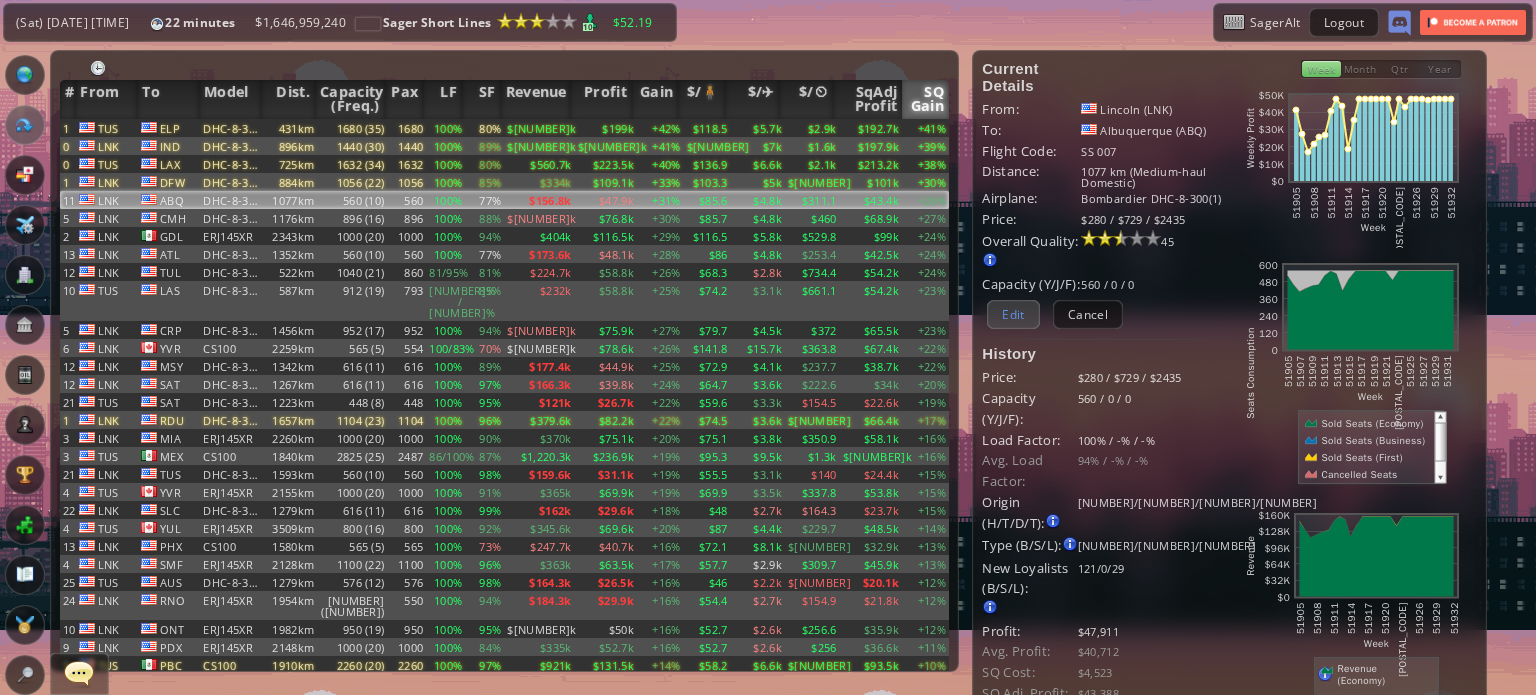 click on "Edit" at bounding box center [1013, 314] 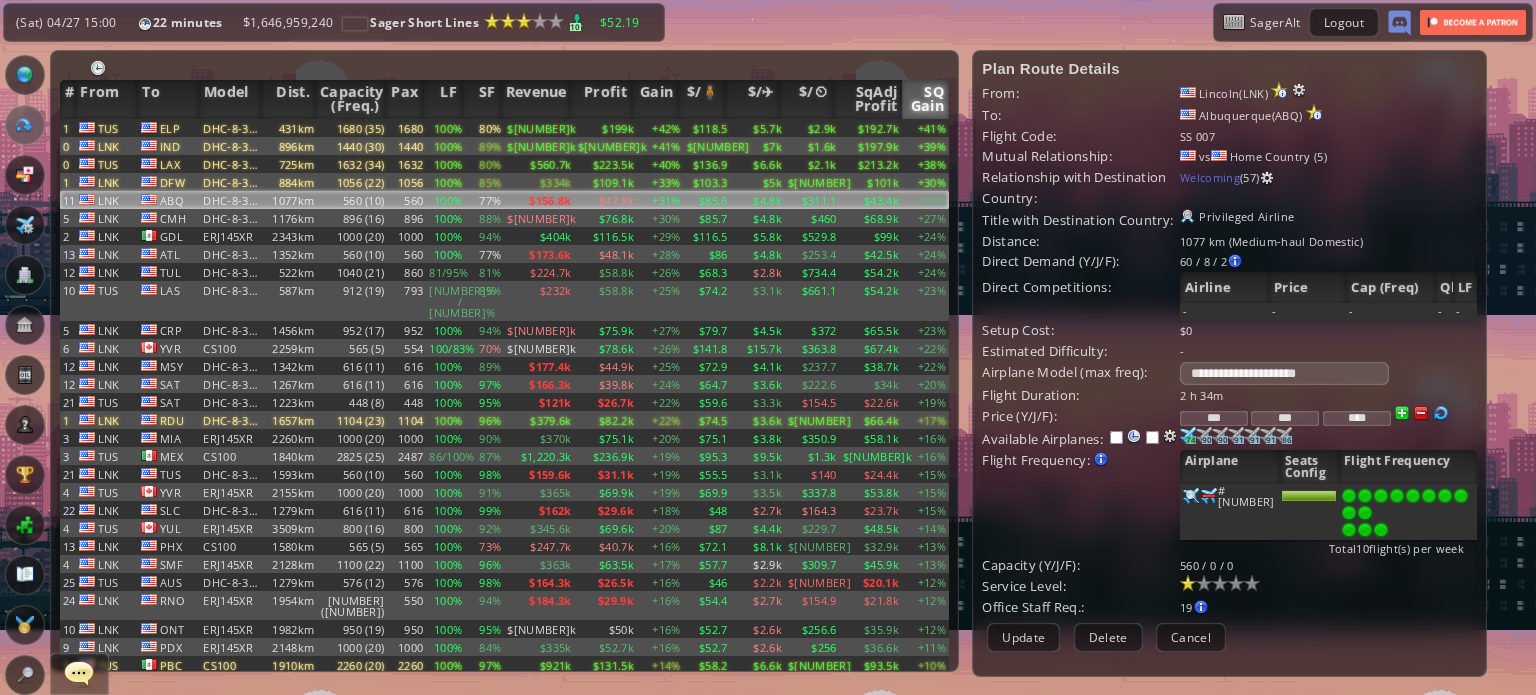 click at bounding box center (1381, 530) 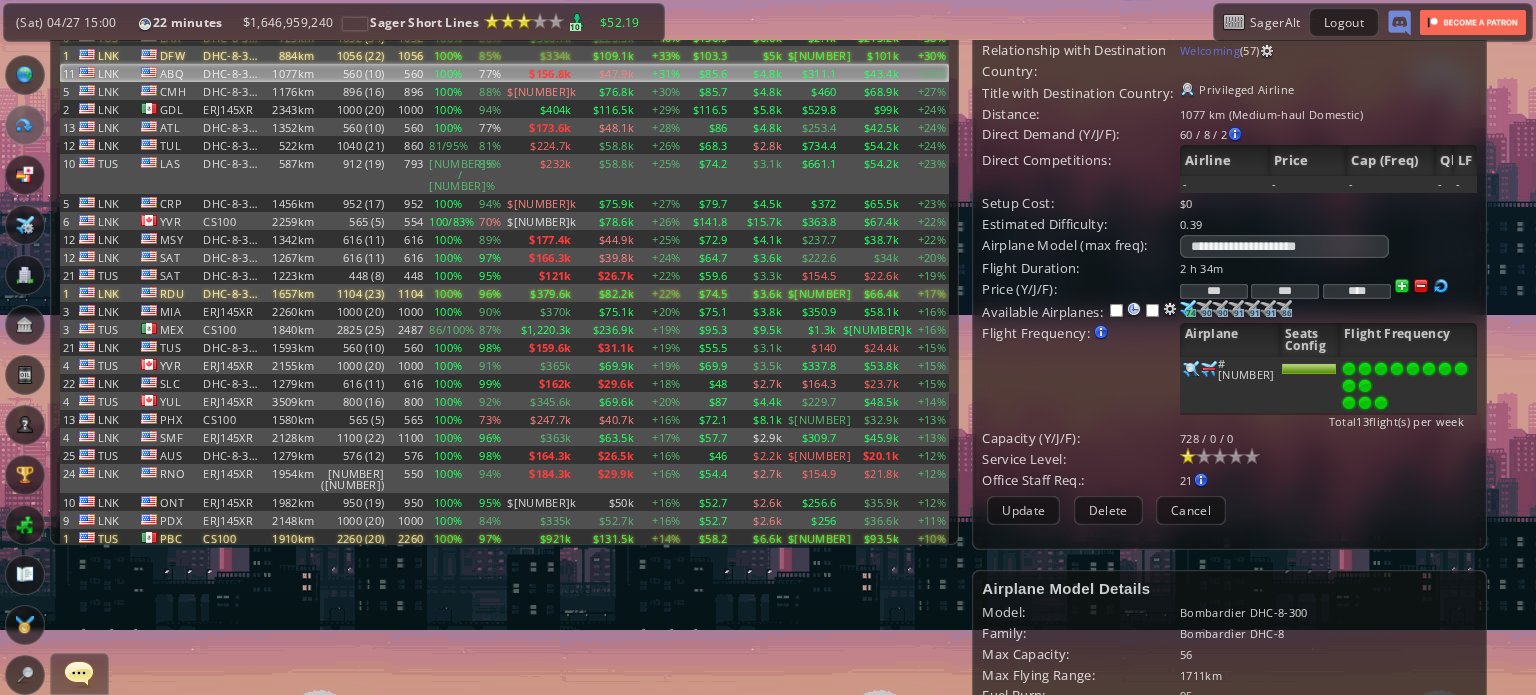 scroll, scrollTop: 100, scrollLeft: 0, axis: vertical 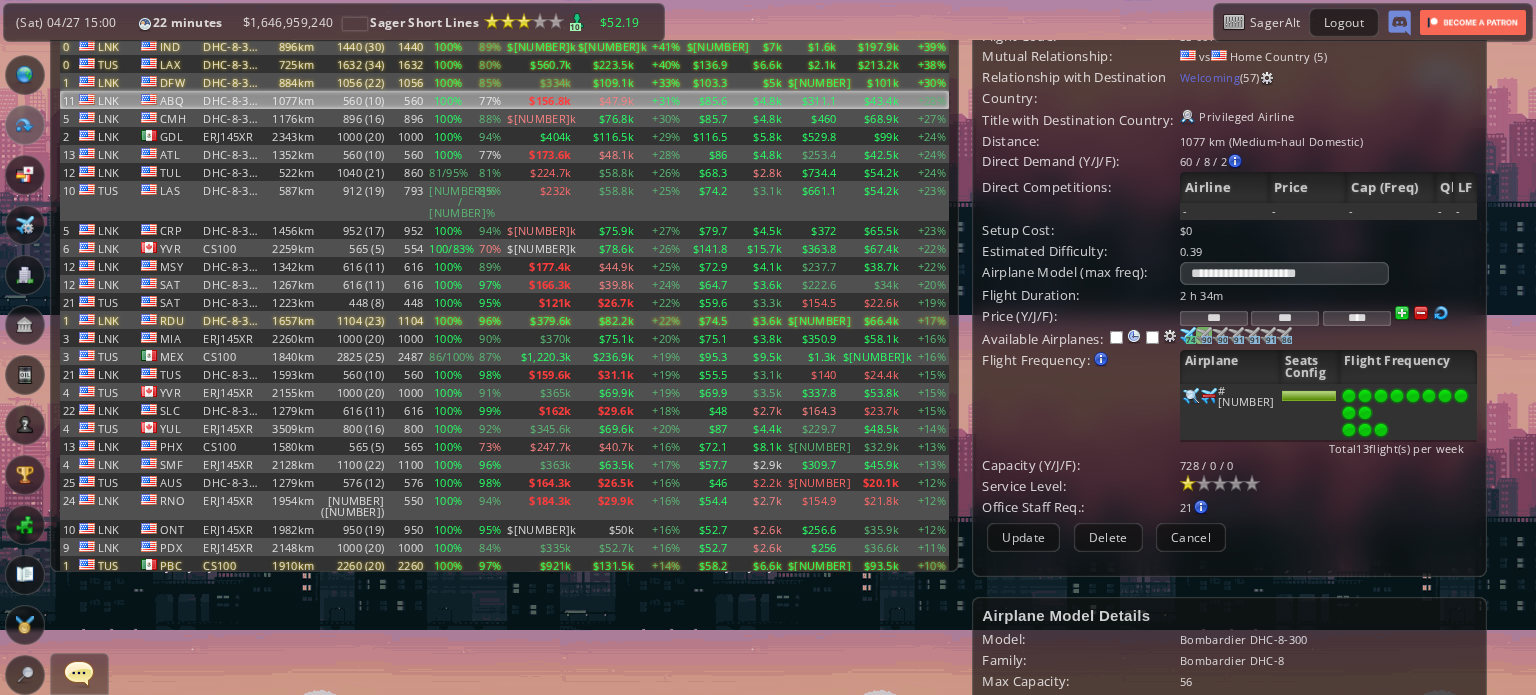 click at bounding box center (1188, 335) 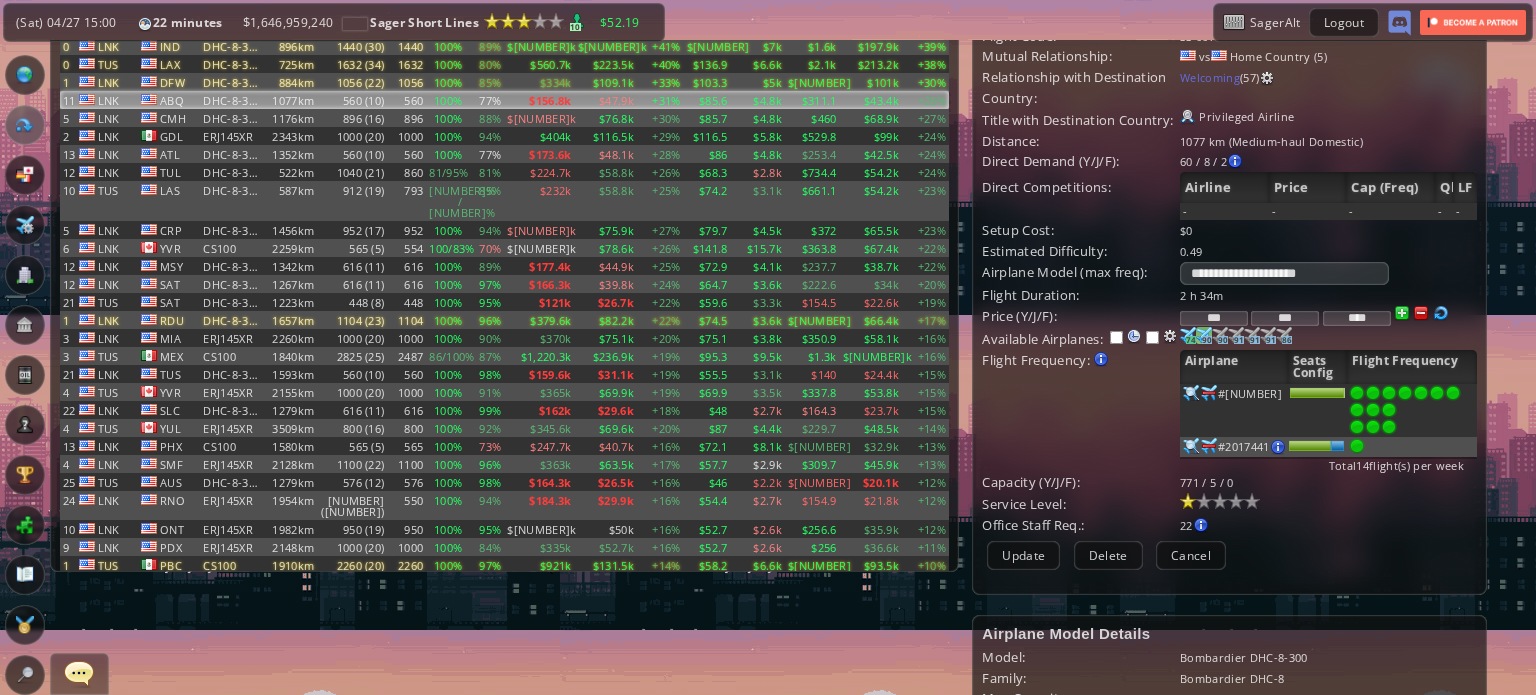 click at bounding box center (1188, 335) 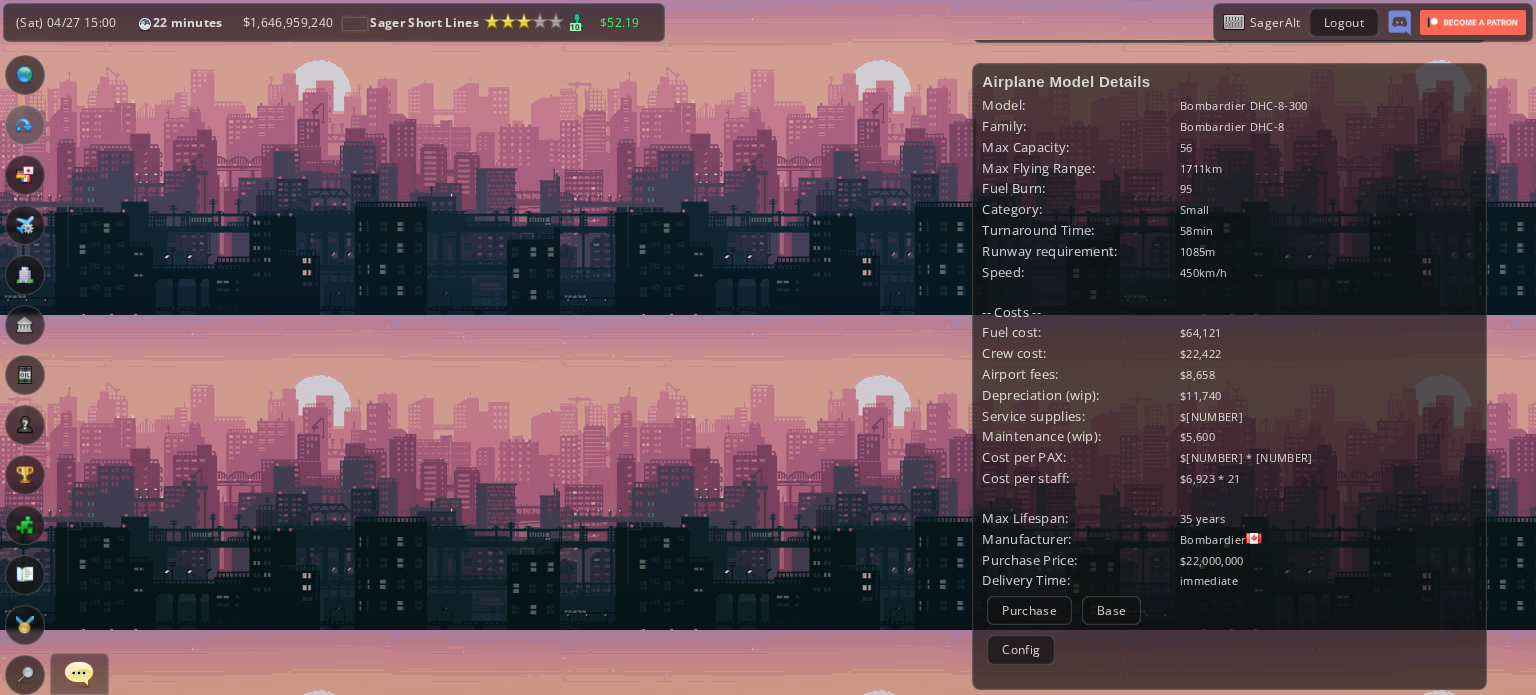 scroll, scrollTop: 648, scrollLeft: 0, axis: vertical 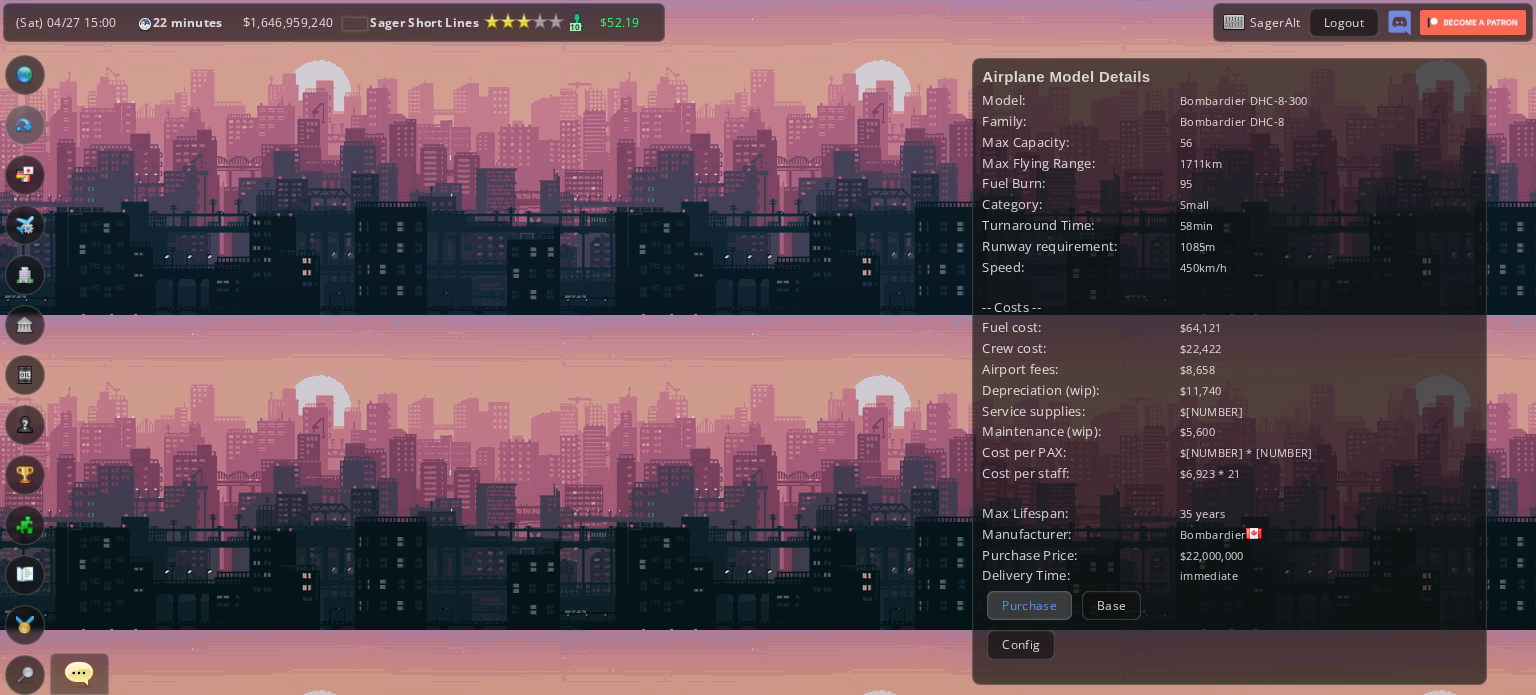 click on "Purchase" at bounding box center [1029, 605] 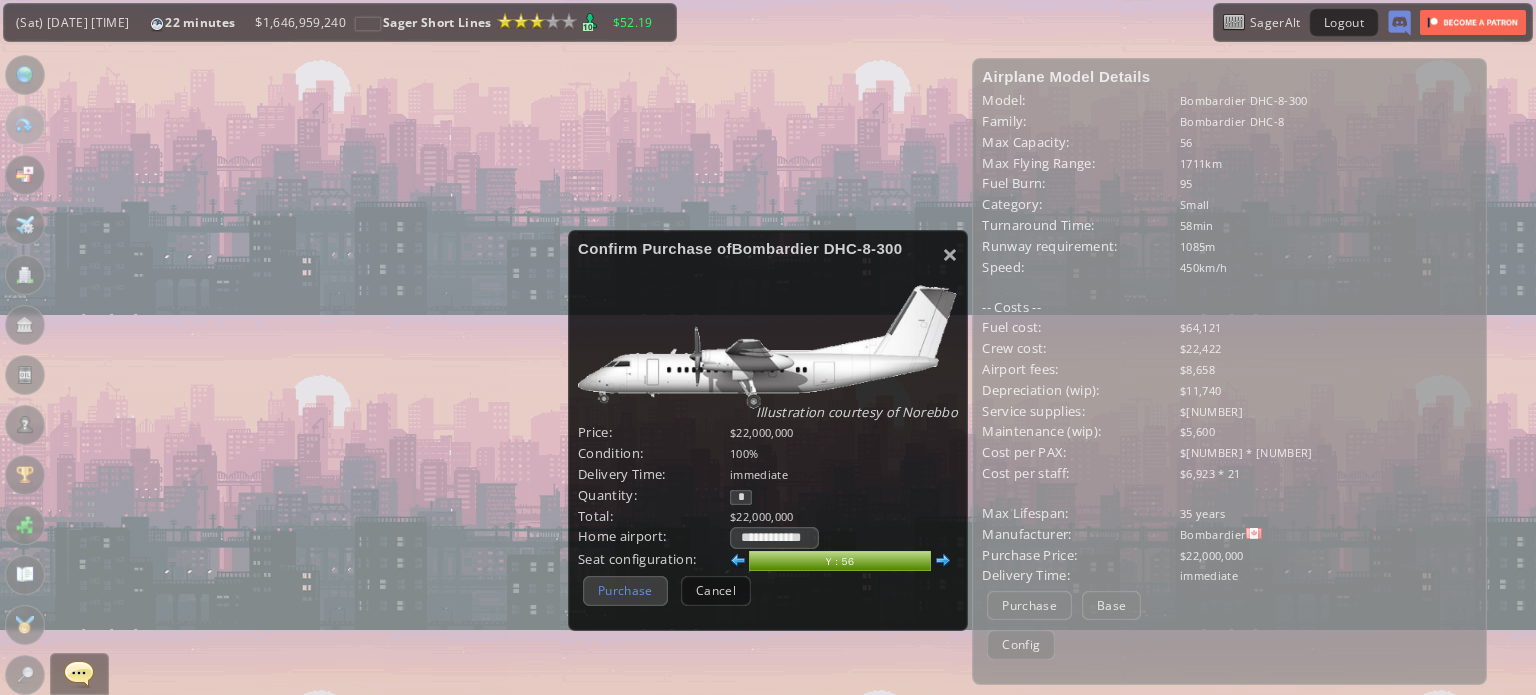 click on "Purchase" at bounding box center [625, 590] 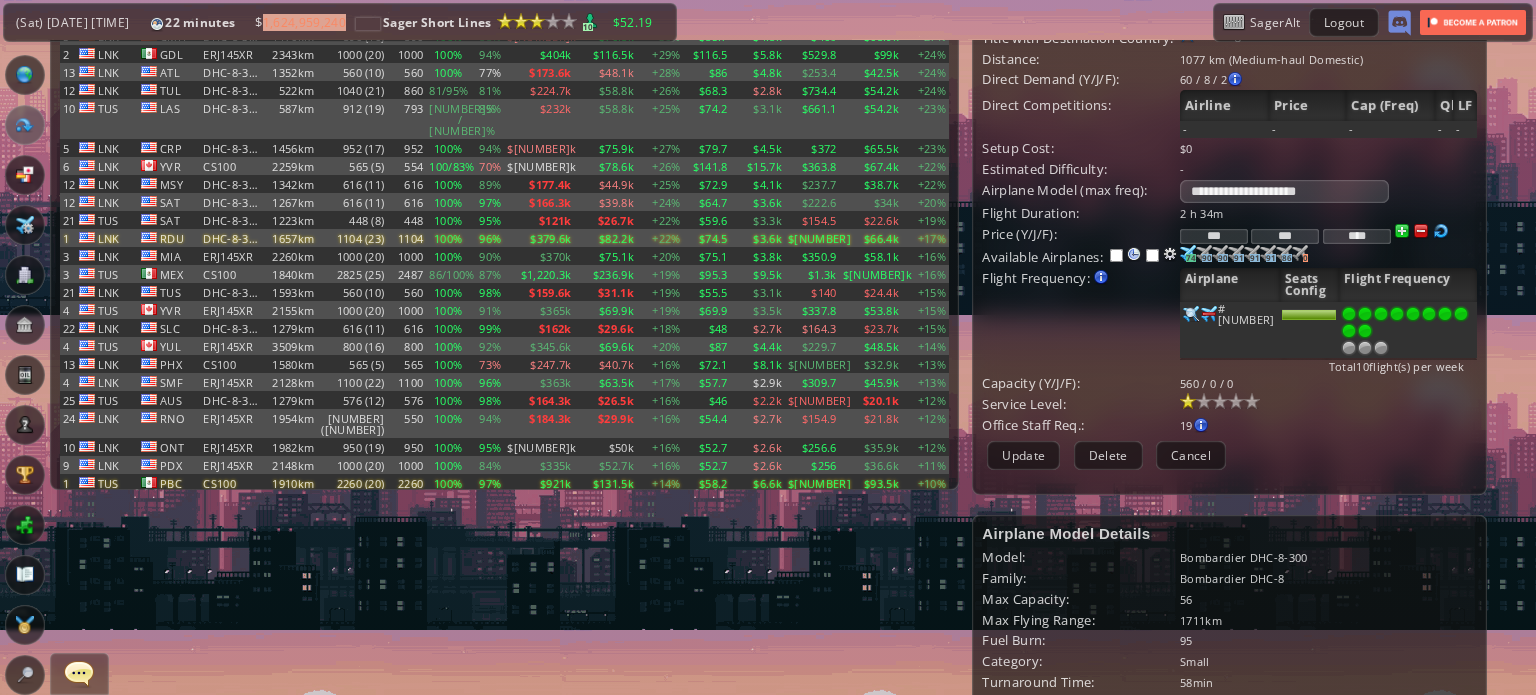 scroll, scrollTop: 42, scrollLeft: 0, axis: vertical 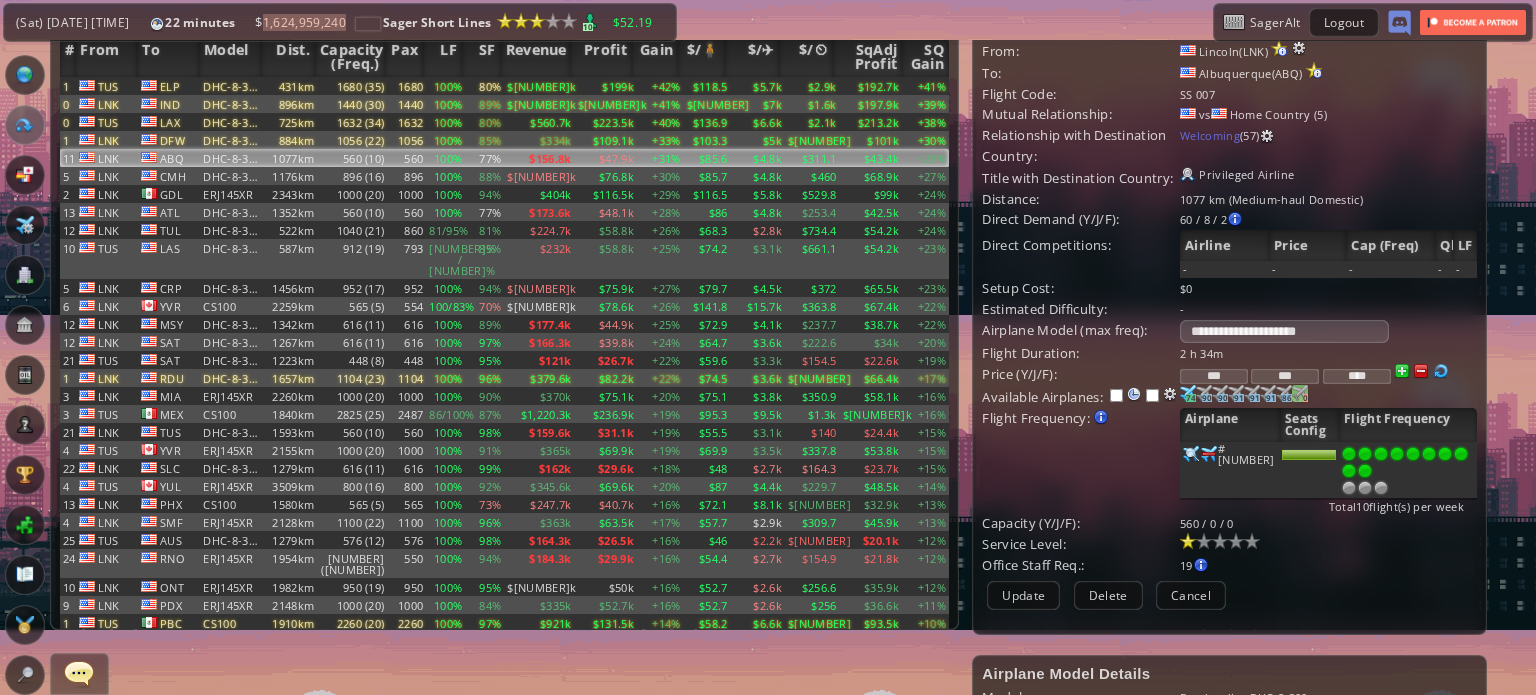 click at bounding box center [1188, 393] 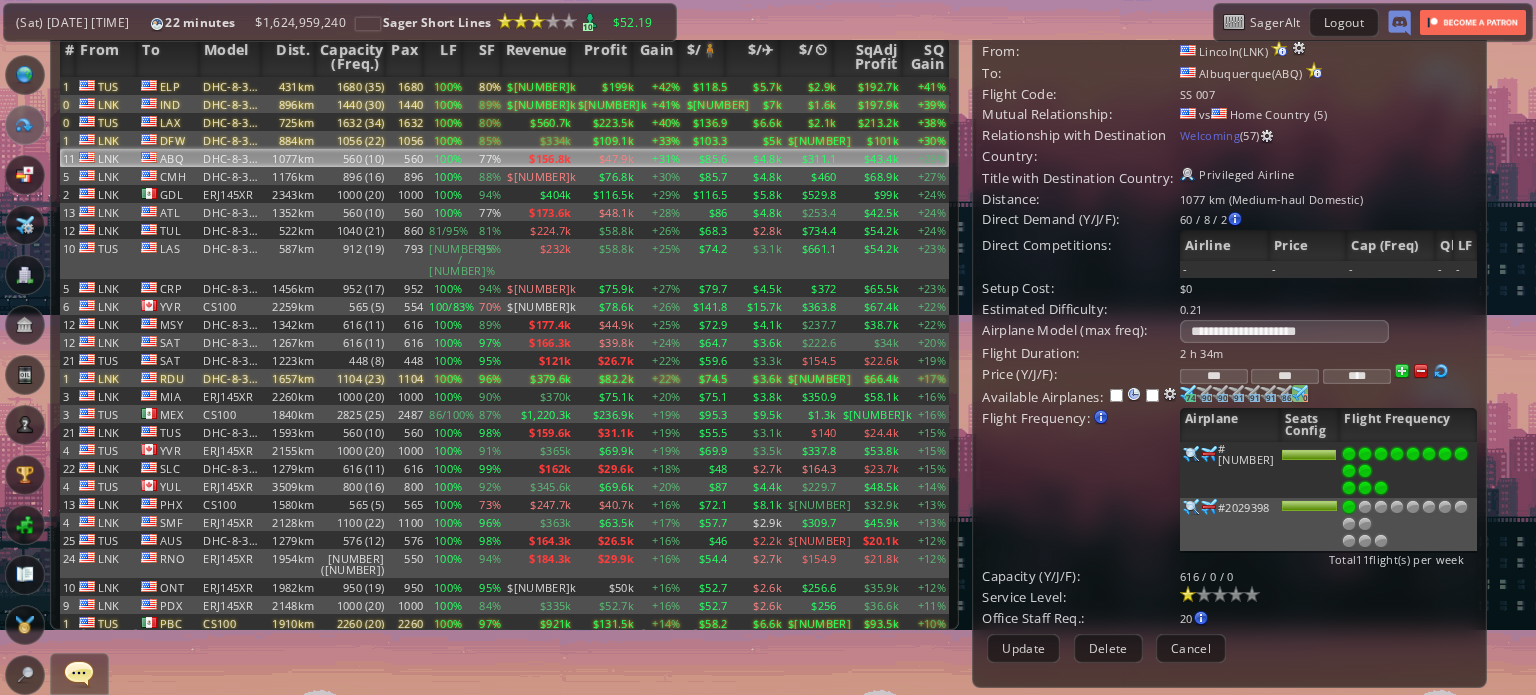 click at bounding box center (1381, 488) 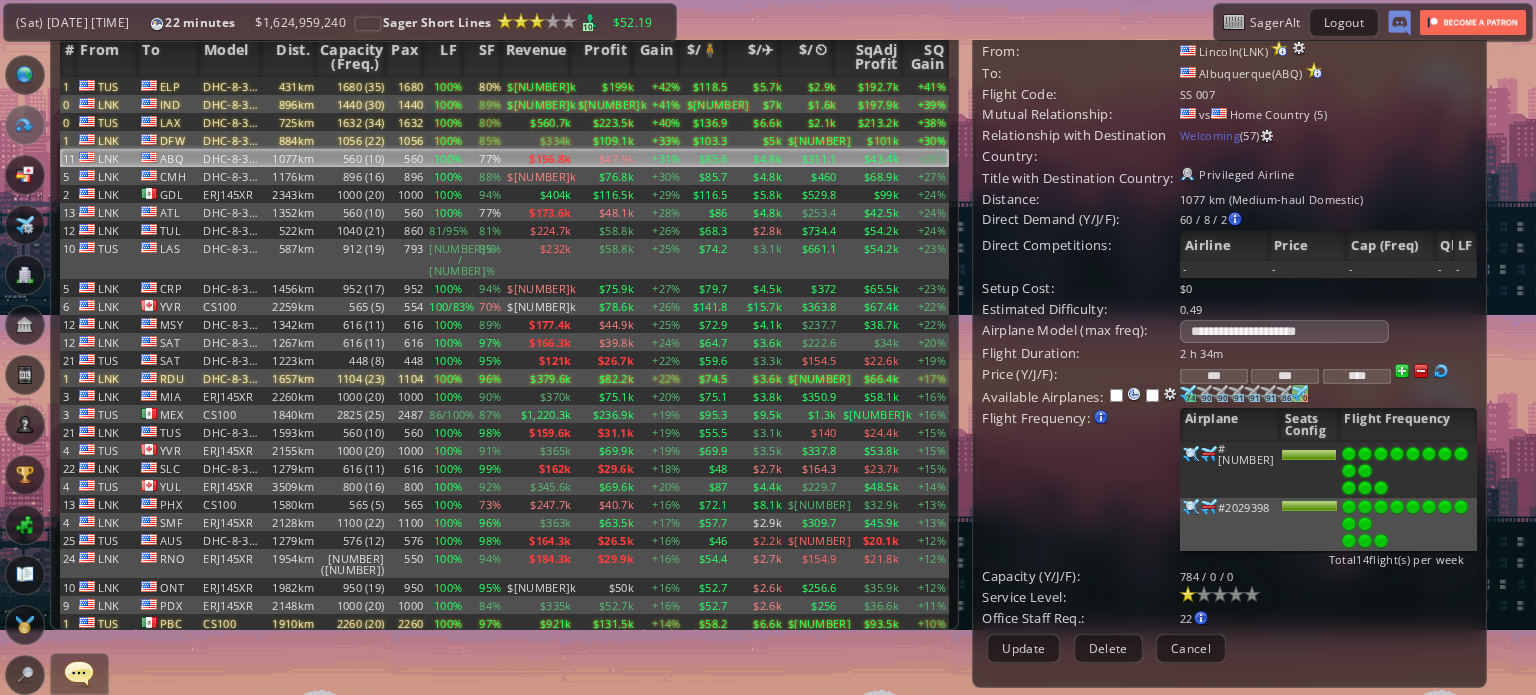 click at bounding box center [1381, 488] 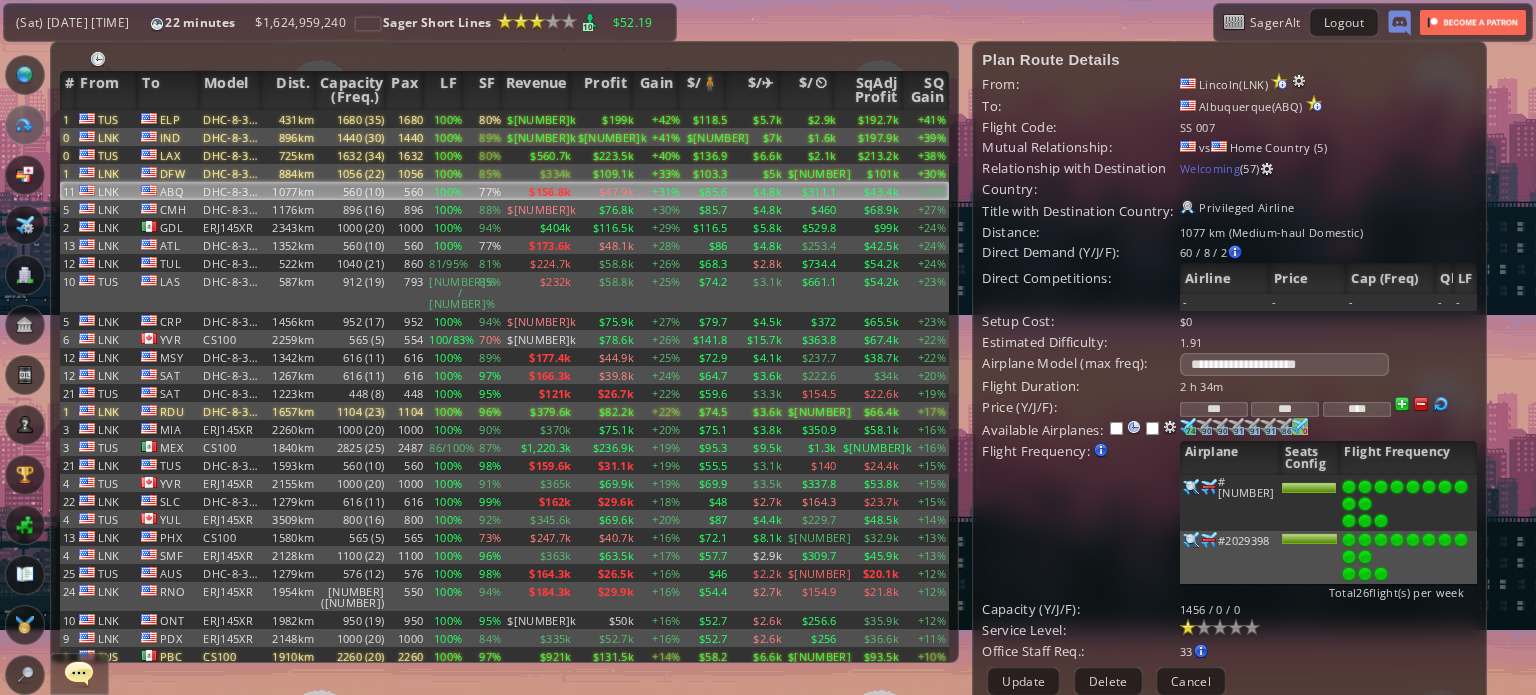 scroll, scrollTop: 0, scrollLeft: 0, axis: both 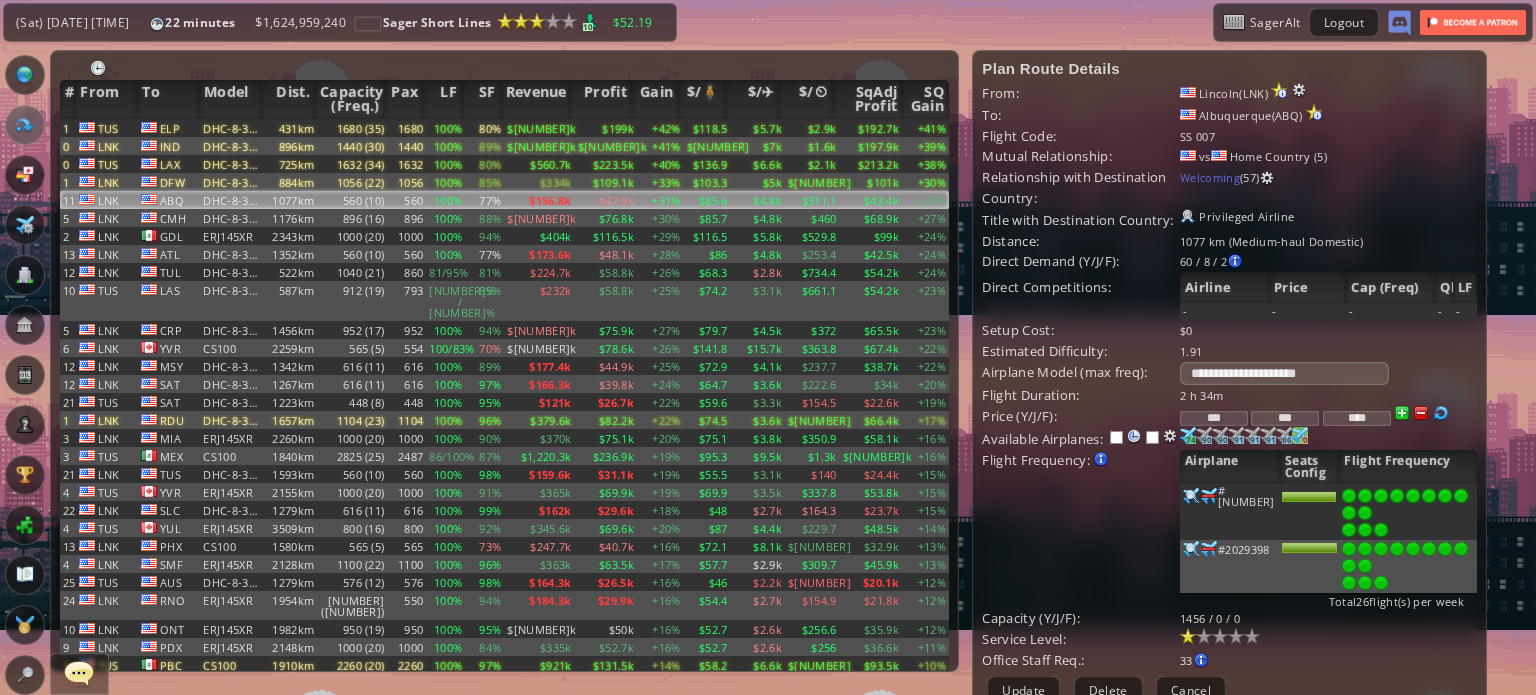 click on "***" at bounding box center [1214, 418] 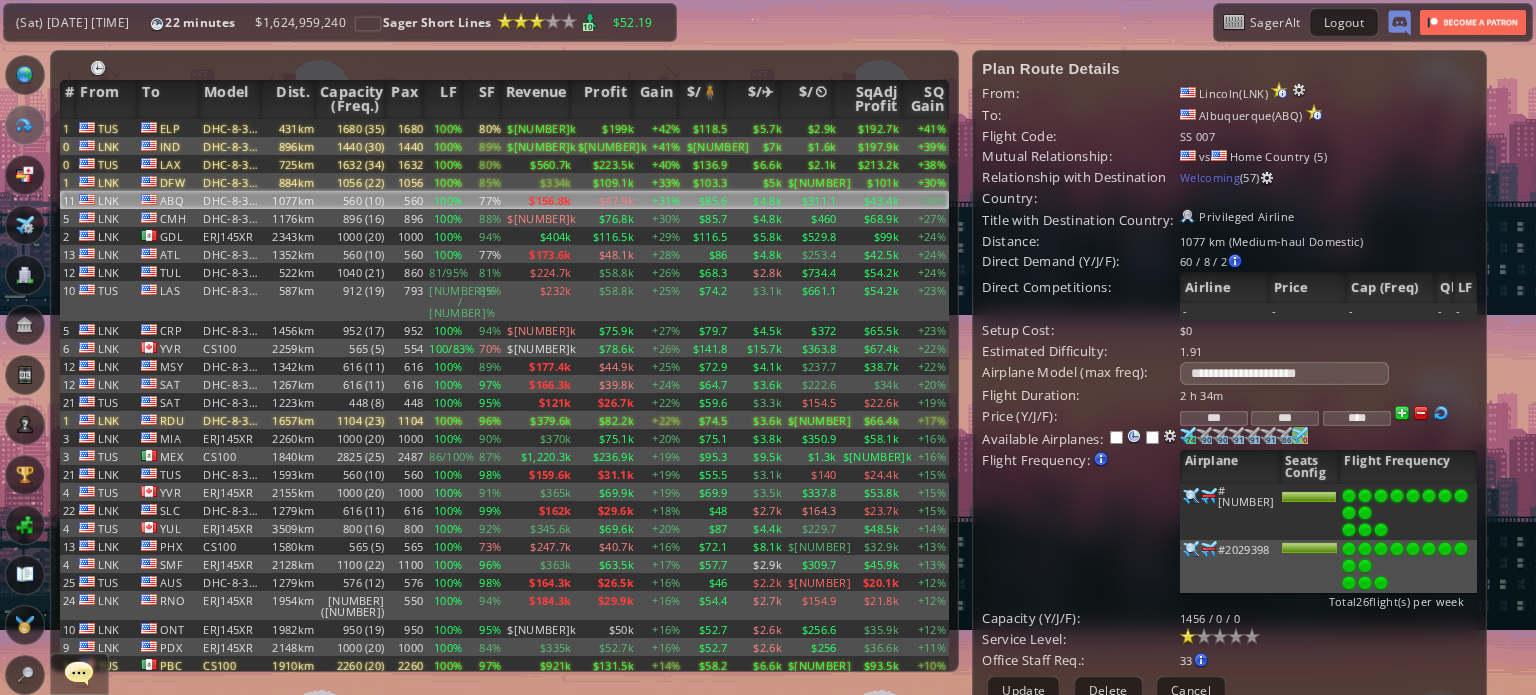 click on "***" at bounding box center [1214, 418] 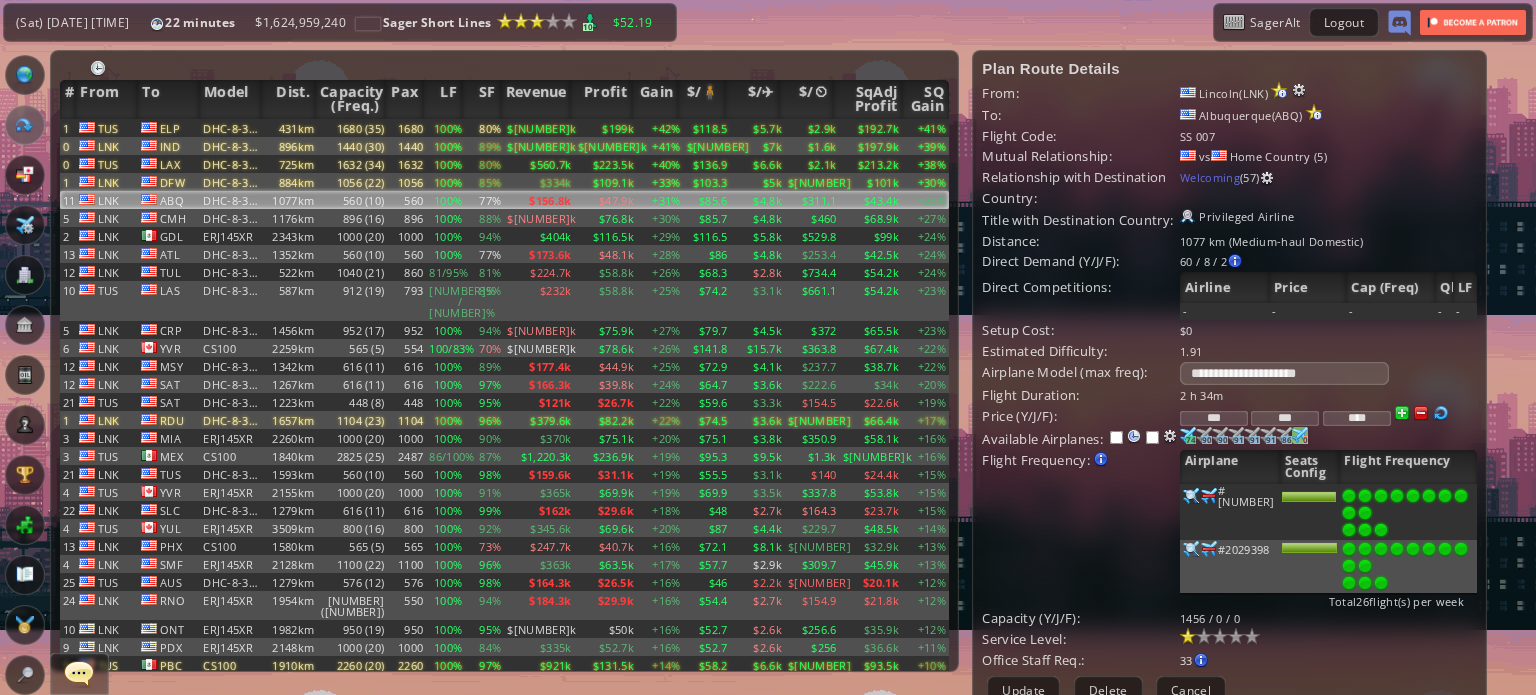 type on "***" 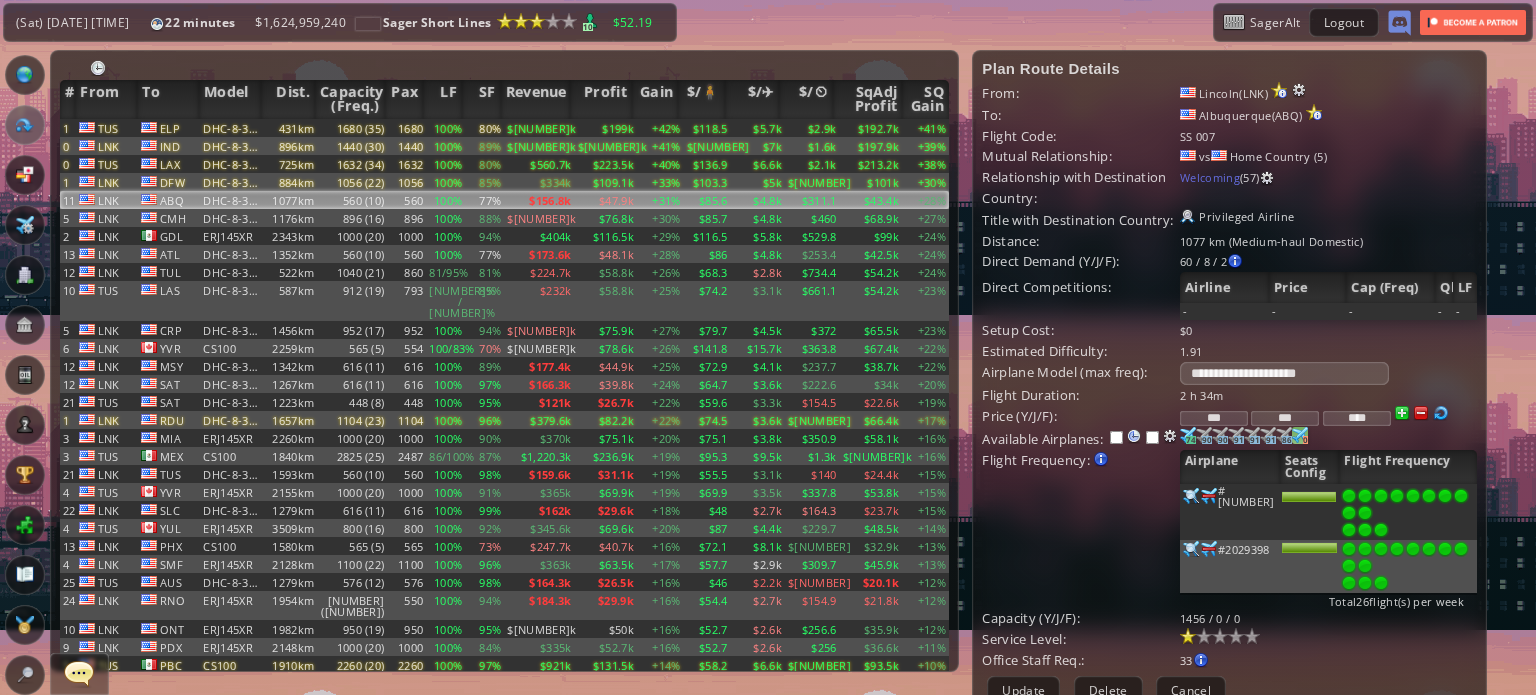click on "***" at bounding box center (1285, 418) 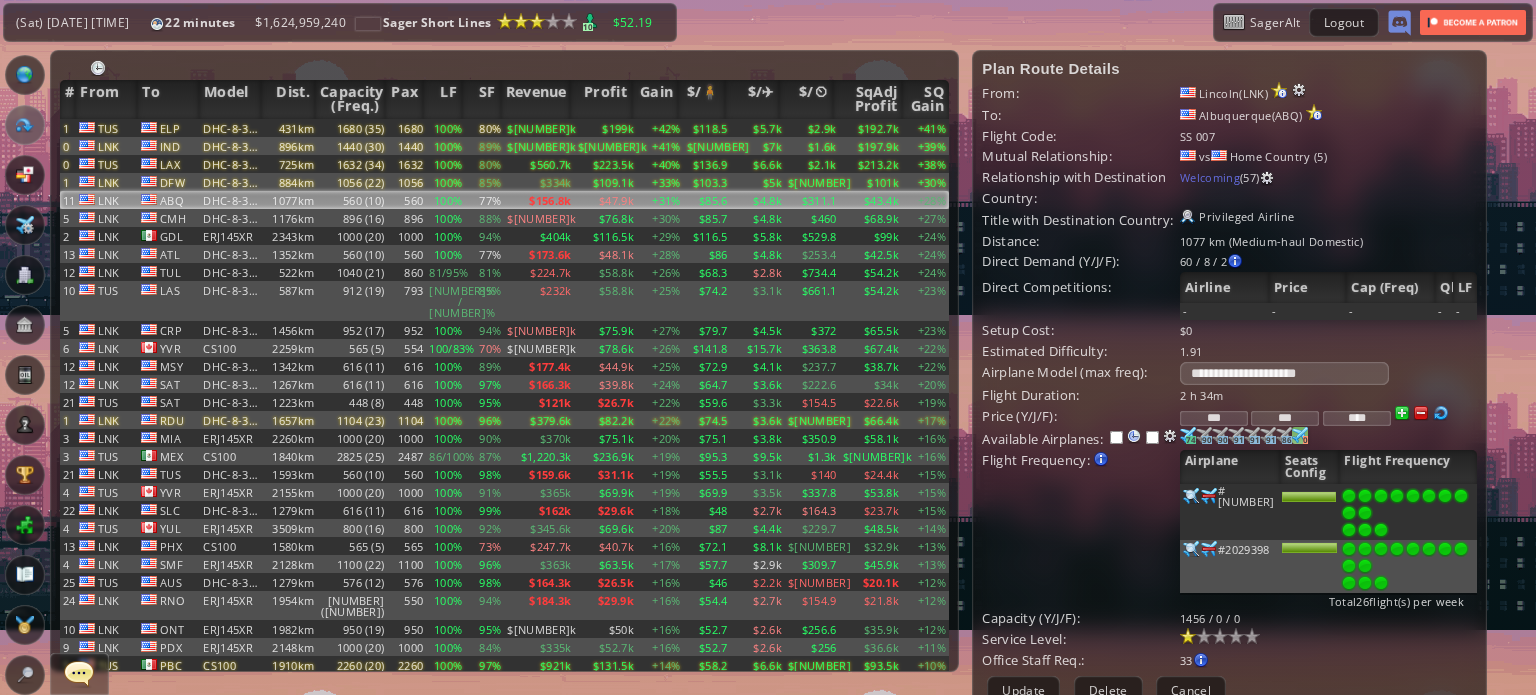 click on "***" at bounding box center (1285, 418) 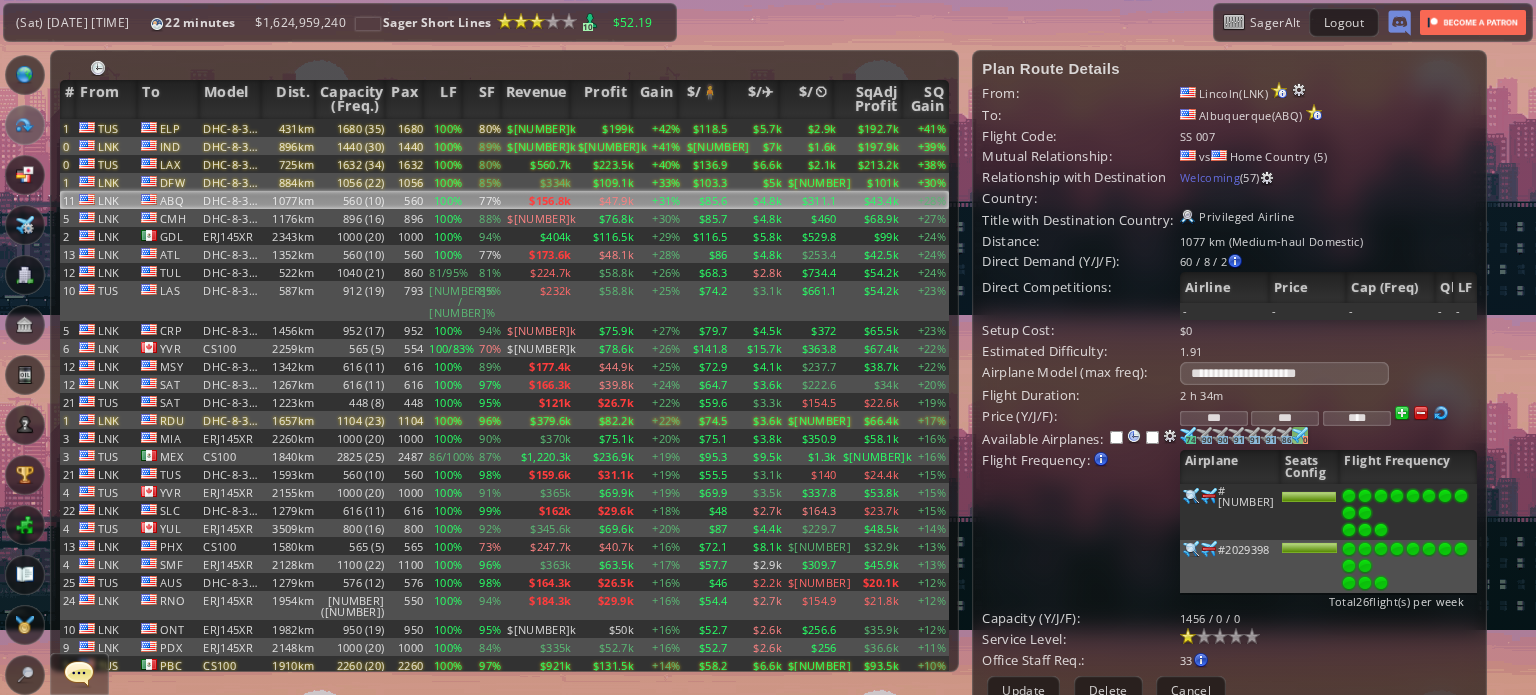 type on "***" 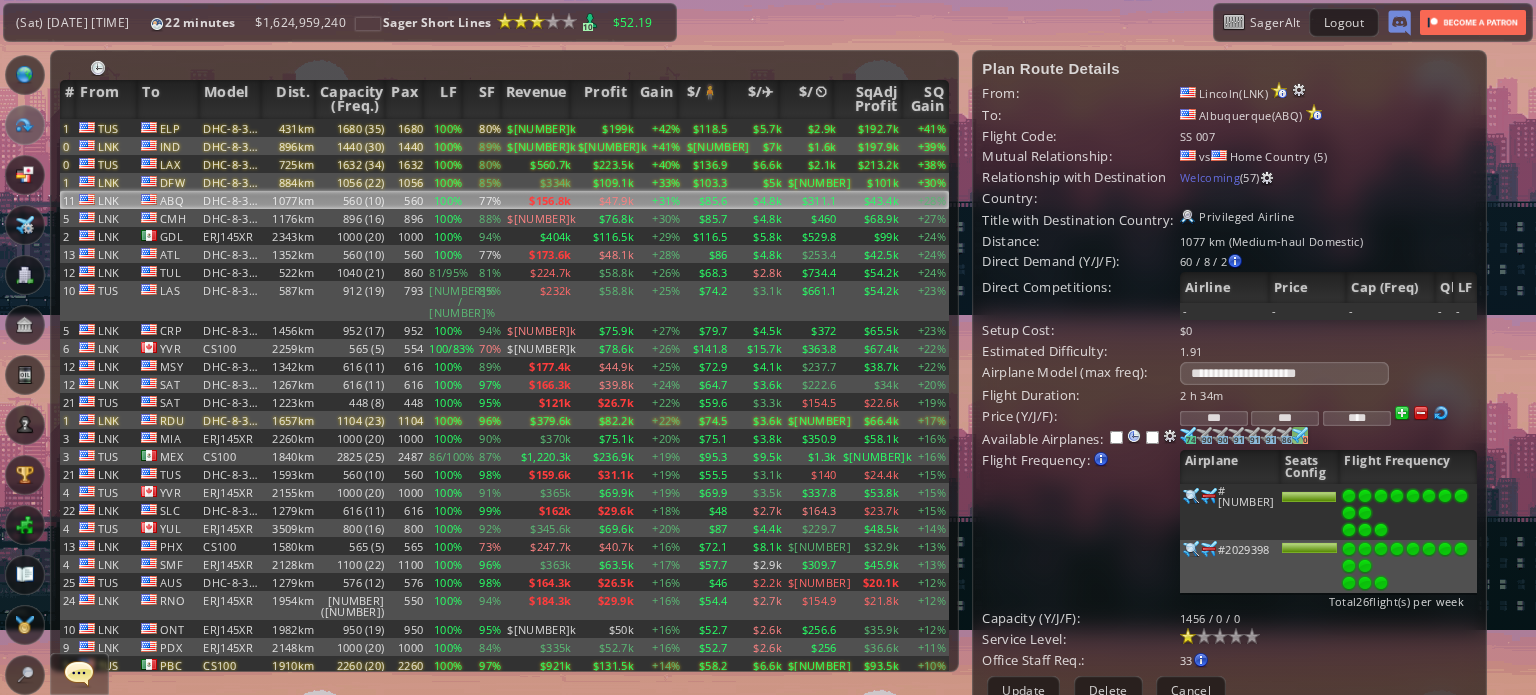 click on "Flight Frequency:
Increase/decrease the flight frequency by selecting/deselecting the airplane icons." at bounding box center (1081, 395) 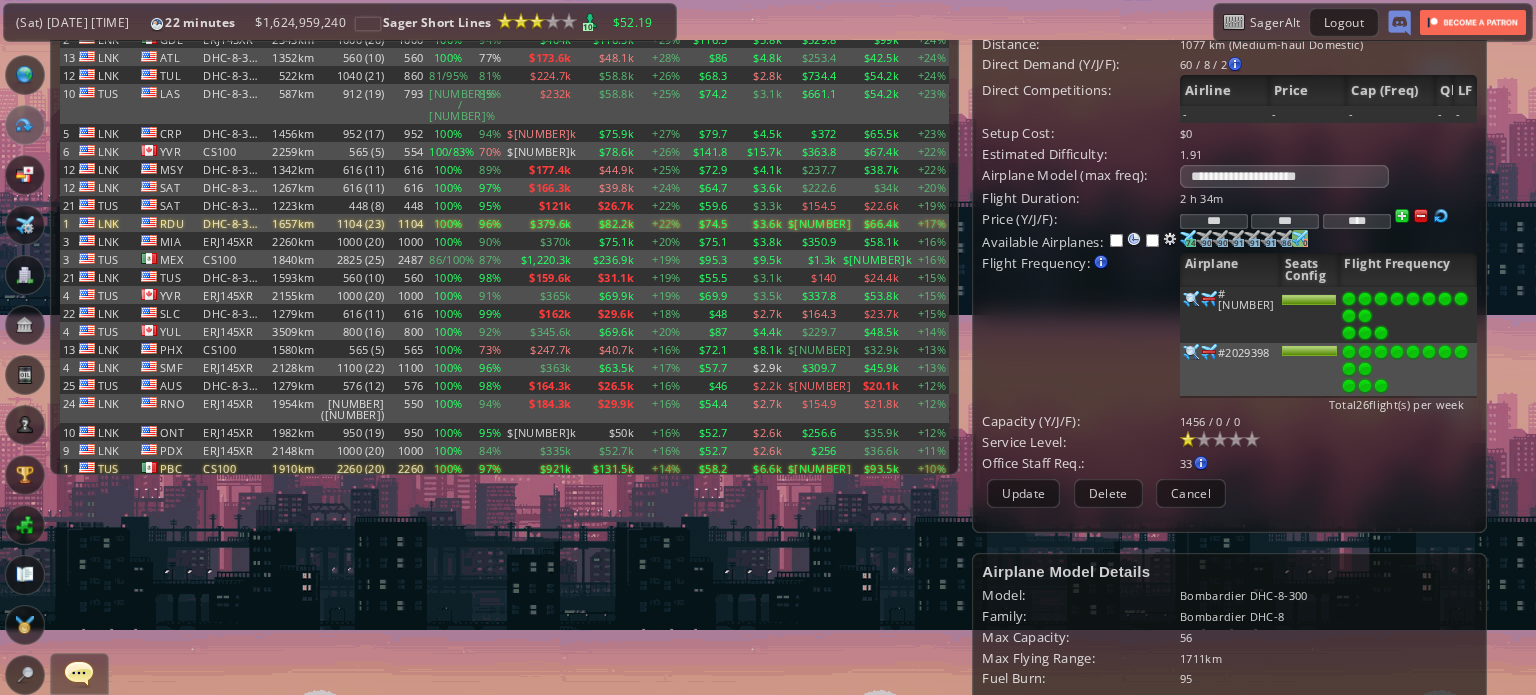 scroll, scrollTop: 300, scrollLeft: 0, axis: vertical 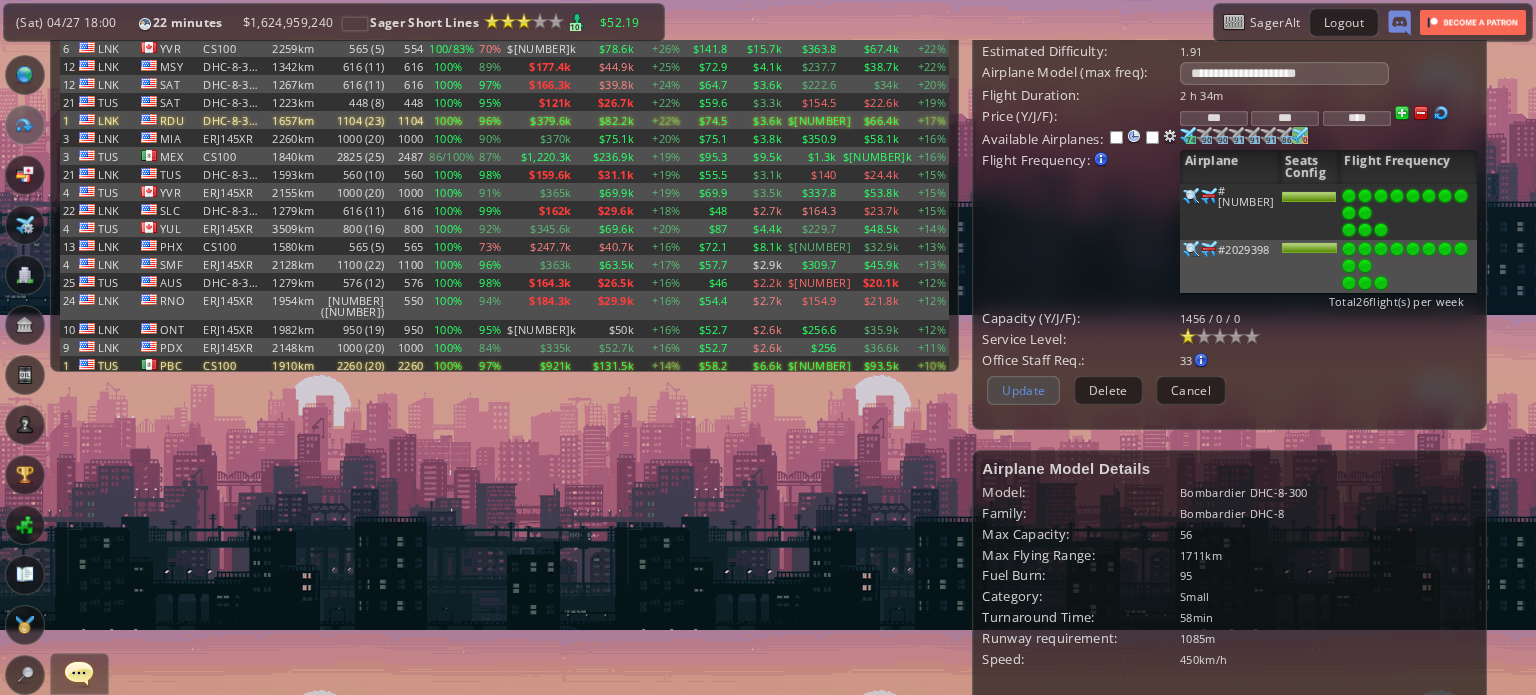 click on "Update" at bounding box center [1023, 390] 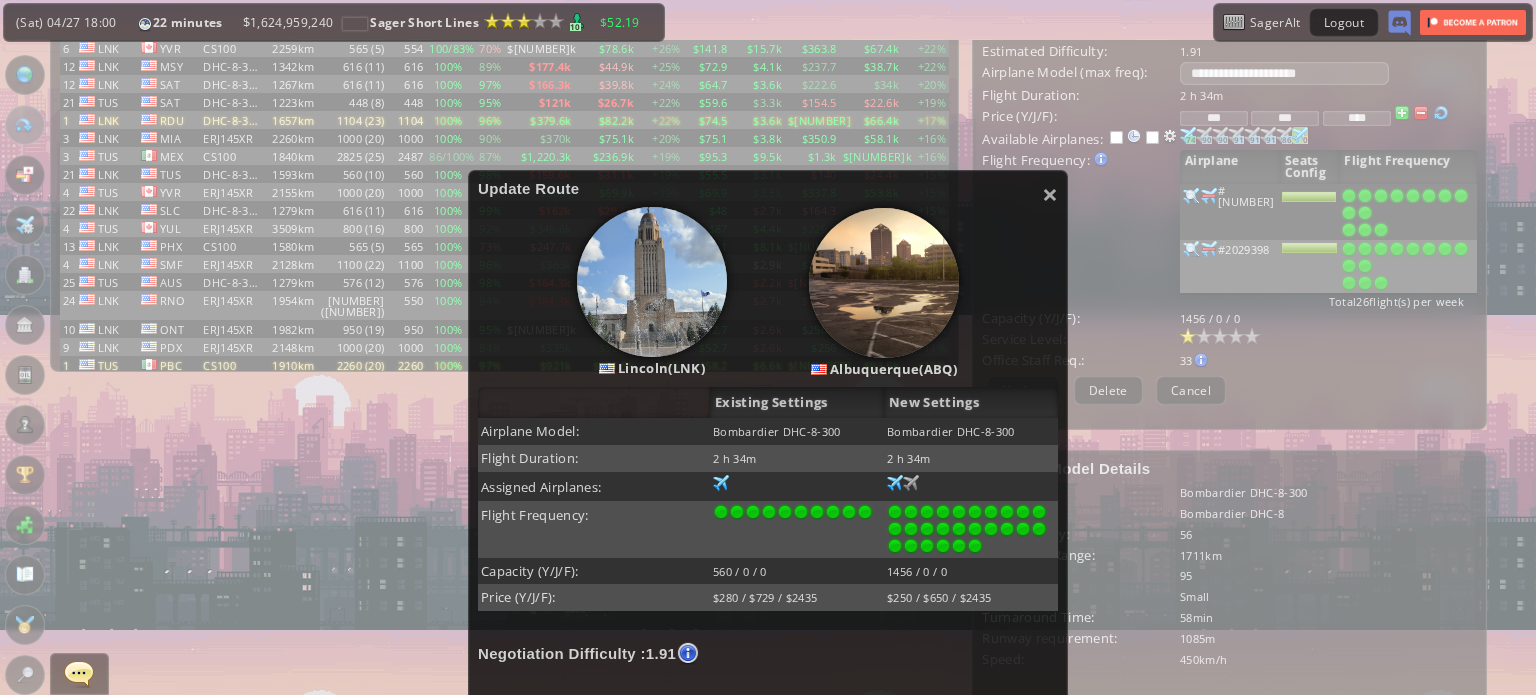 scroll, scrollTop: 300, scrollLeft: 0, axis: vertical 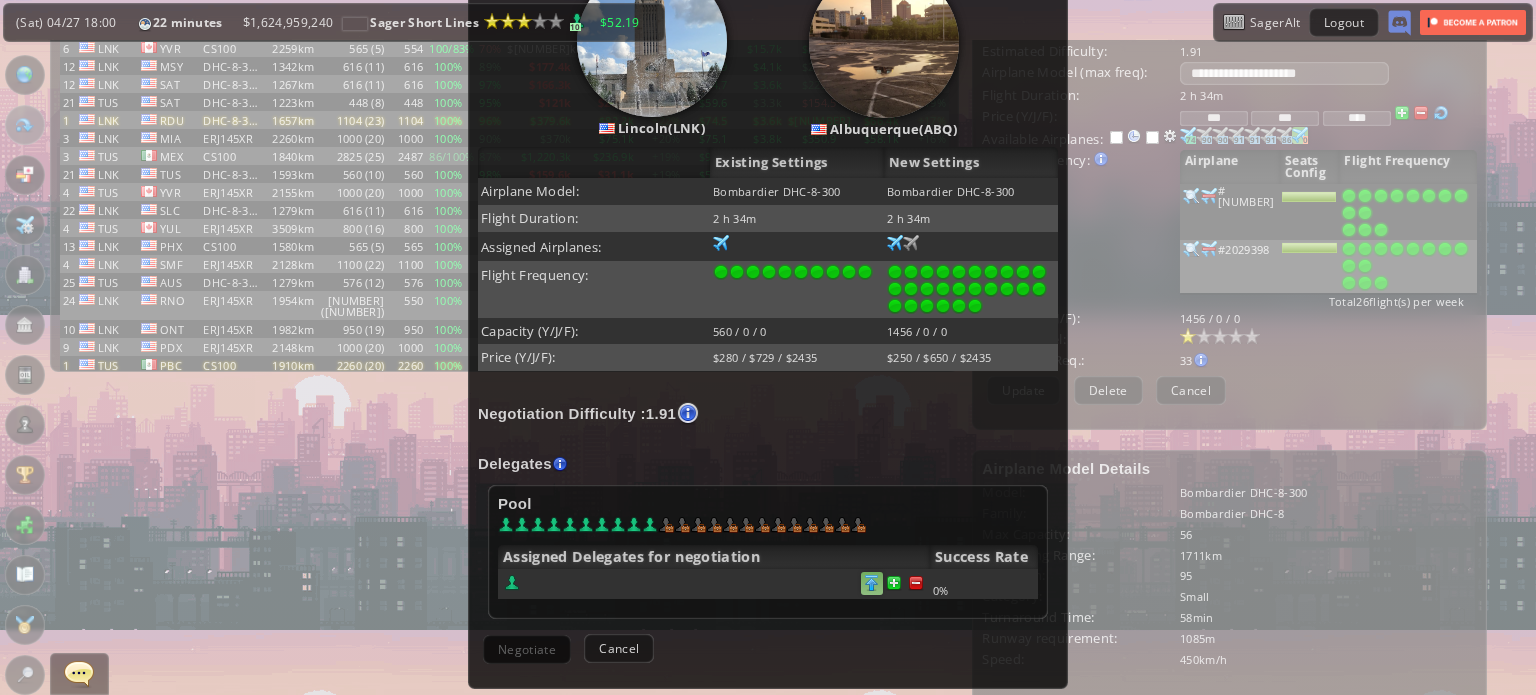 click at bounding box center (916, 583) 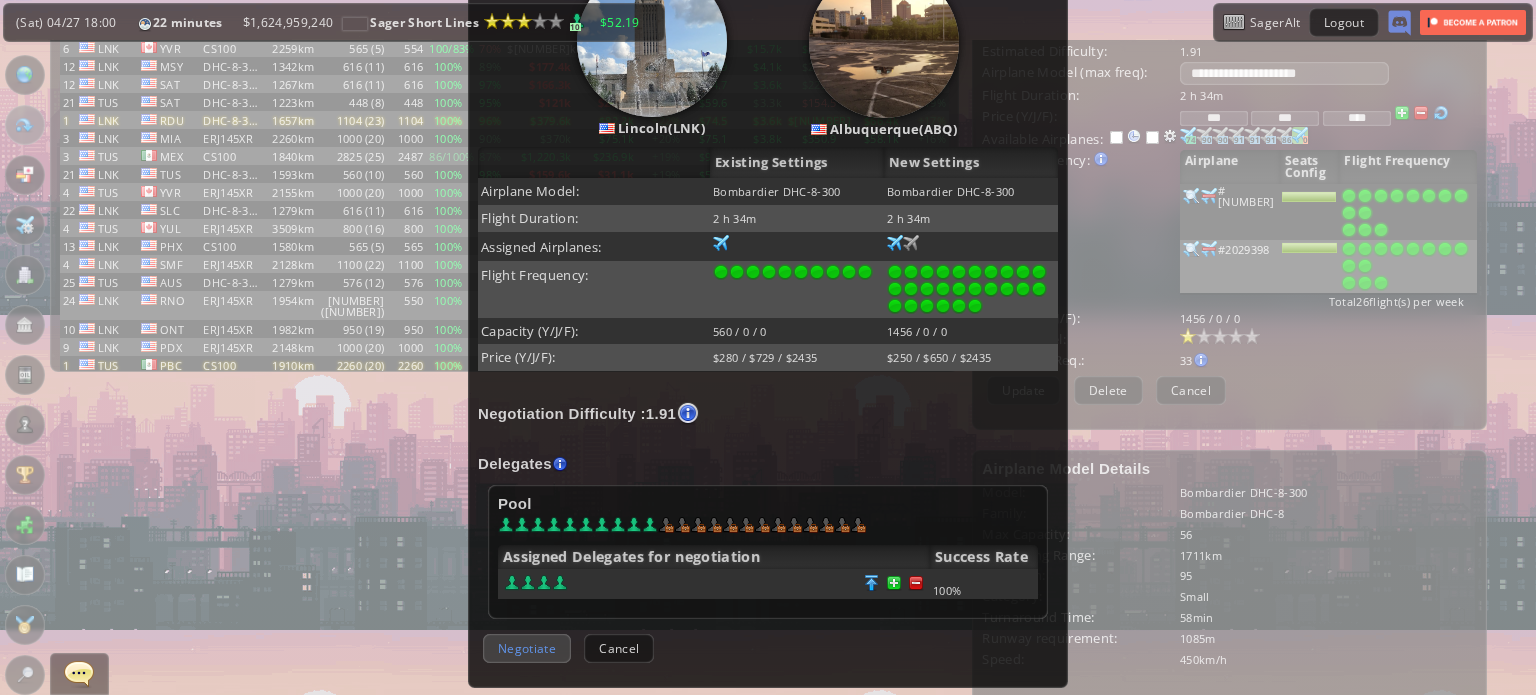 click on "Negotiate" at bounding box center (527, 648) 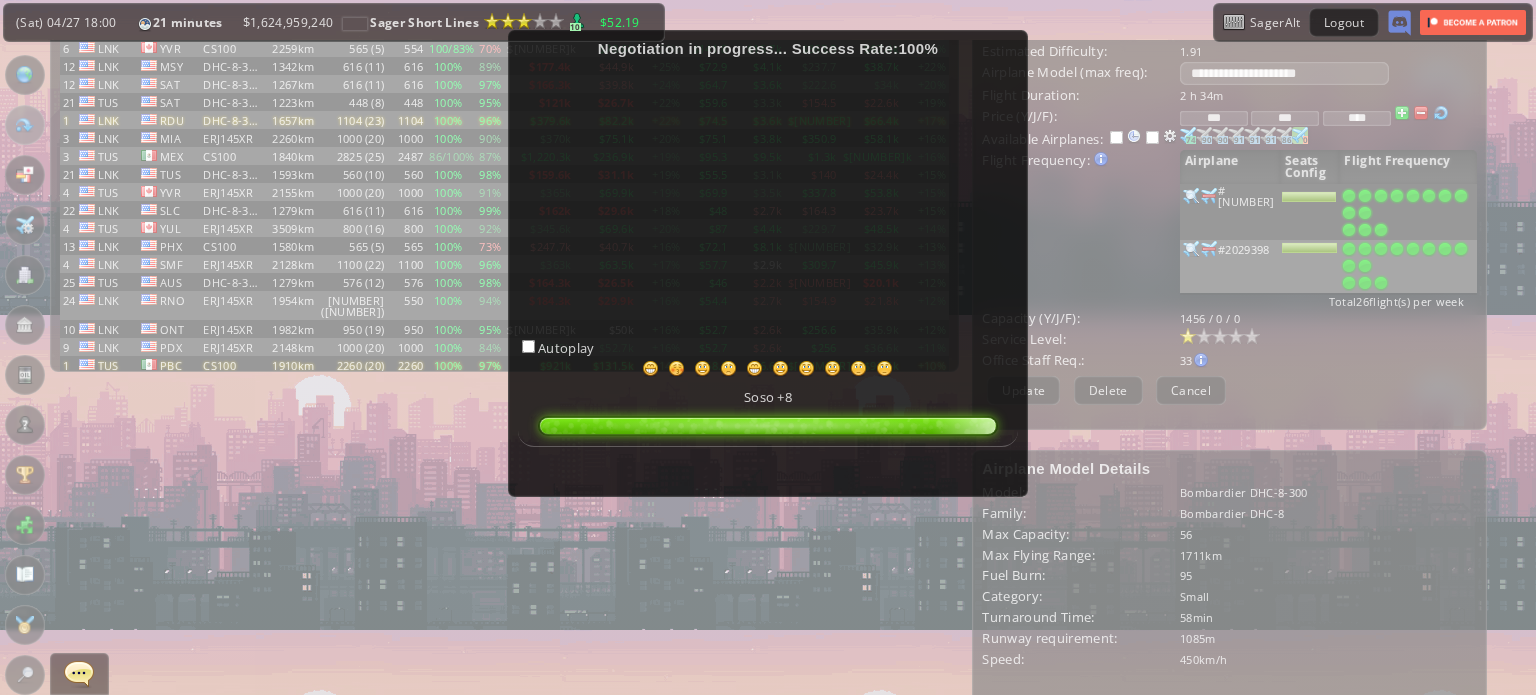 scroll, scrollTop: 199, scrollLeft: 0, axis: vertical 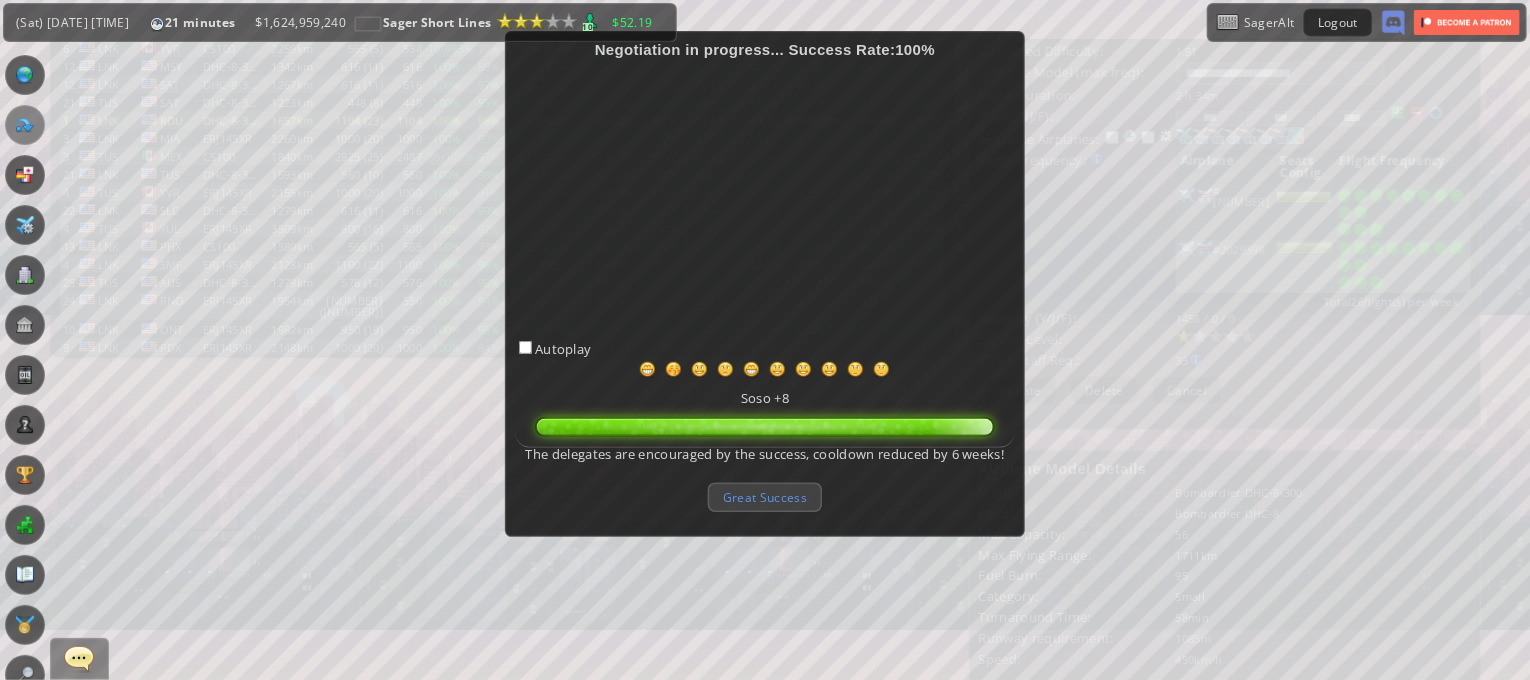 click on "Great Success" at bounding box center (765, 497) 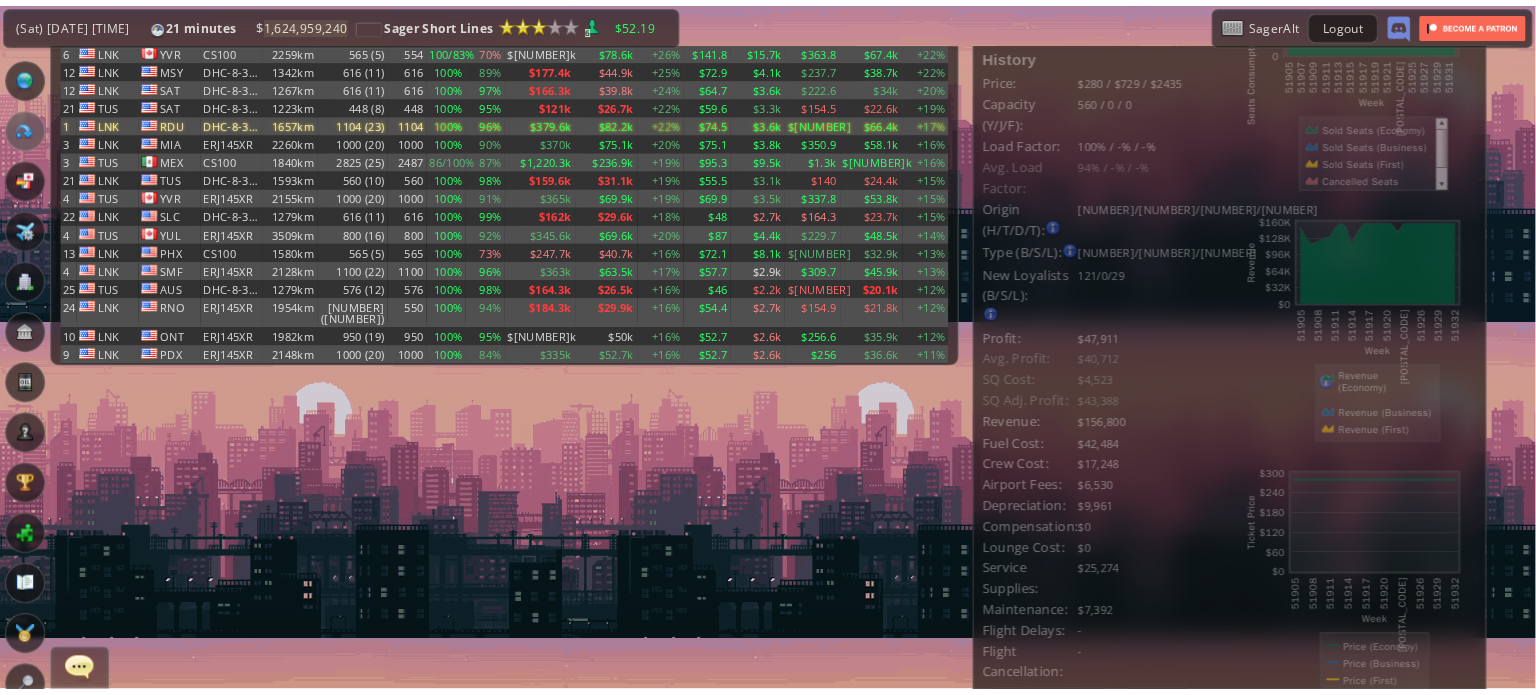 scroll, scrollTop: 0, scrollLeft: 0, axis: both 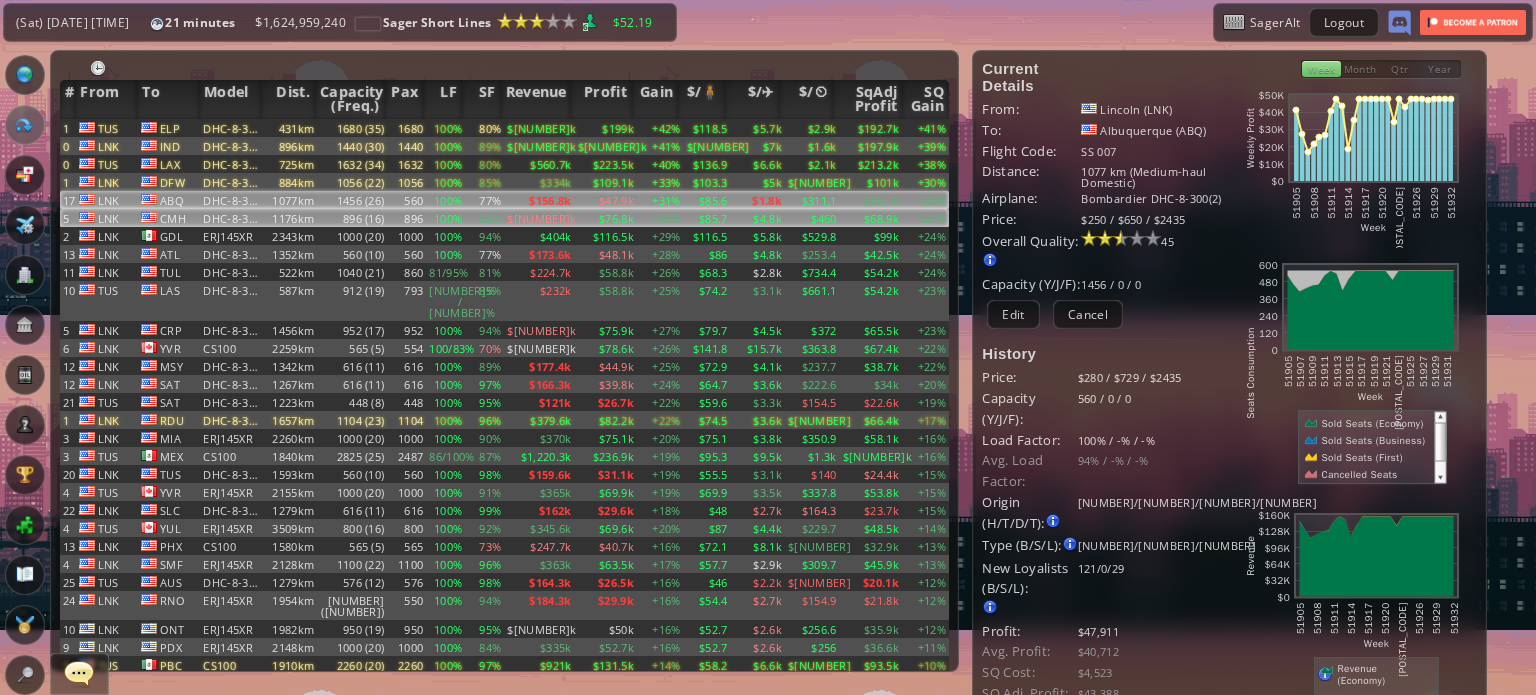 click on "$4.8k" at bounding box center [758, 128] 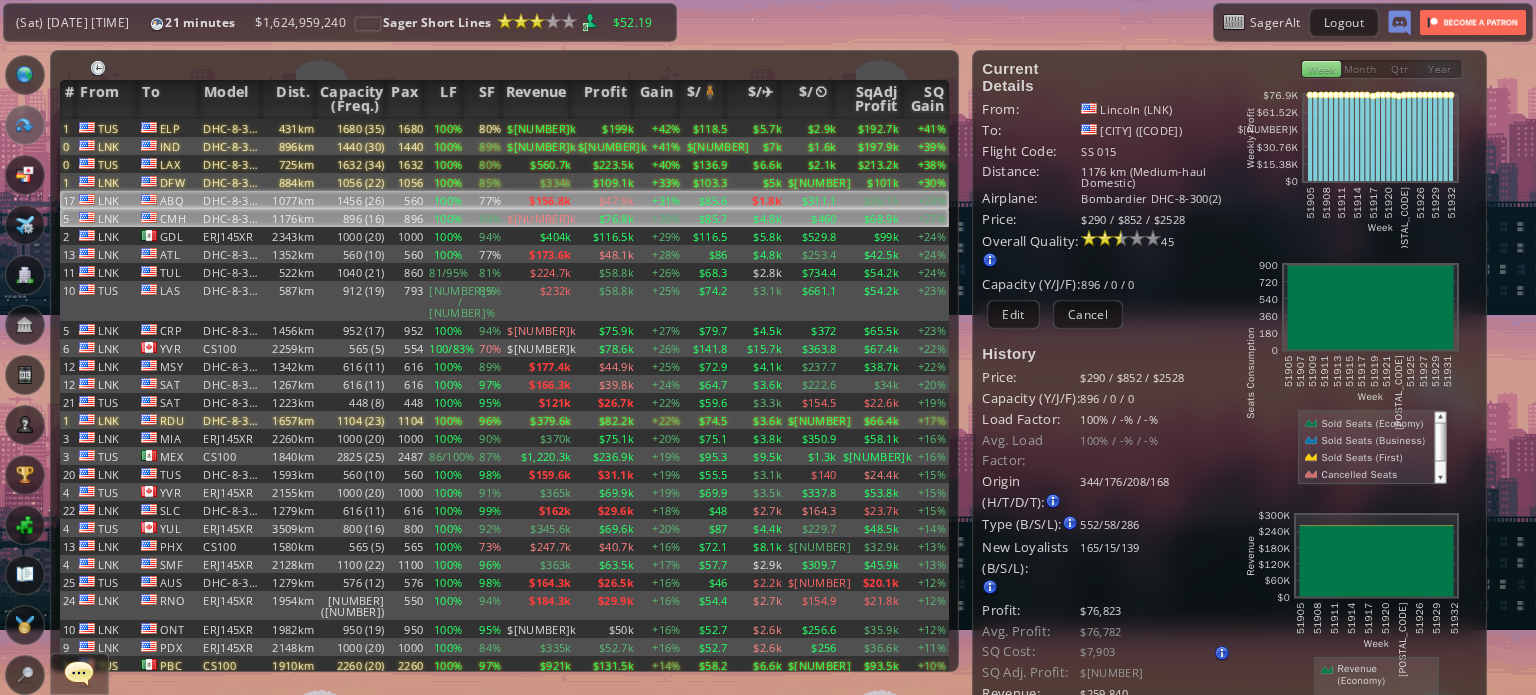 click on "$1.8k" at bounding box center [758, 128] 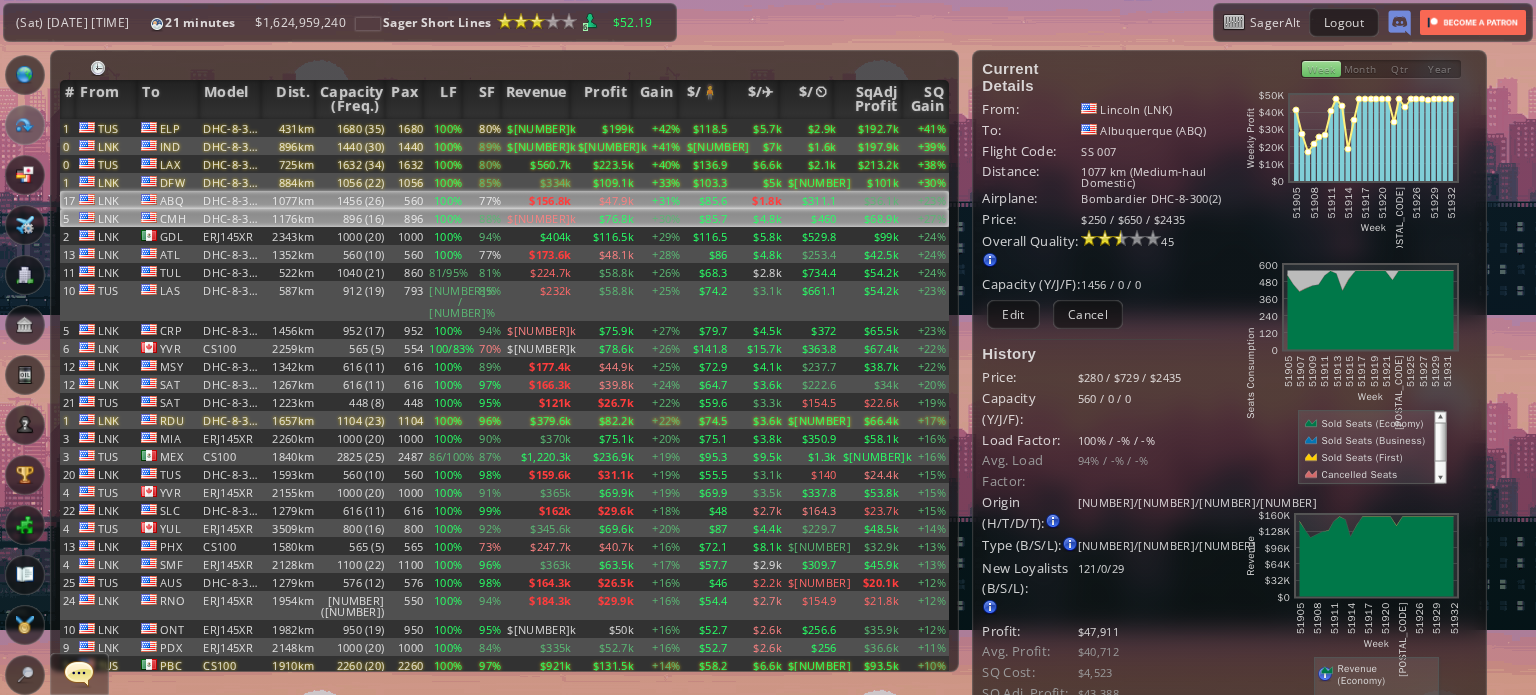 click on "$4.8k" at bounding box center (758, 128) 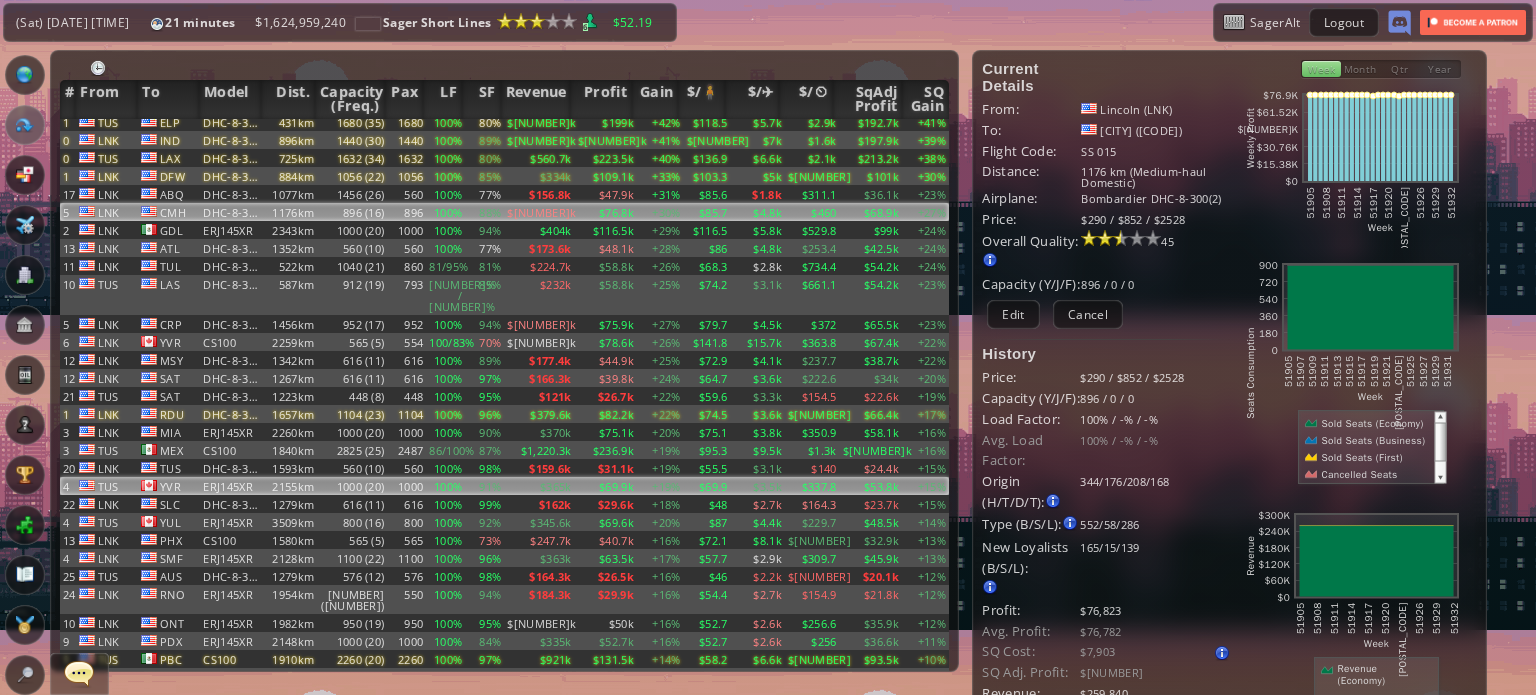 scroll, scrollTop: 0, scrollLeft: 0, axis: both 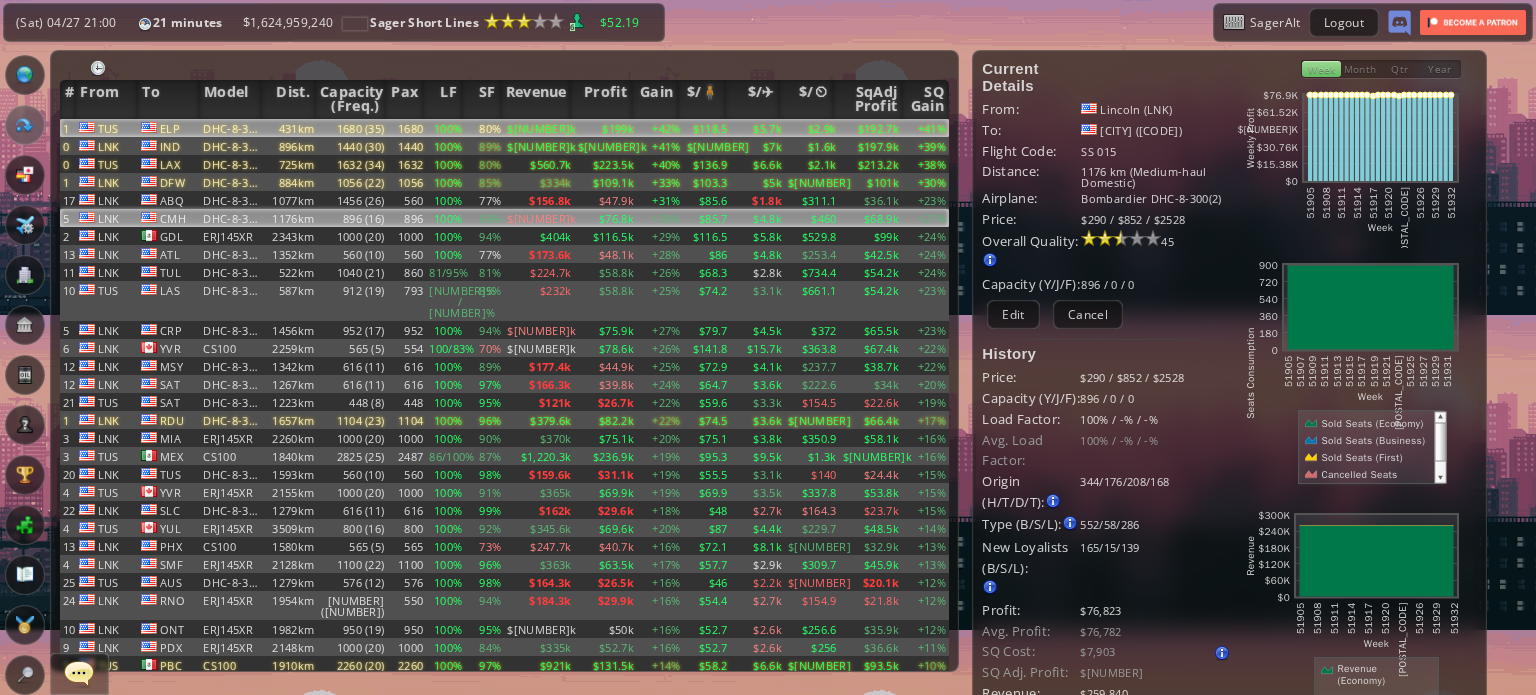 click on "1680 (35)" at bounding box center [352, 128] 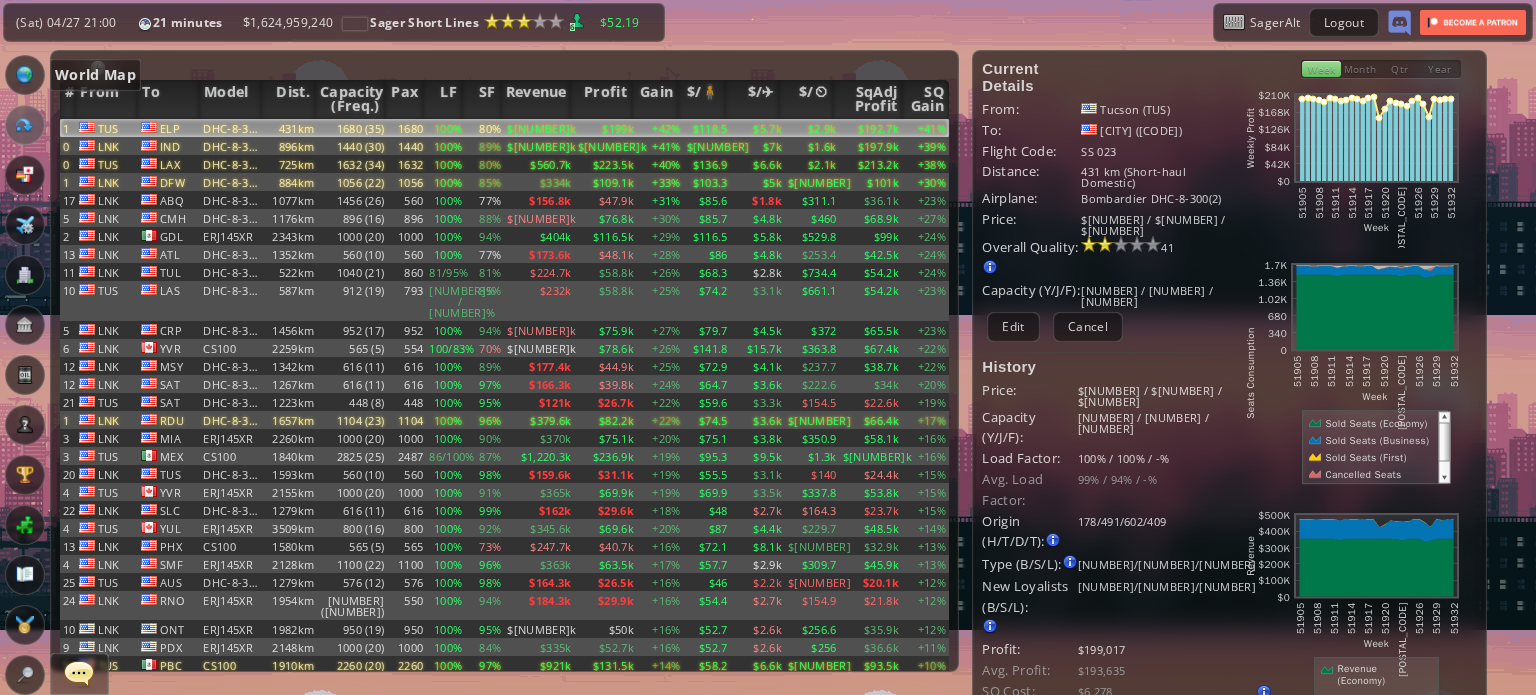 click at bounding box center (25, 75) 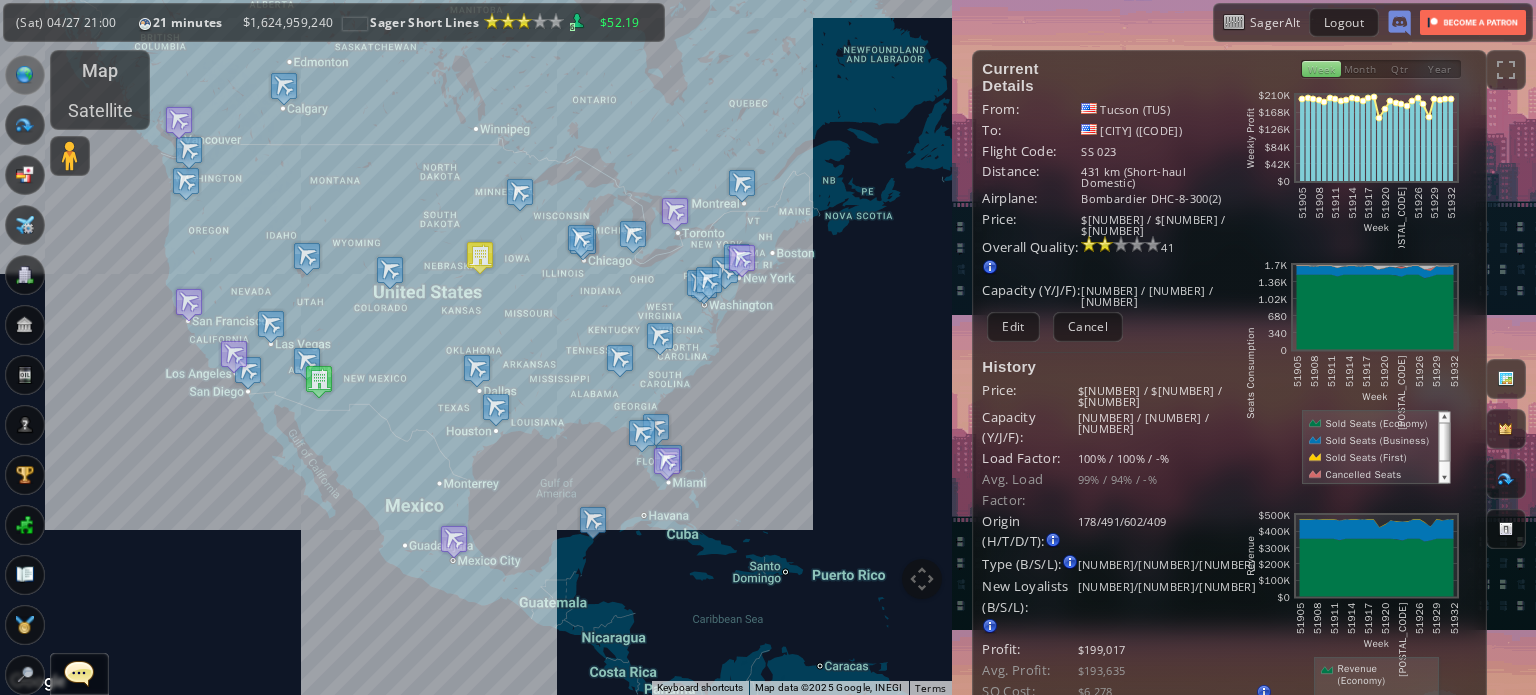 click on "To navigate, press the arrow keys." at bounding box center (476, 347) 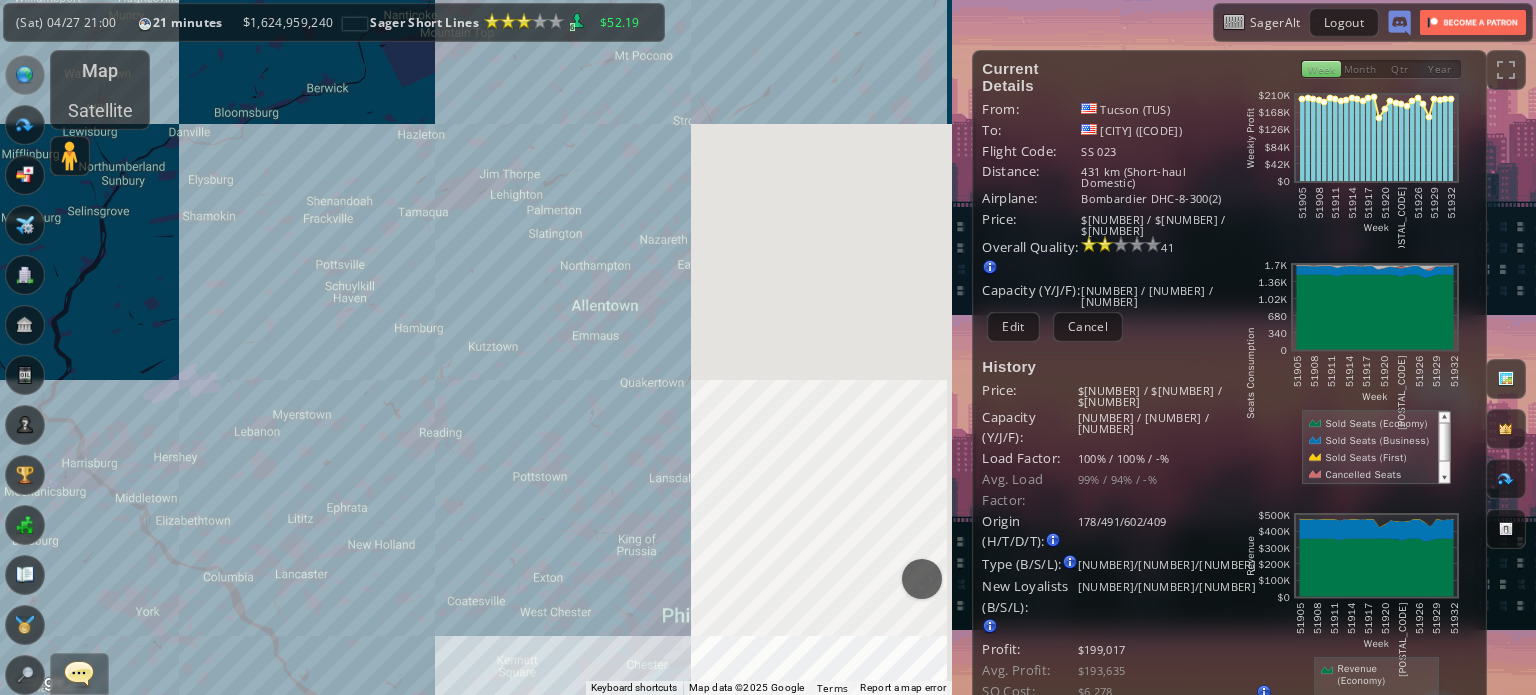drag, startPoint x: 624, startPoint y: 379, endPoint x: 208, endPoint y: 411, distance: 417.22894 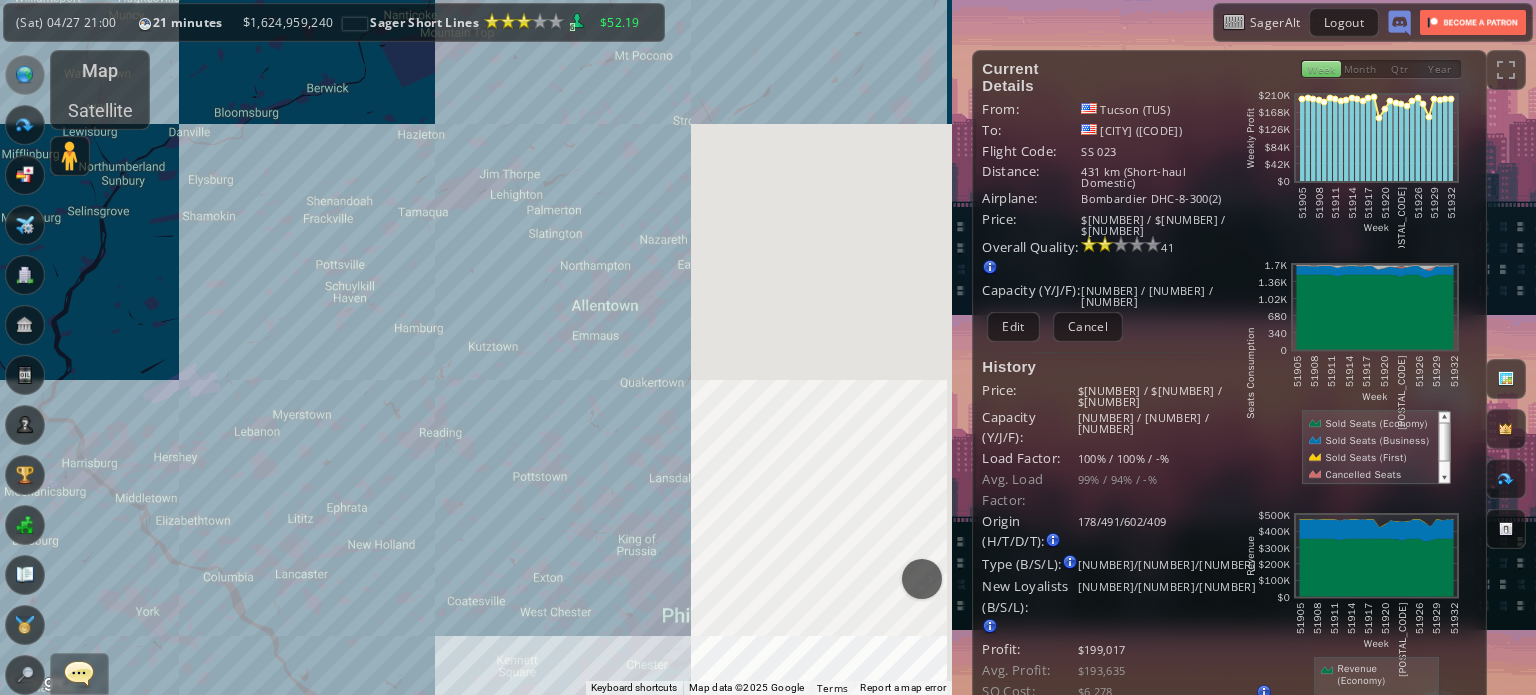 click on "To navigate, press the arrow keys." at bounding box center (476, 347) 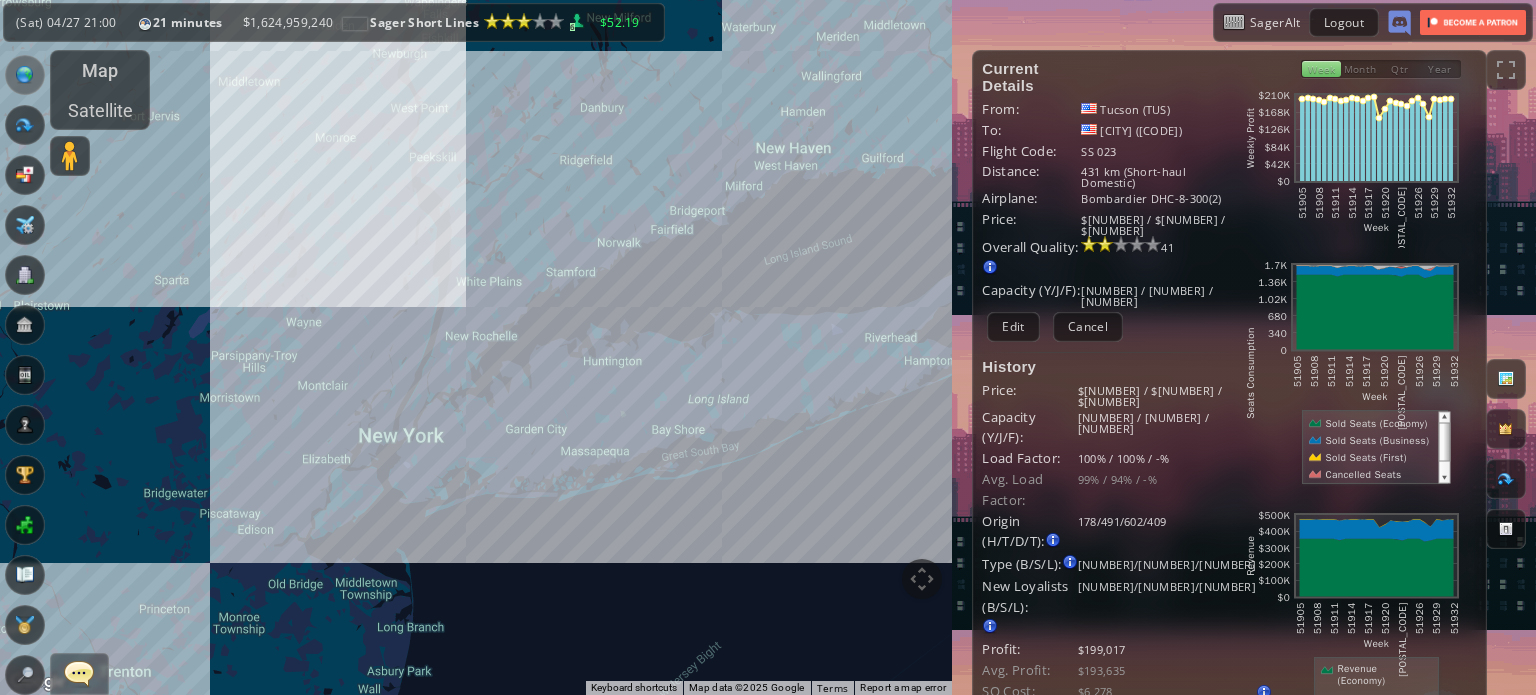 drag, startPoint x: 766, startPoint y: 350, endPoint x: 224, endPoint y: 525, distance: 569.5516 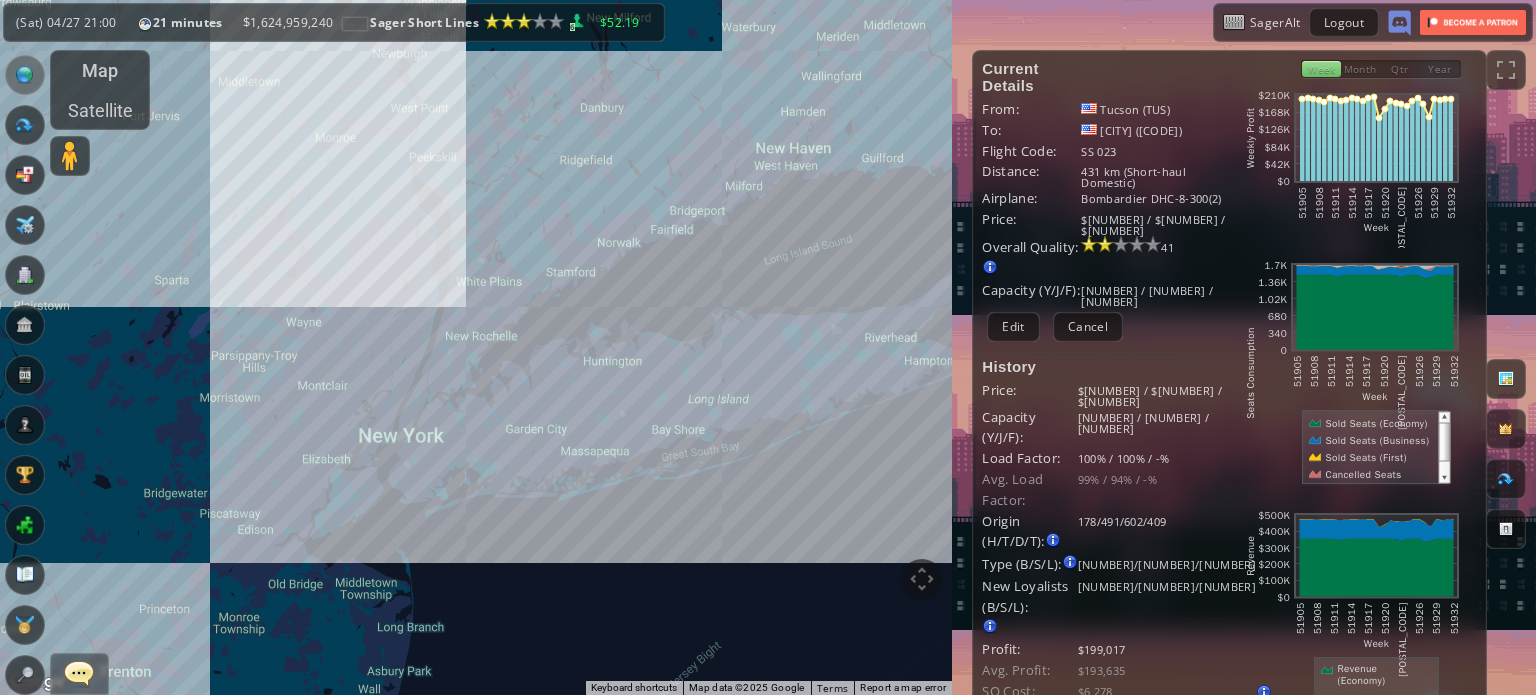 click on "To navigate, press the arrow keys." at bounding box center (476, 347) 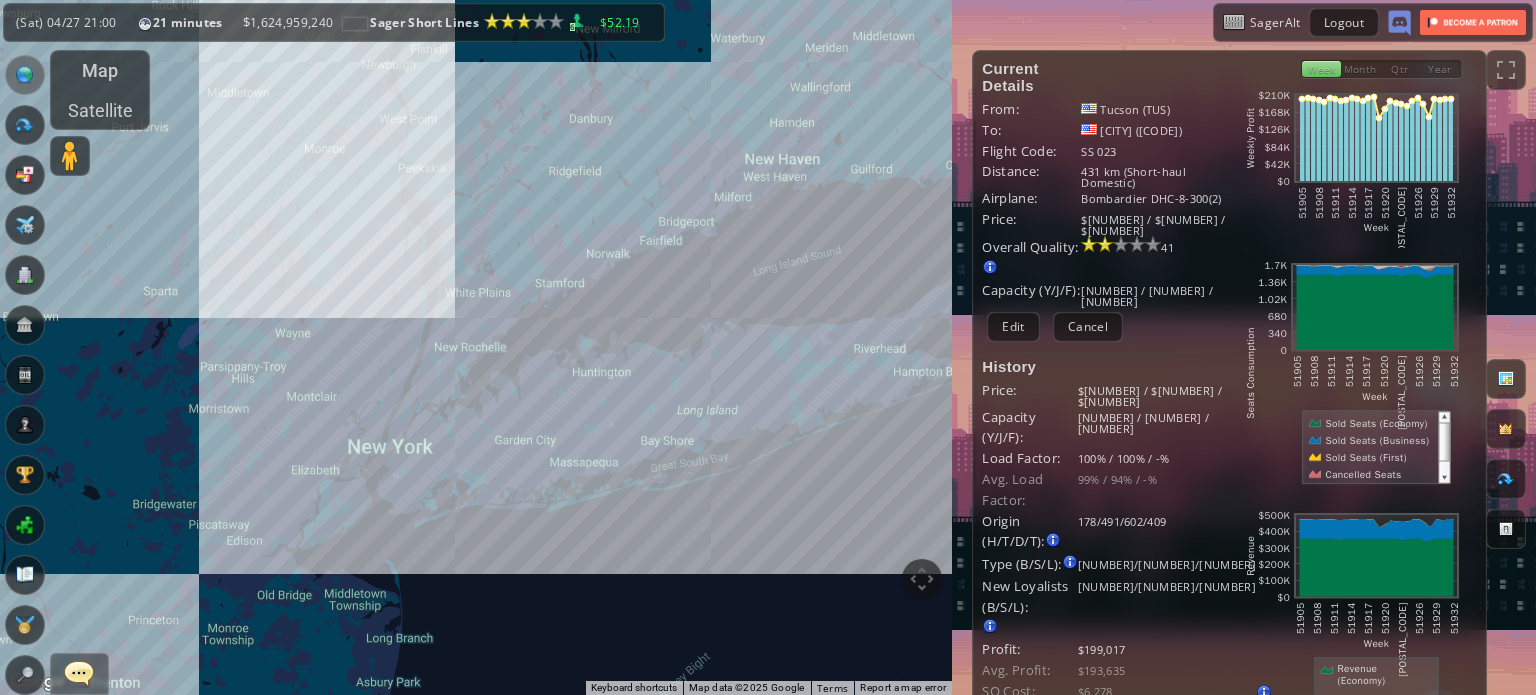 click on "To navigate, press the arrow keys." at bounding box center (476, 347) 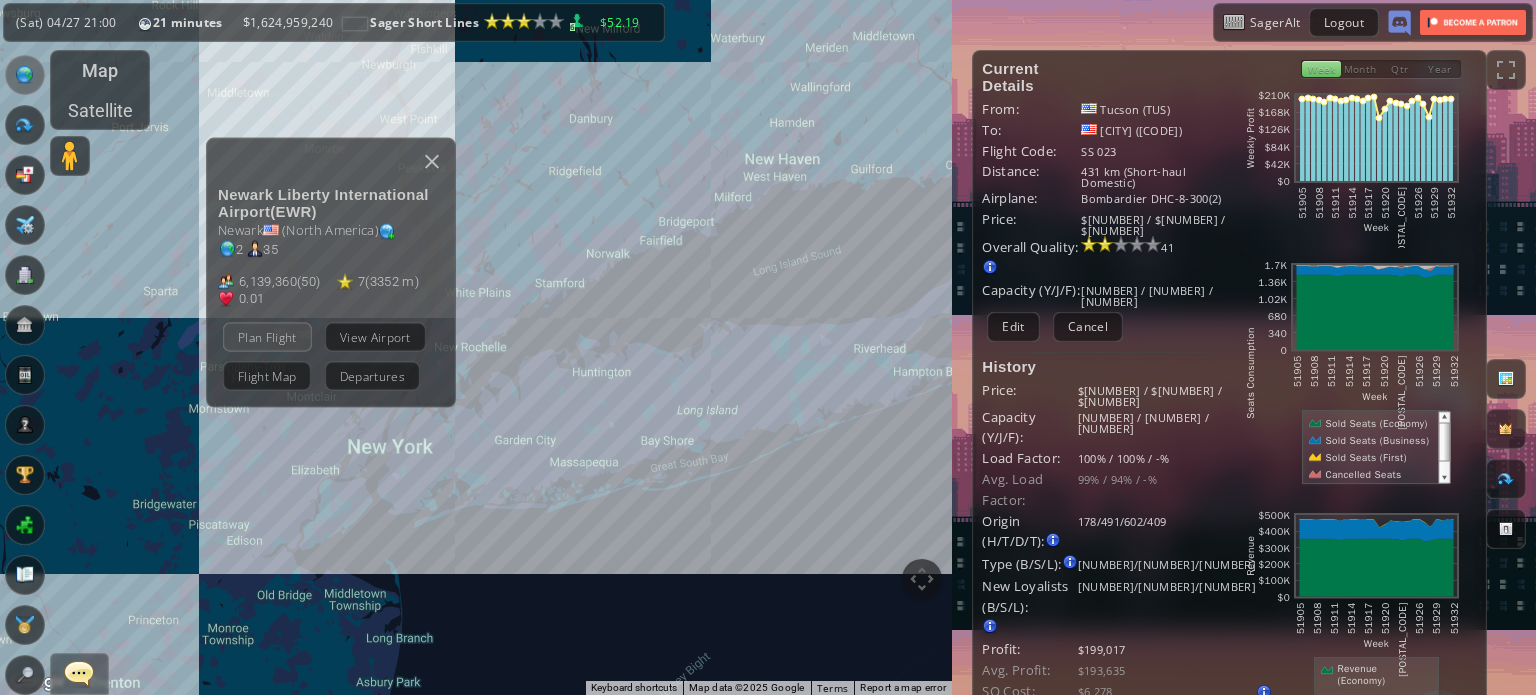 click on "Plan Flight" at bounding box center (267, 336) 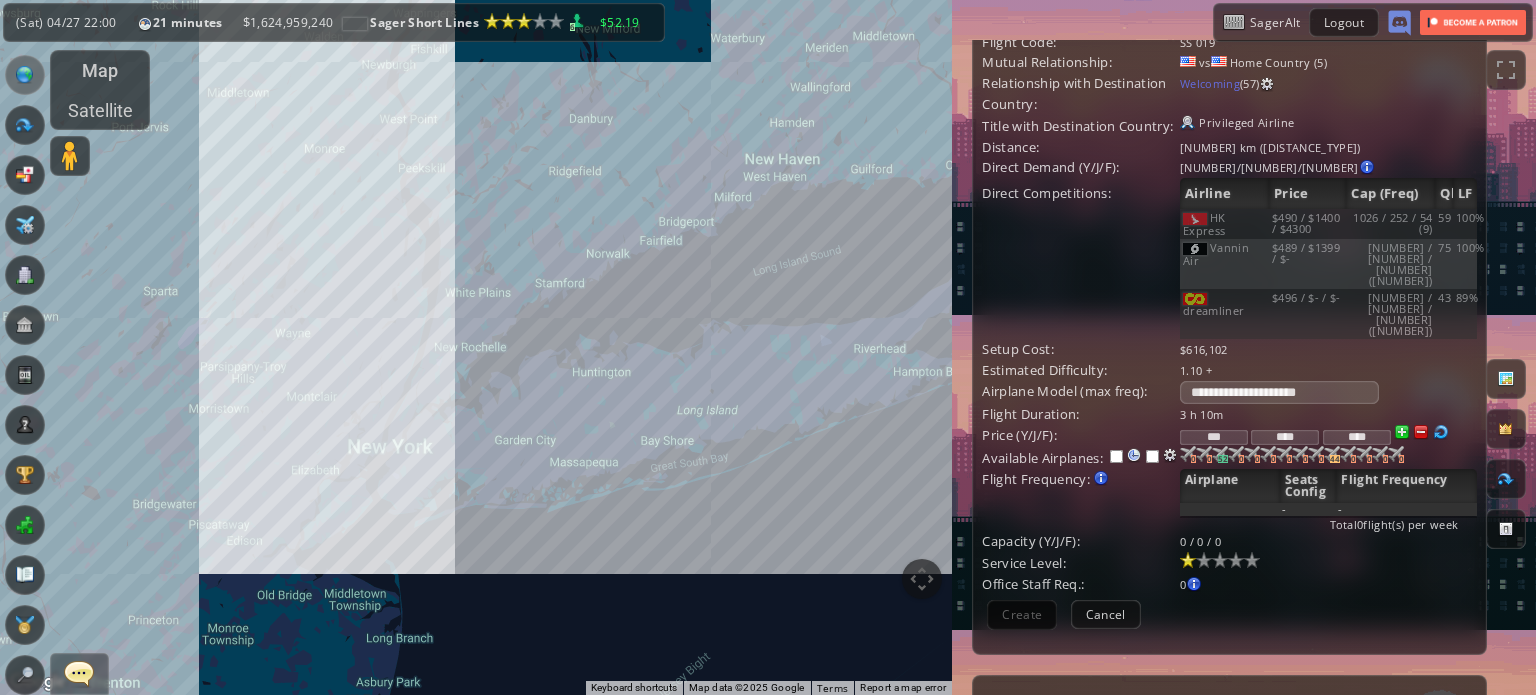 scroll, scrollTop: 100, scrollLeft: 0, axis: vertical 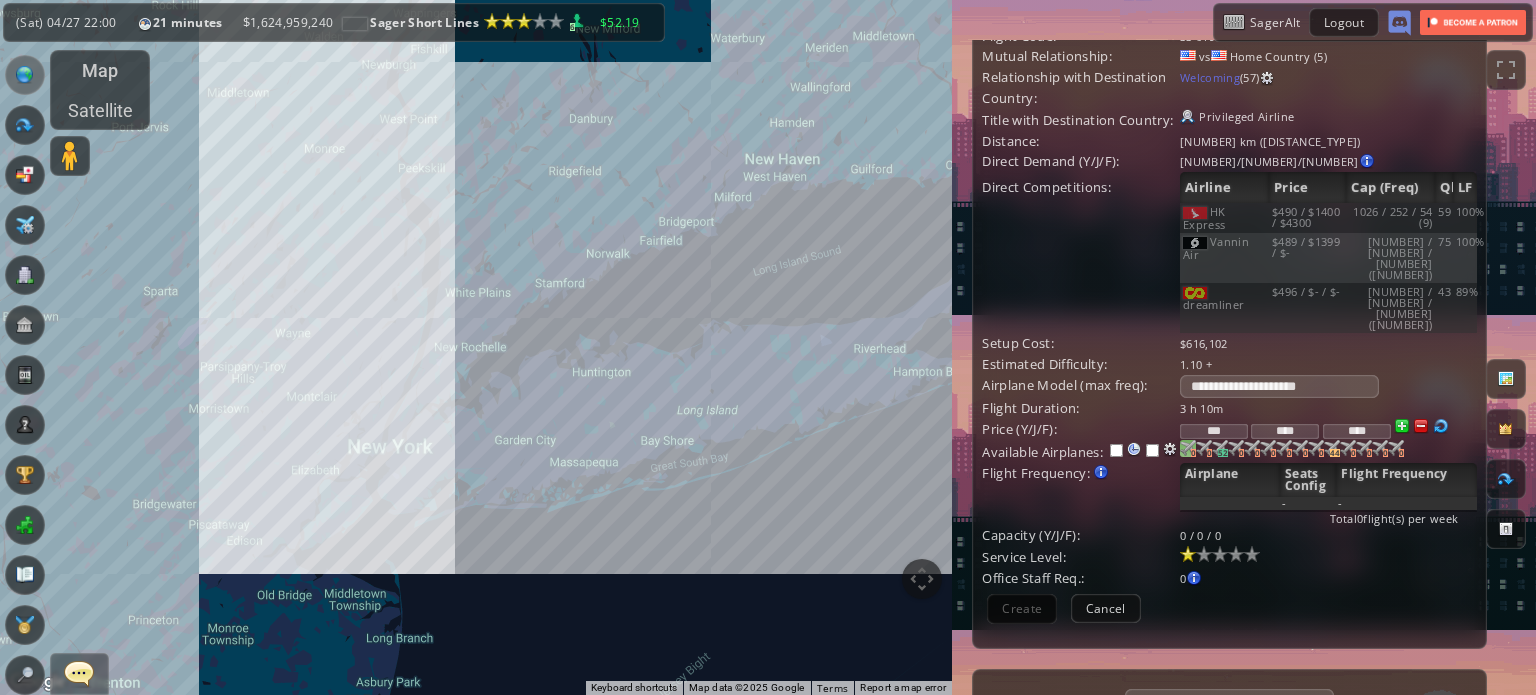 click at bounding box center [1188, 448] 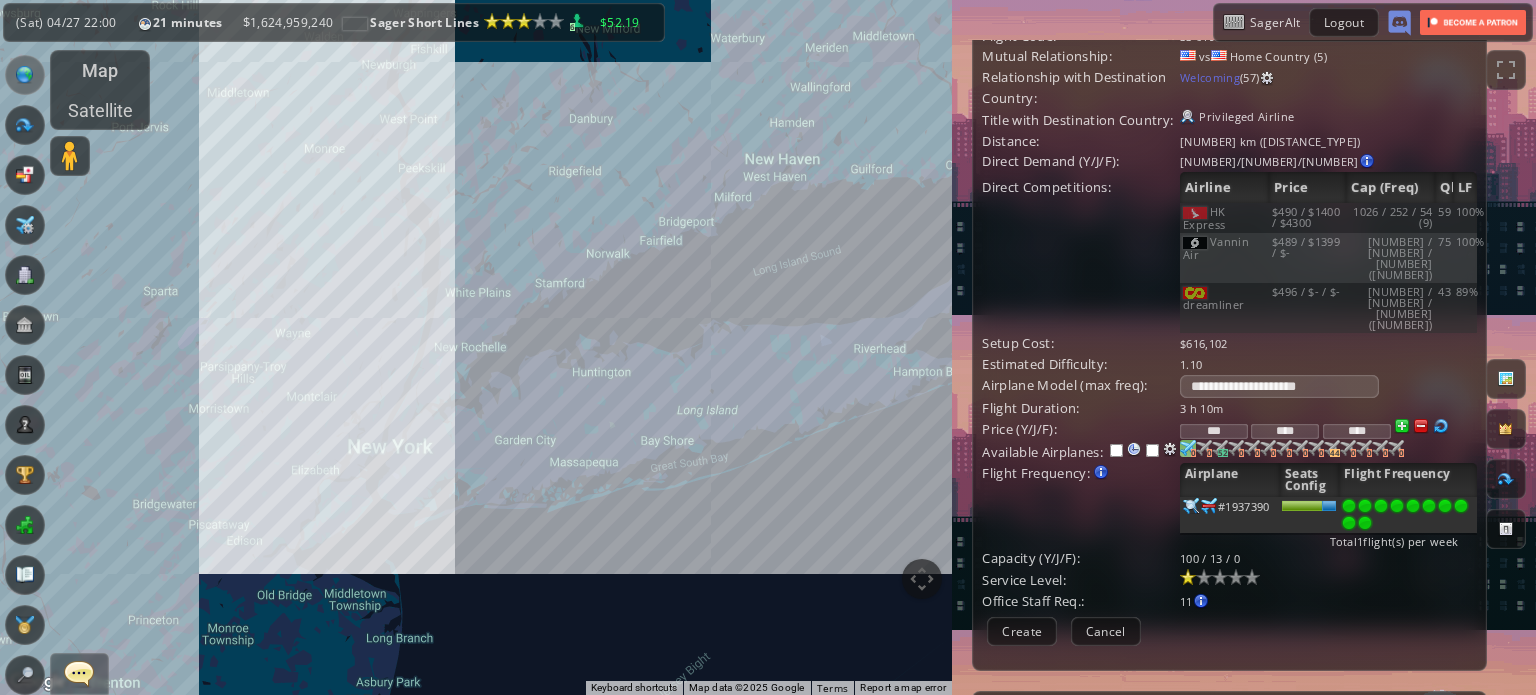 click at bounding box center [1365, 523] 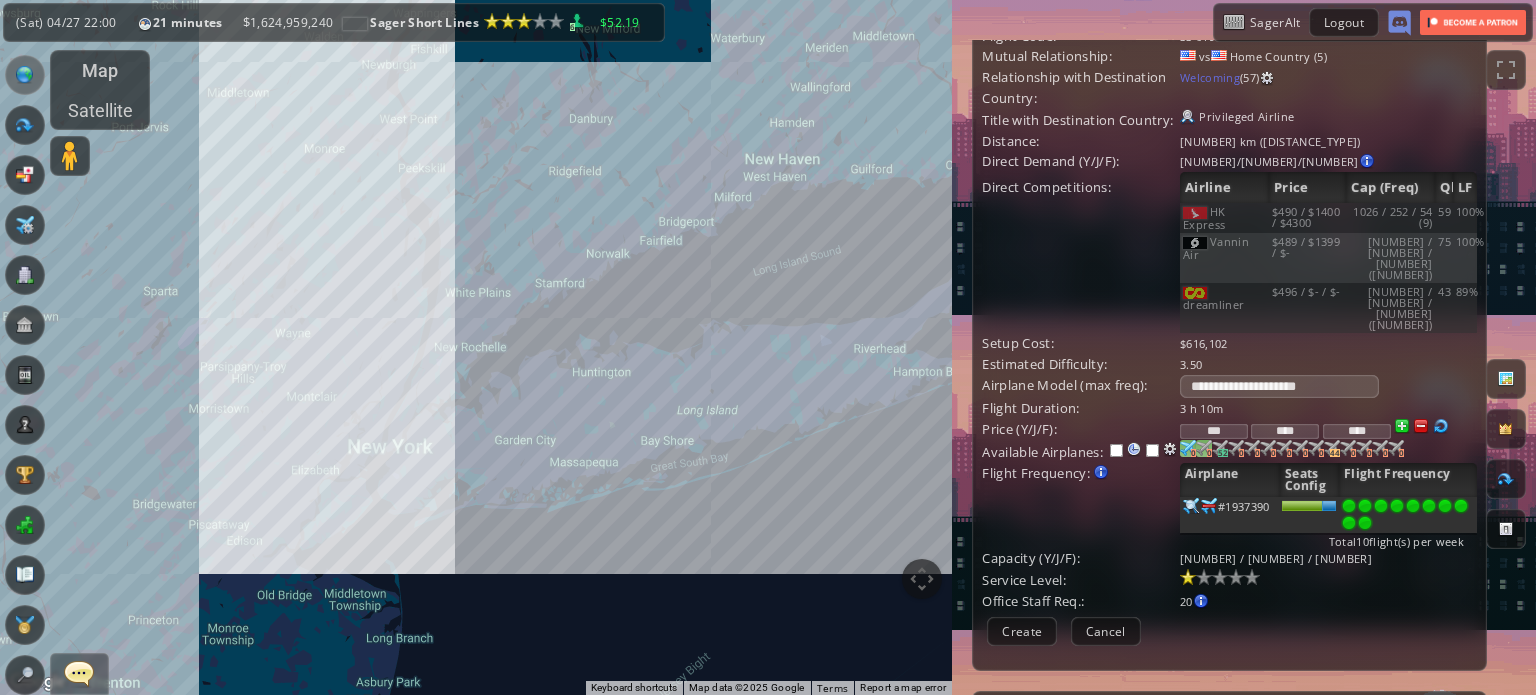 click at bounding box center [1188, 448] 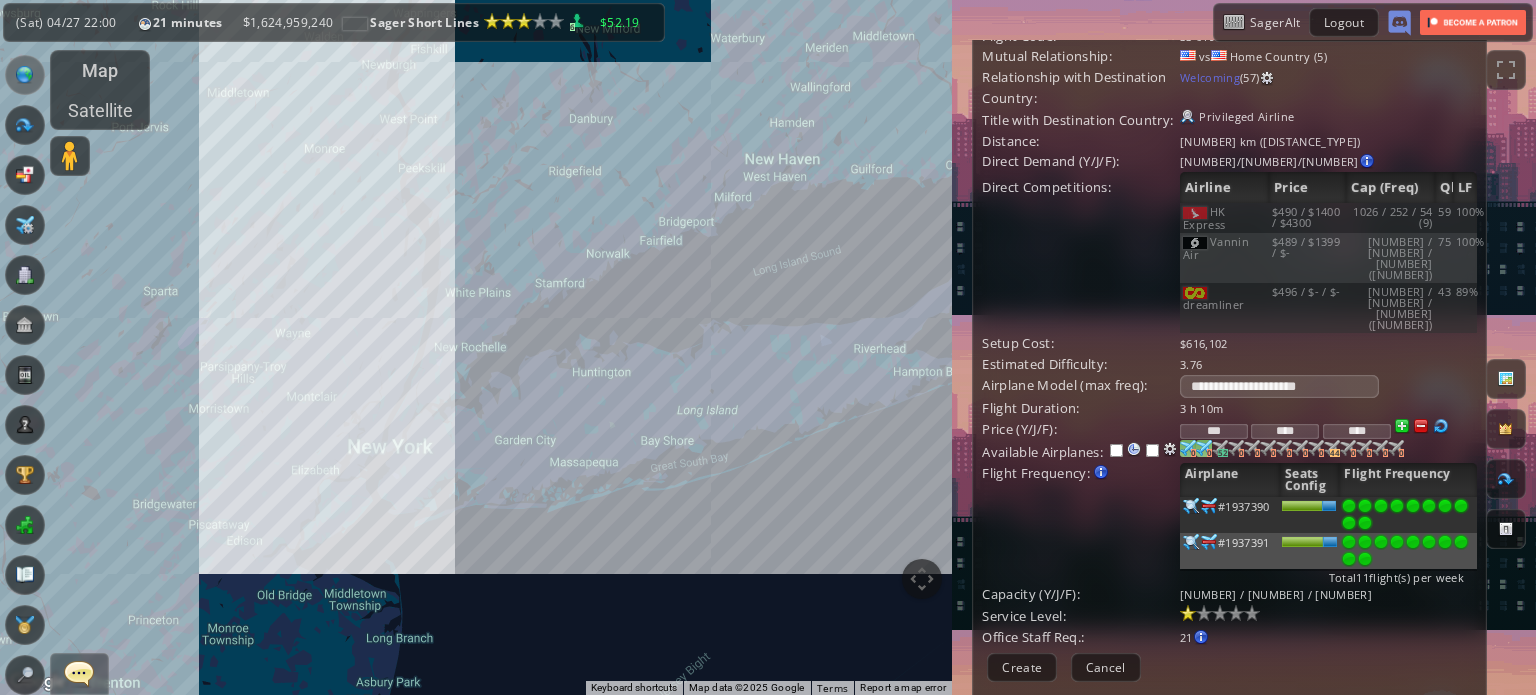 click at bounding box center [1365, 523] 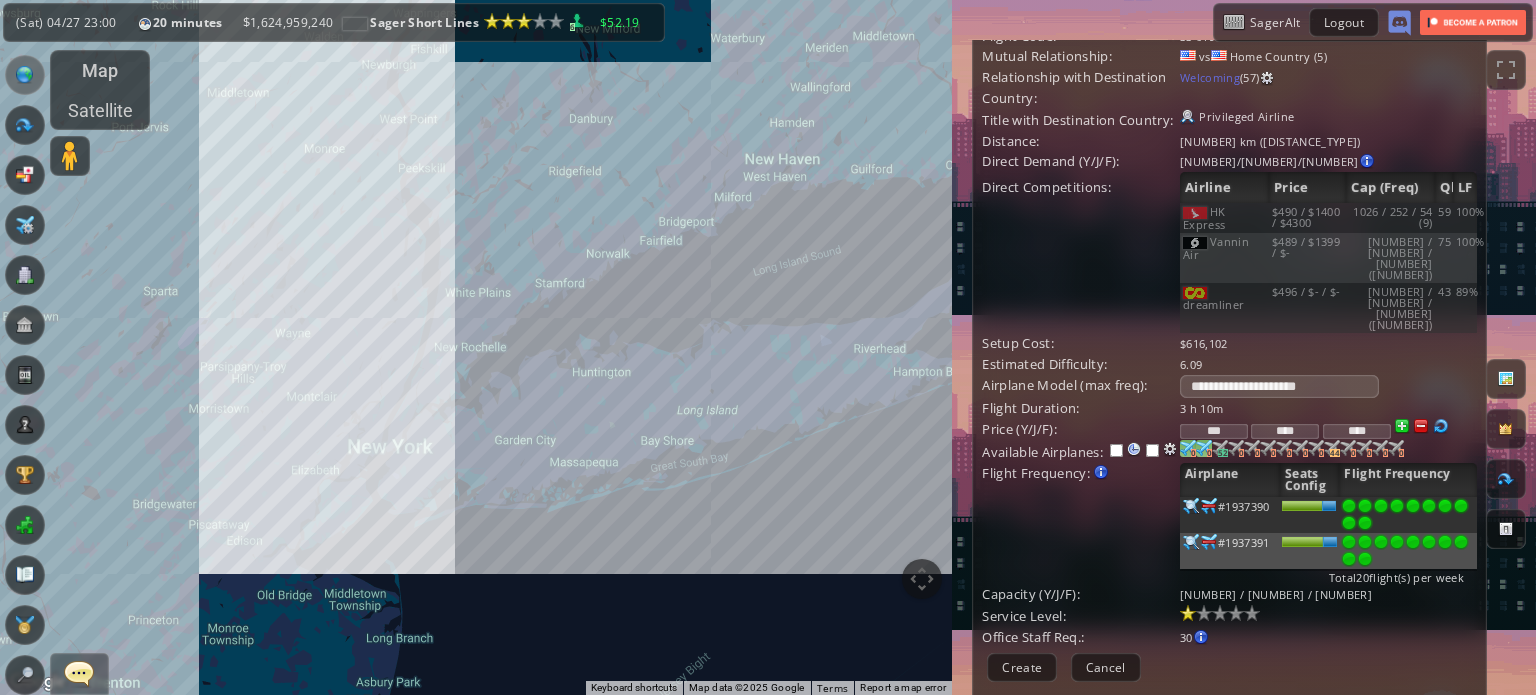 click at bounding box center (1421, 426) 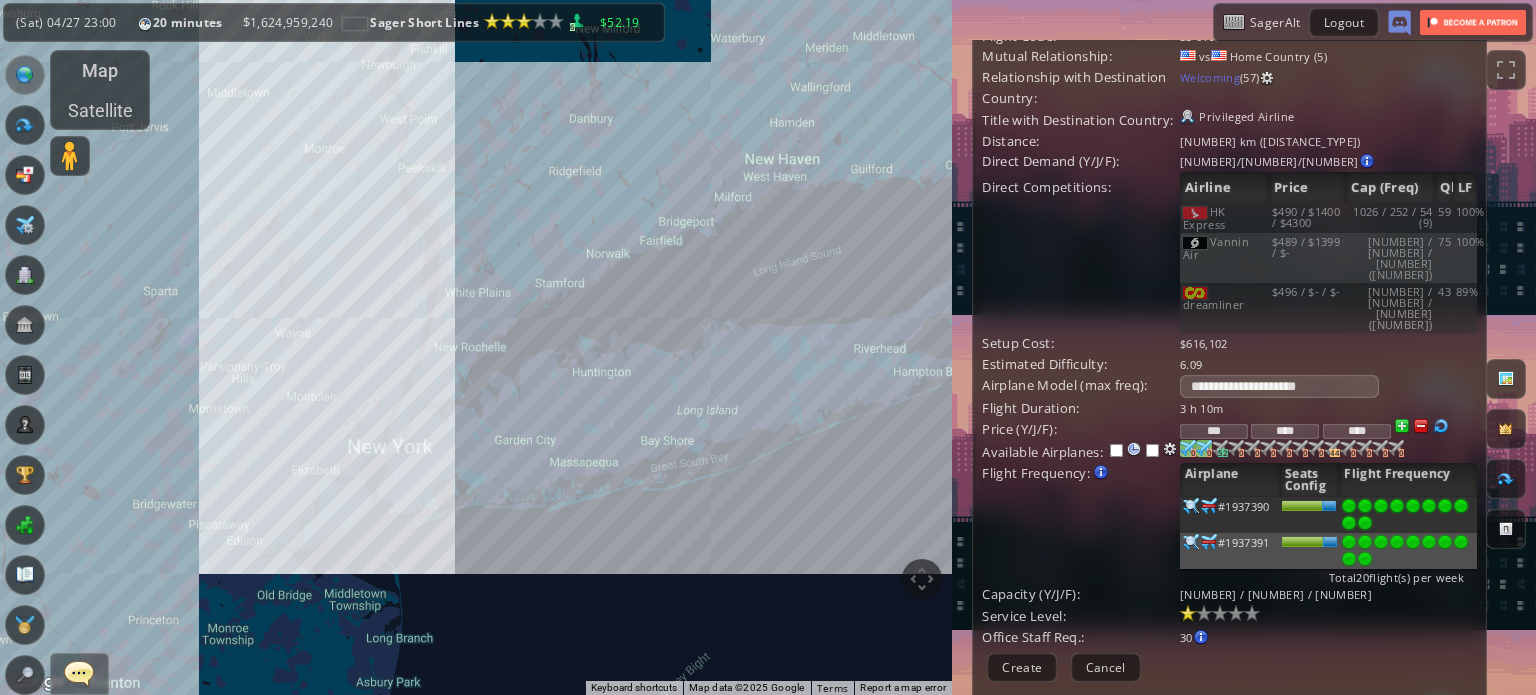 click at bounding box center [1421, 426] 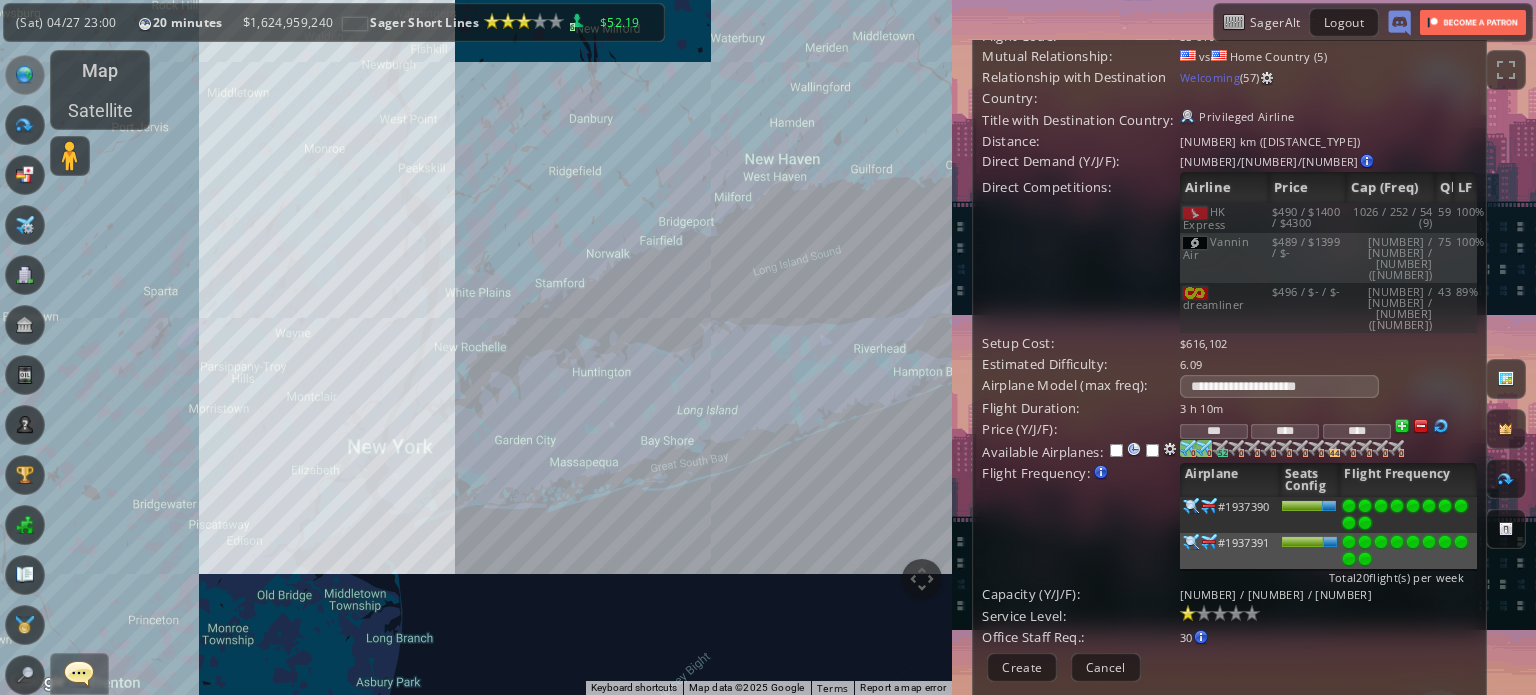 click at bounding box center [1402, 426] 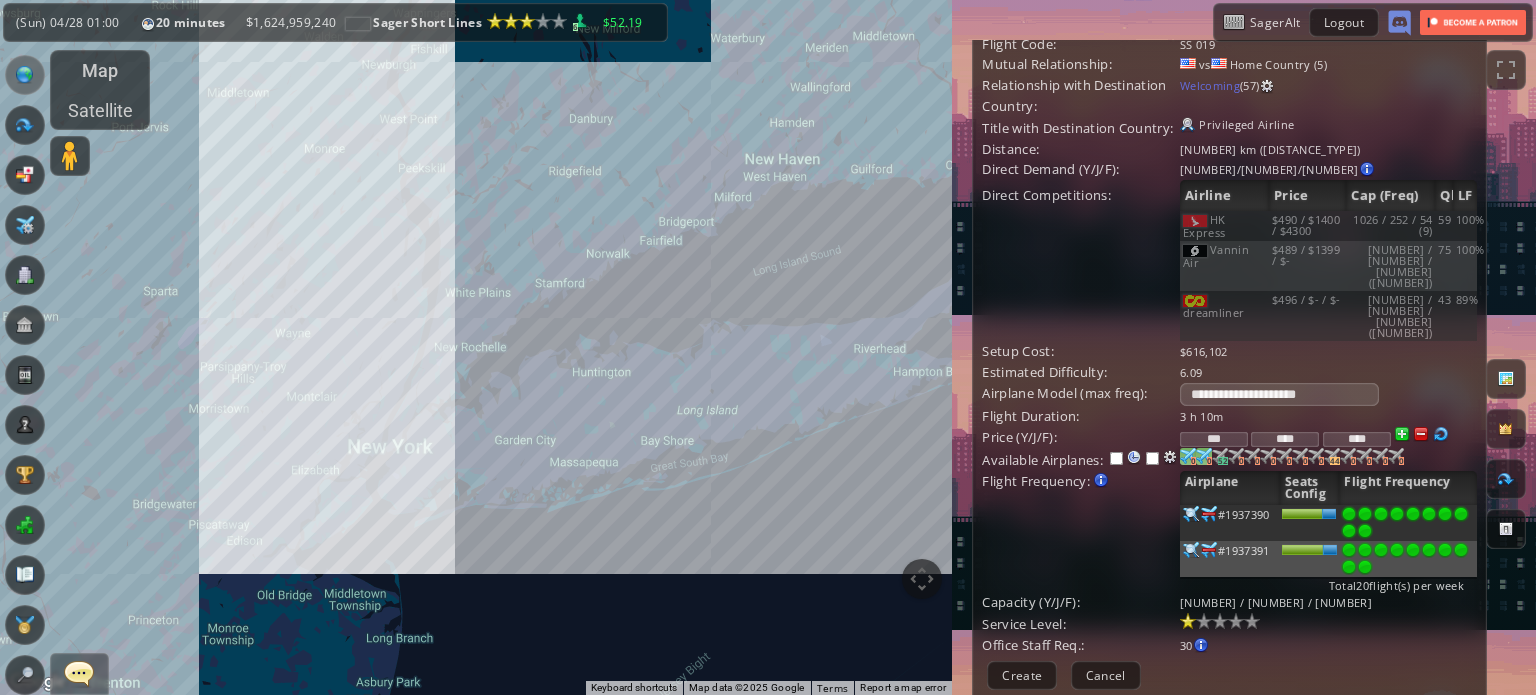 scroll, scrollTop: 100, scrollLeft: 0, axis: vertical 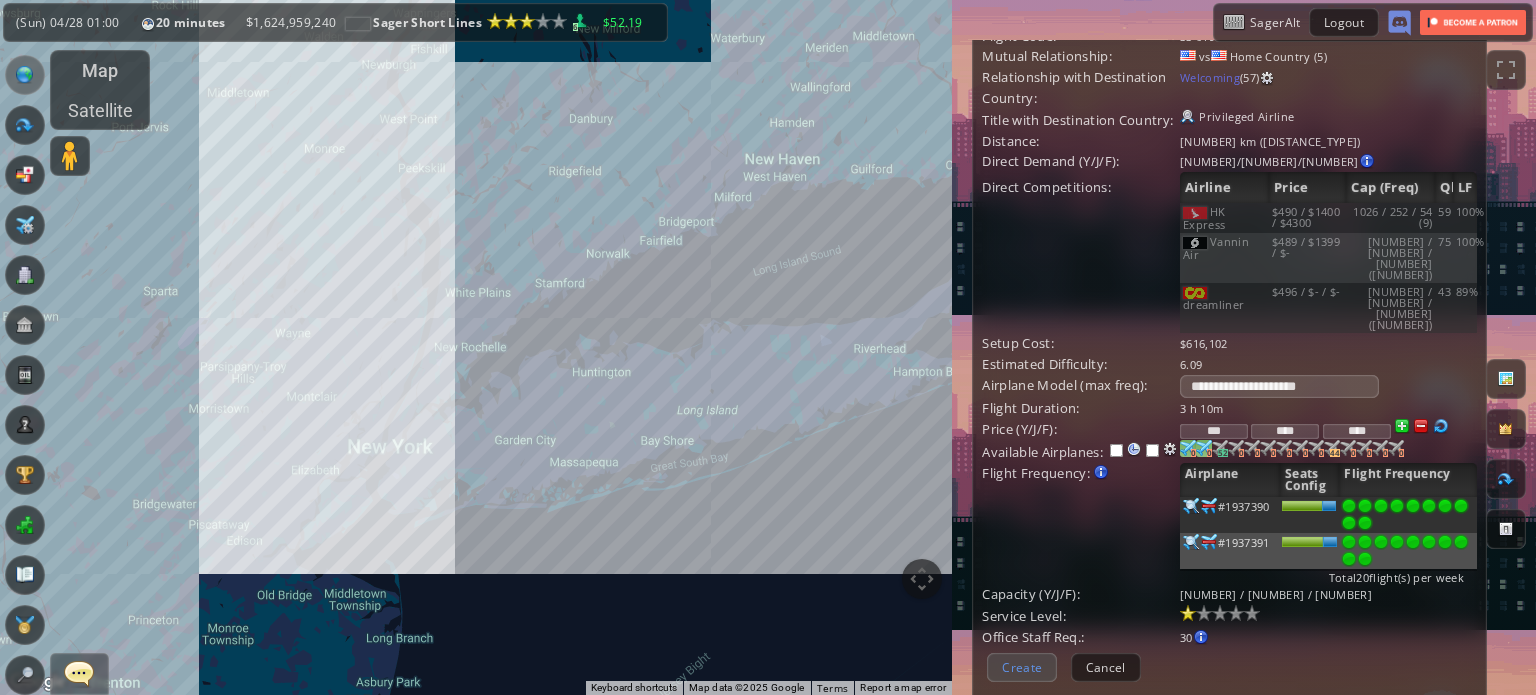 click on "Create" at bounding box center (1022, 667) 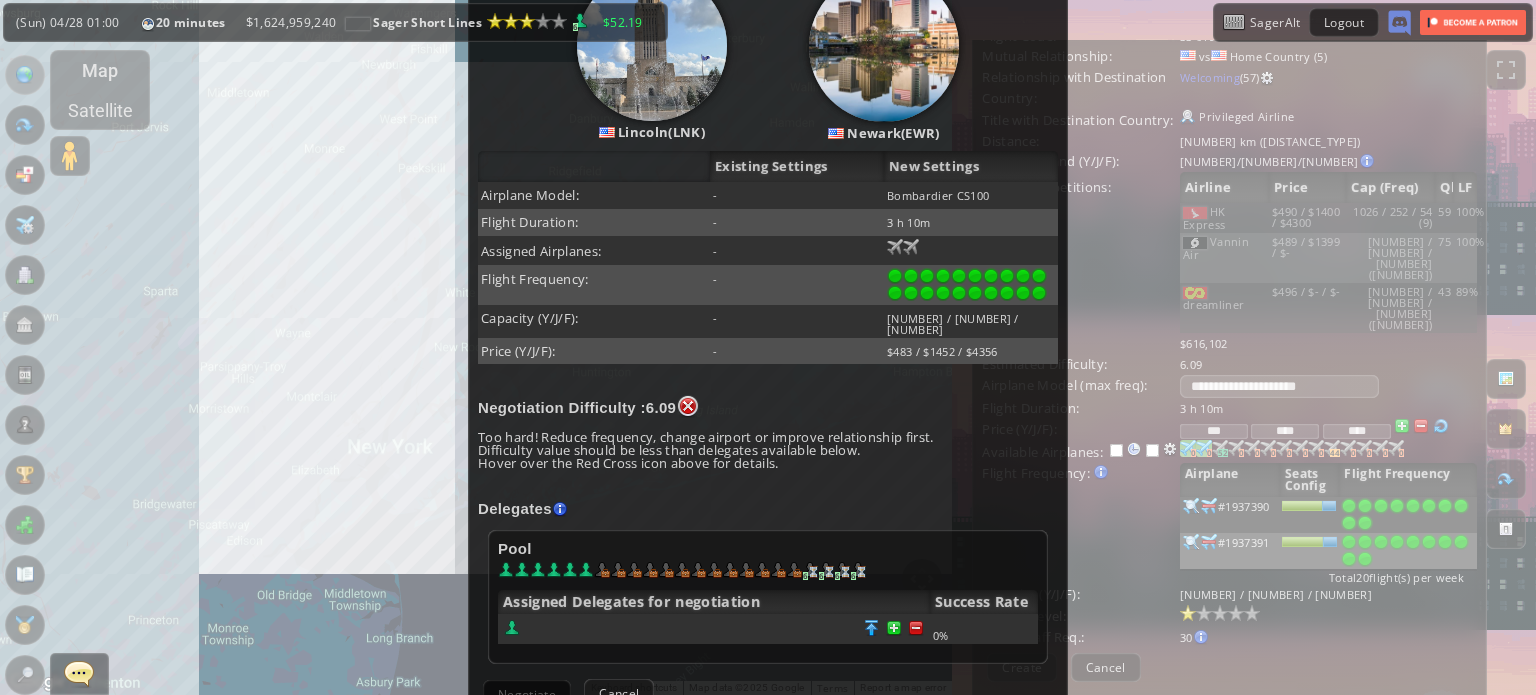 scroll, scrollTop: 508, scrollLeft: 0, axis: vertical 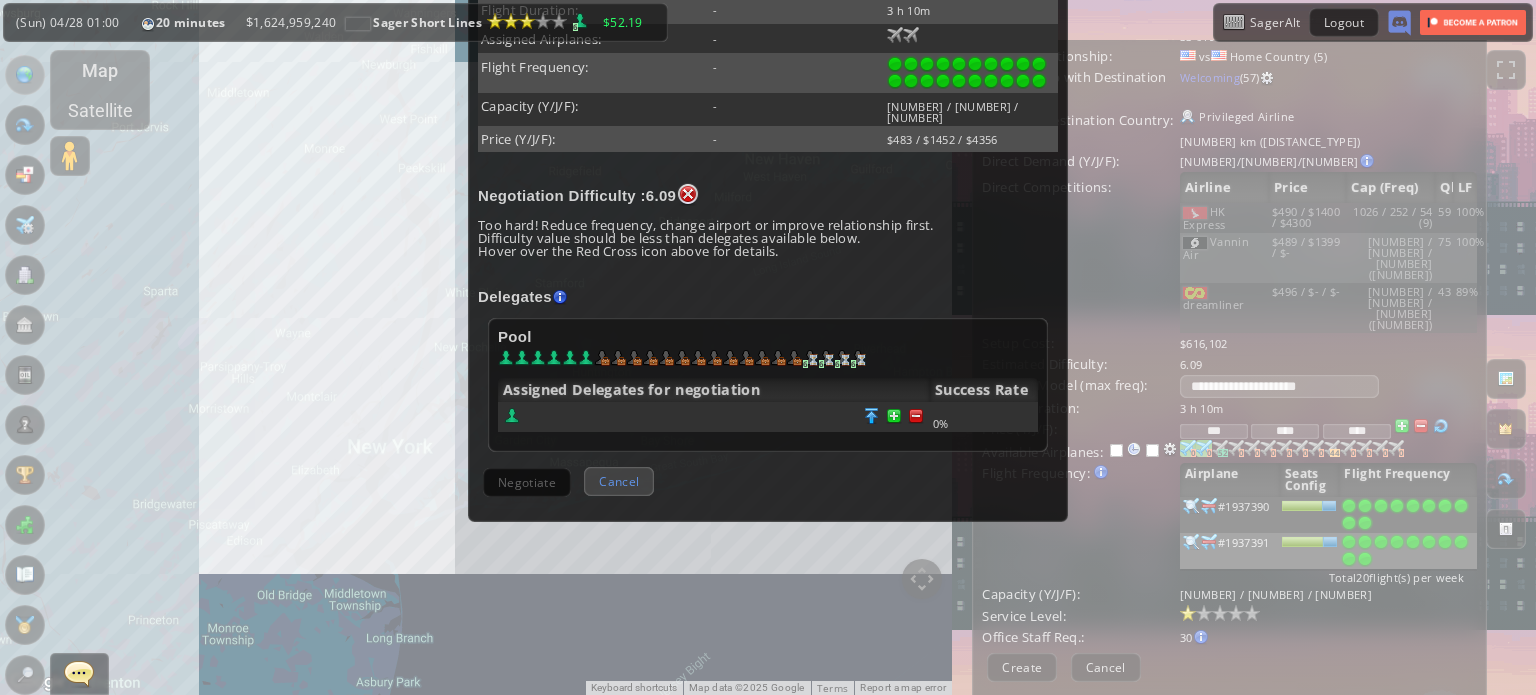 click on "Cancel" at bounding box center [619, 481] 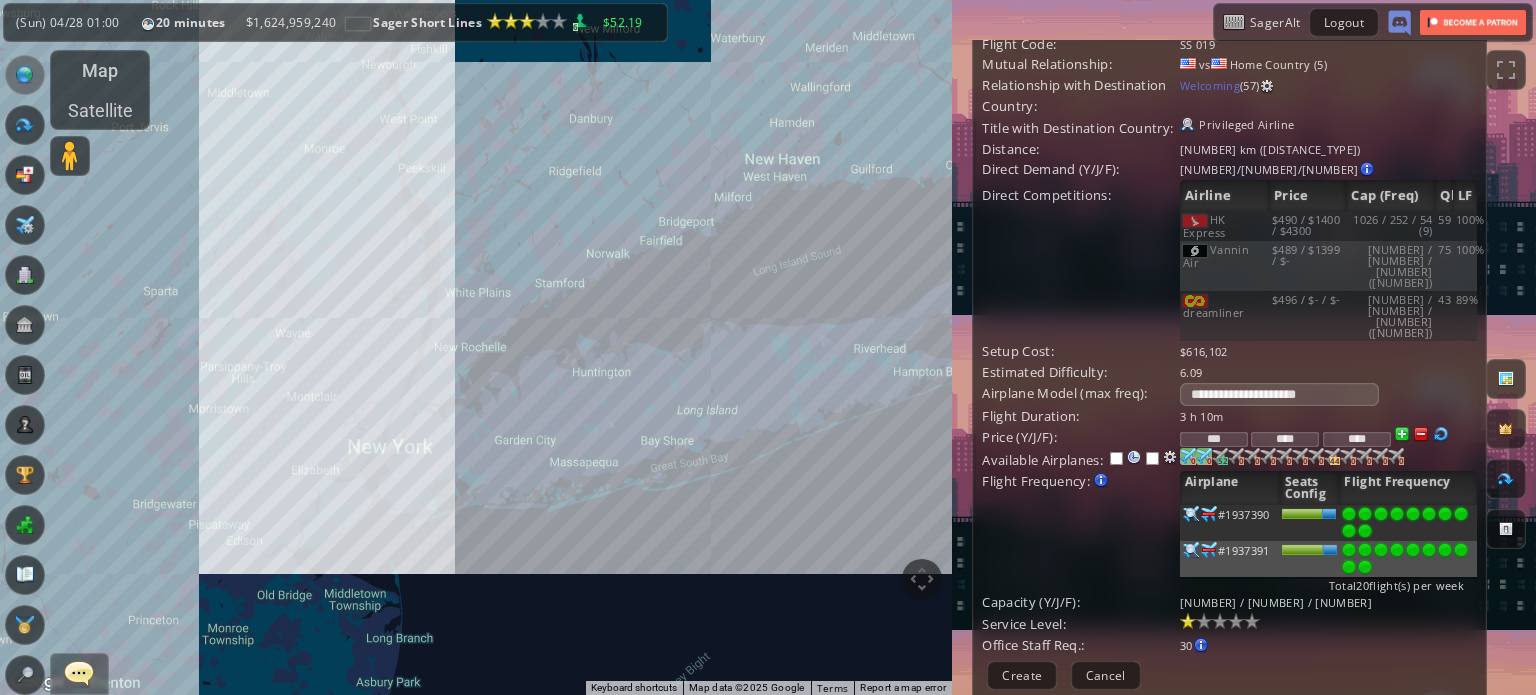 scroll, scrollTop: 100, scrollLeft: 0, axis: vertical 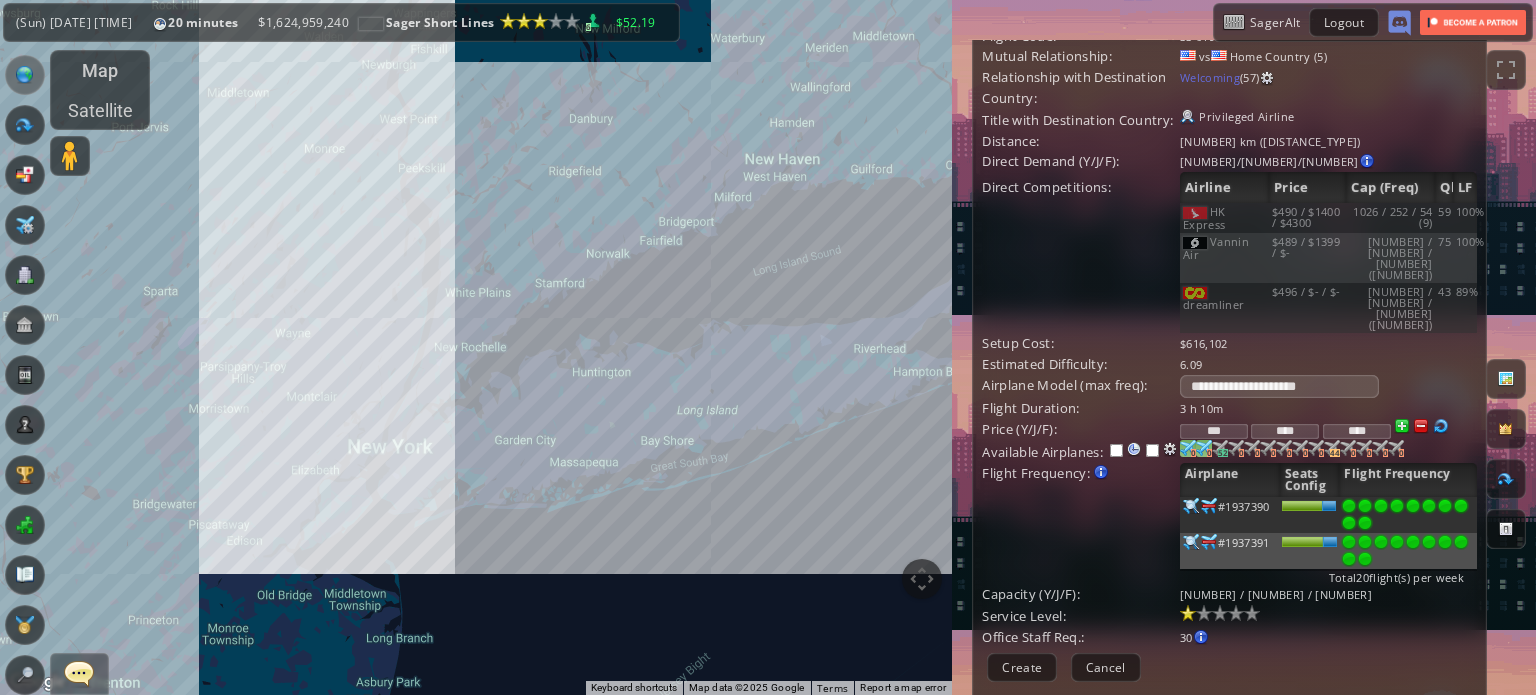 click at bounding box center (1191, 506) 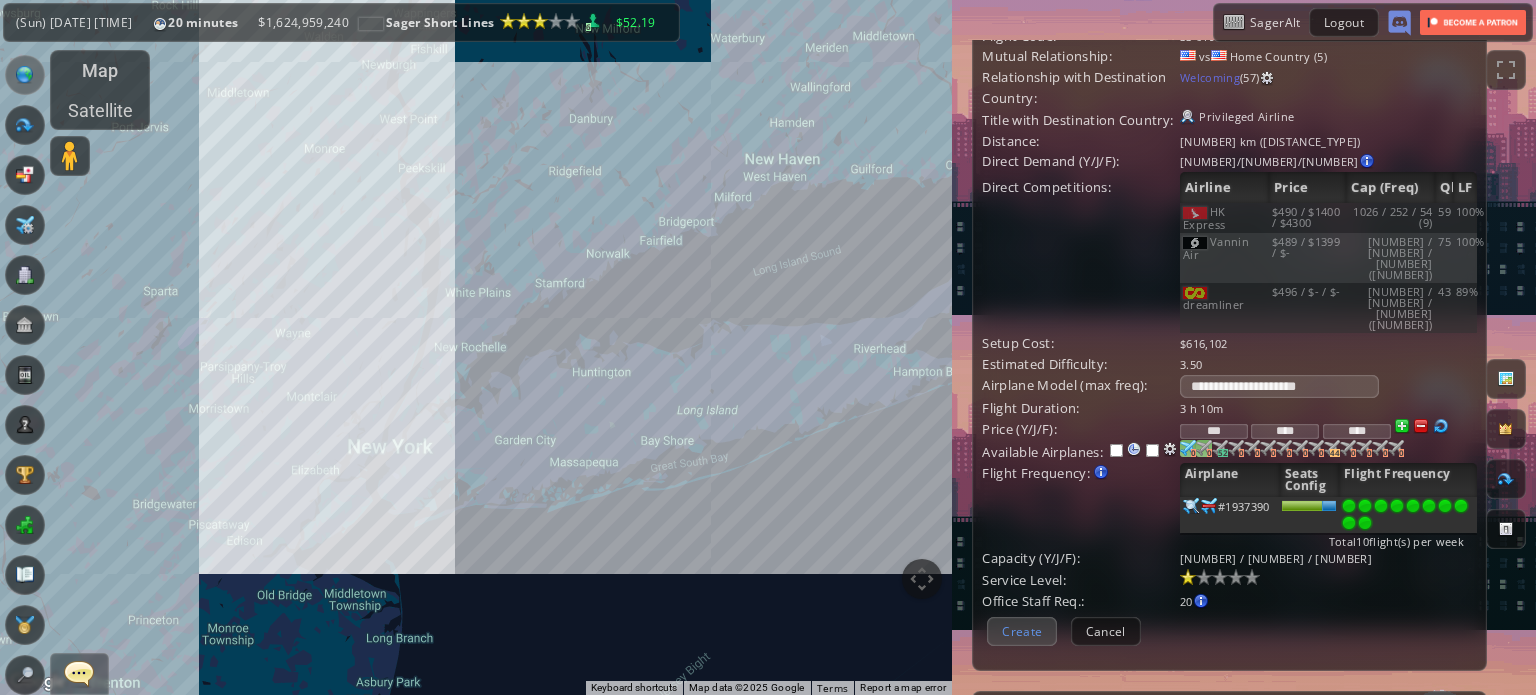 click on "Create" at bounding box center (1022, 631) 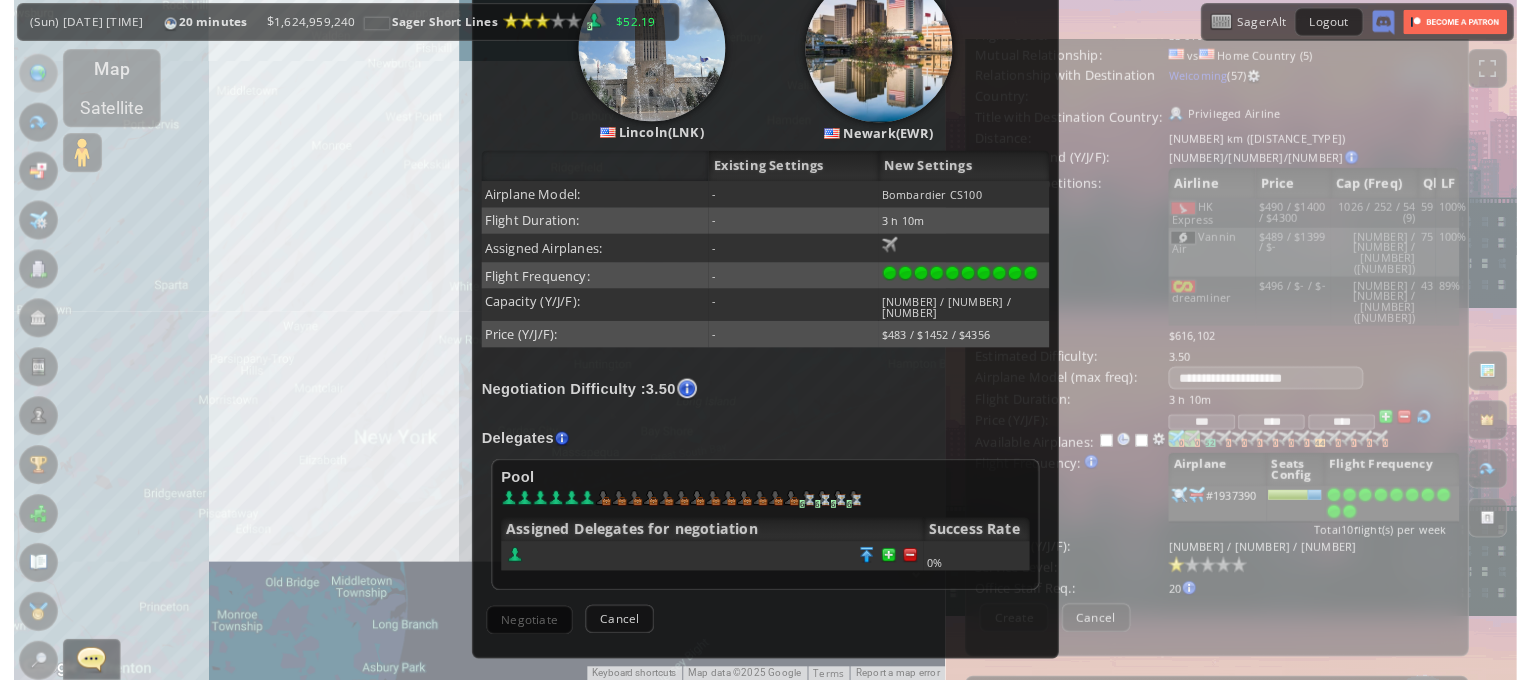 scroll, scrollTop: 294, scrollLeft: 0, axis: vertical 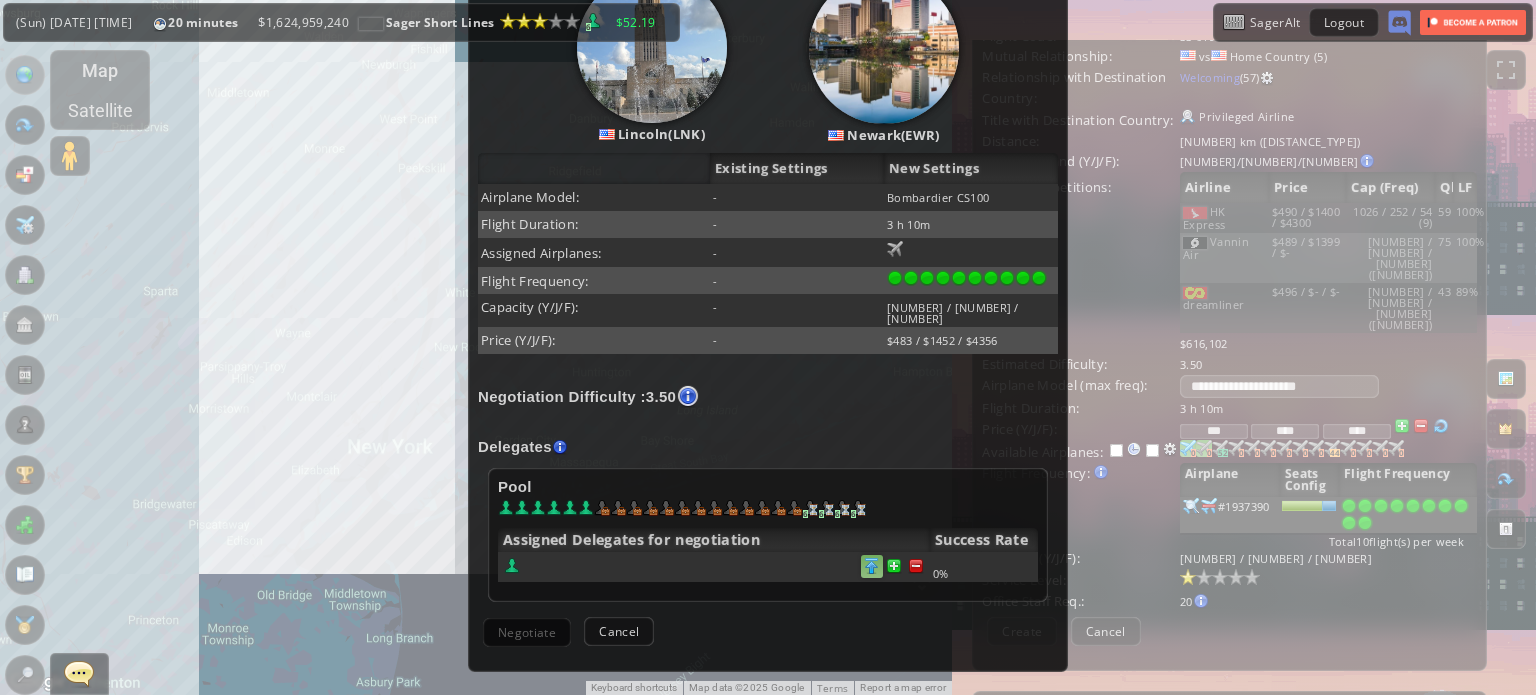 click at bounding box center (916, 566) 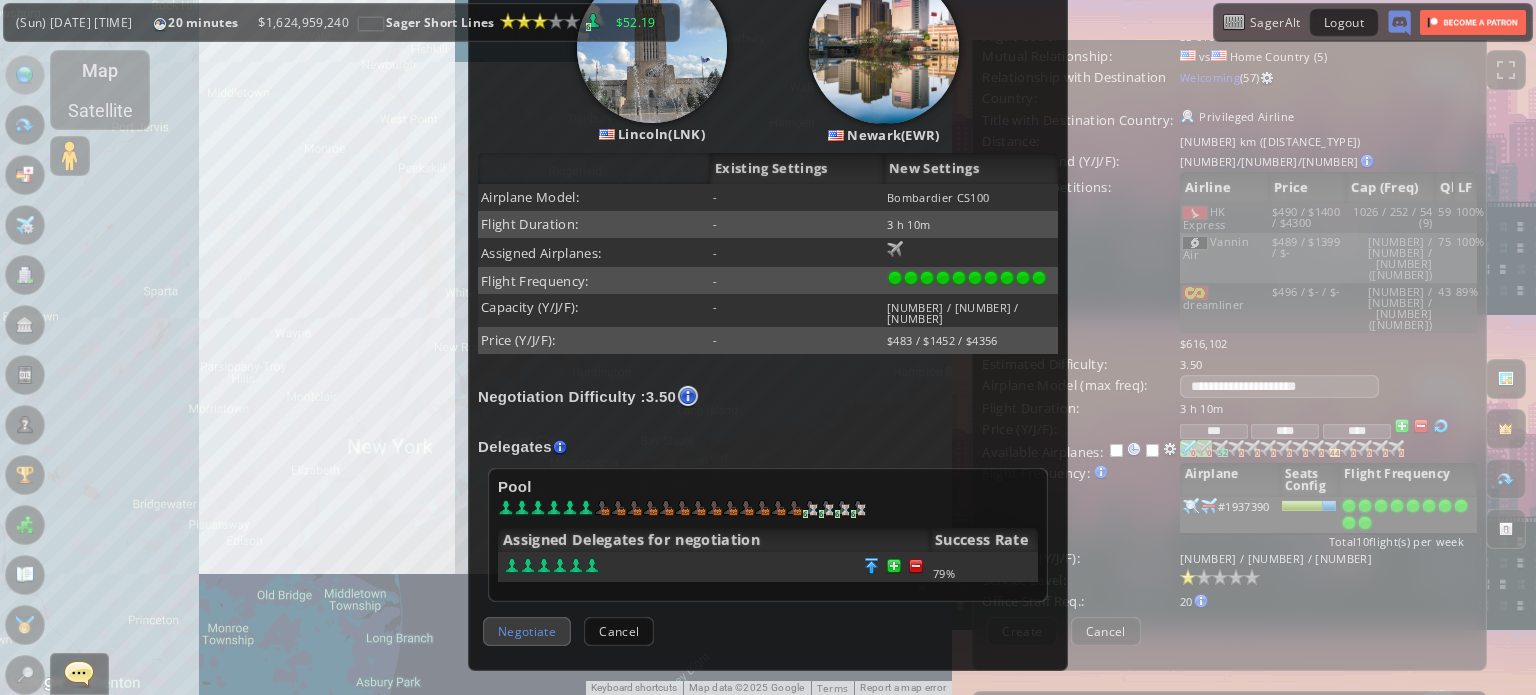 click on "Negotiate" at bounding box center [527, 631] 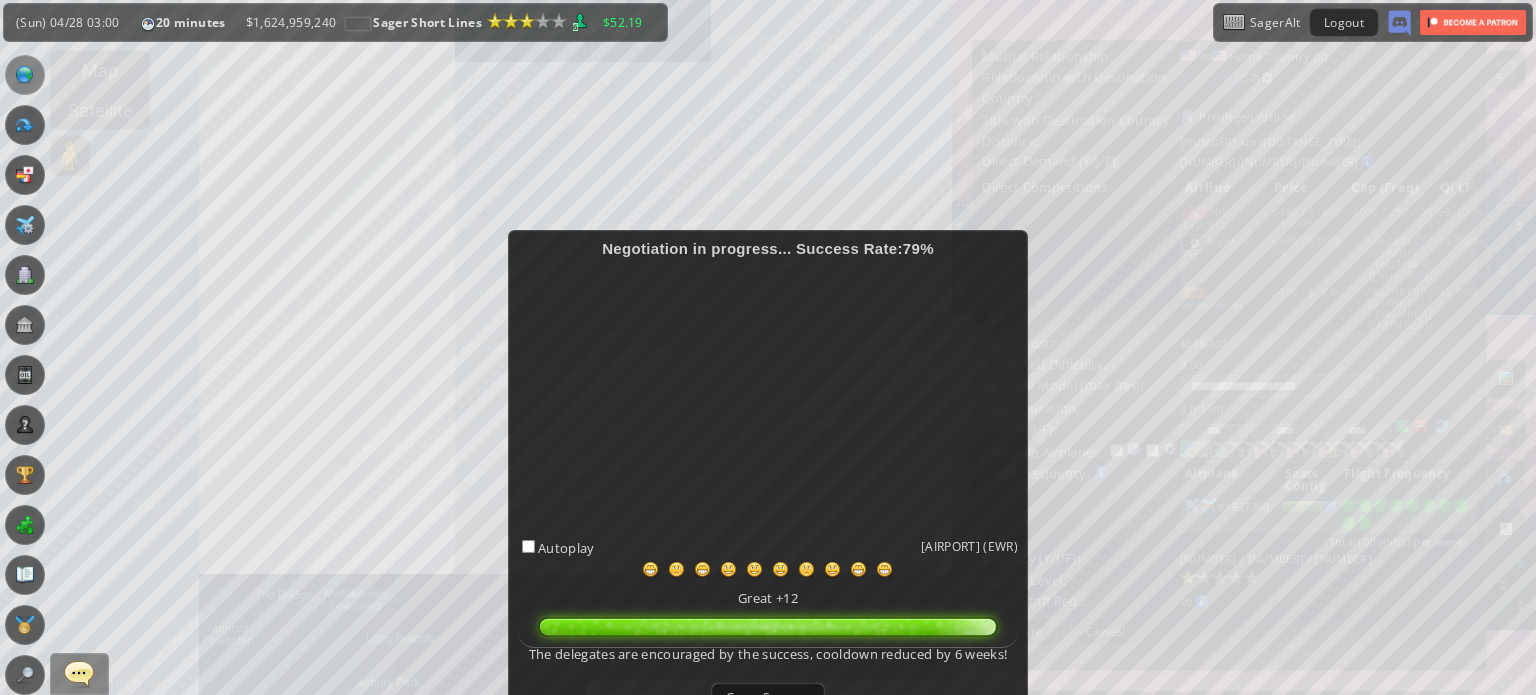 scroll, scrollTop: 199, scrollLeft: 0, axis: vertical 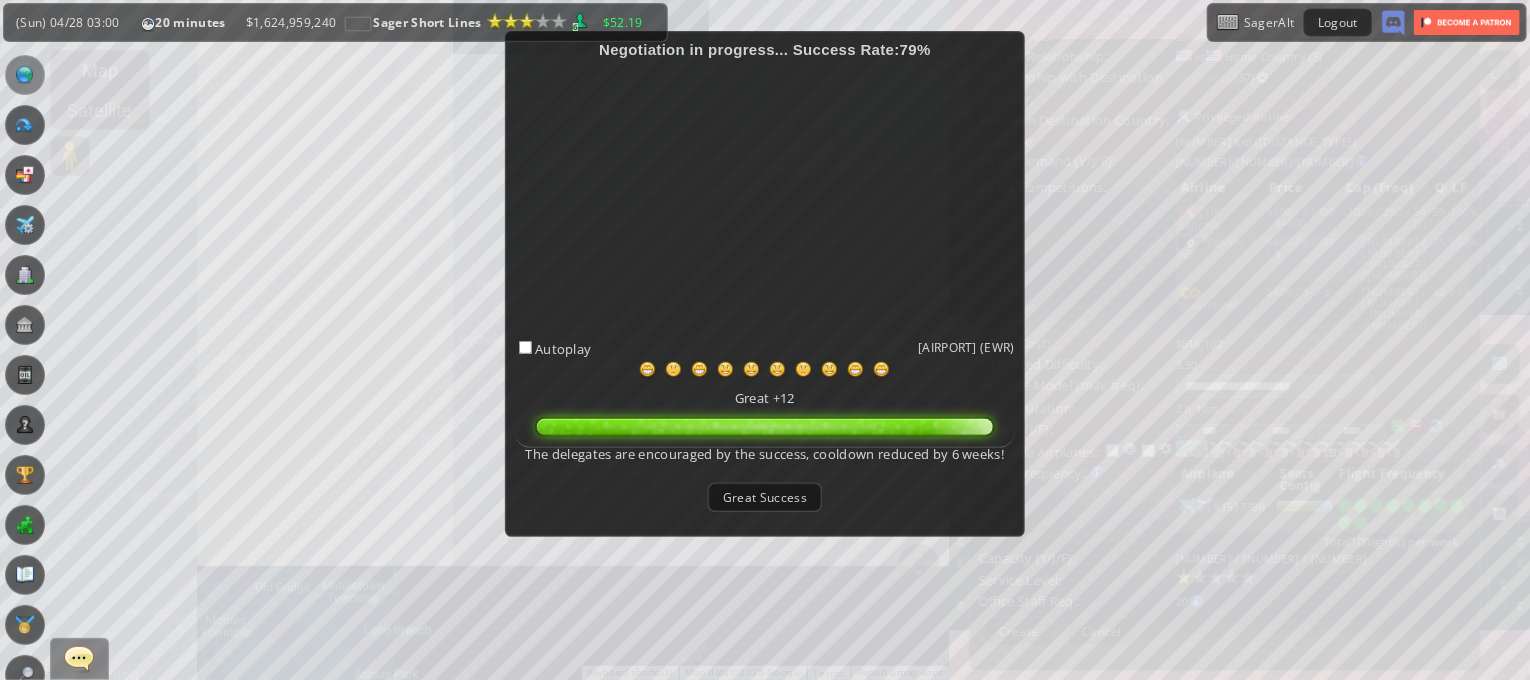 click on "Great Success" at bounding box center [765, 497] 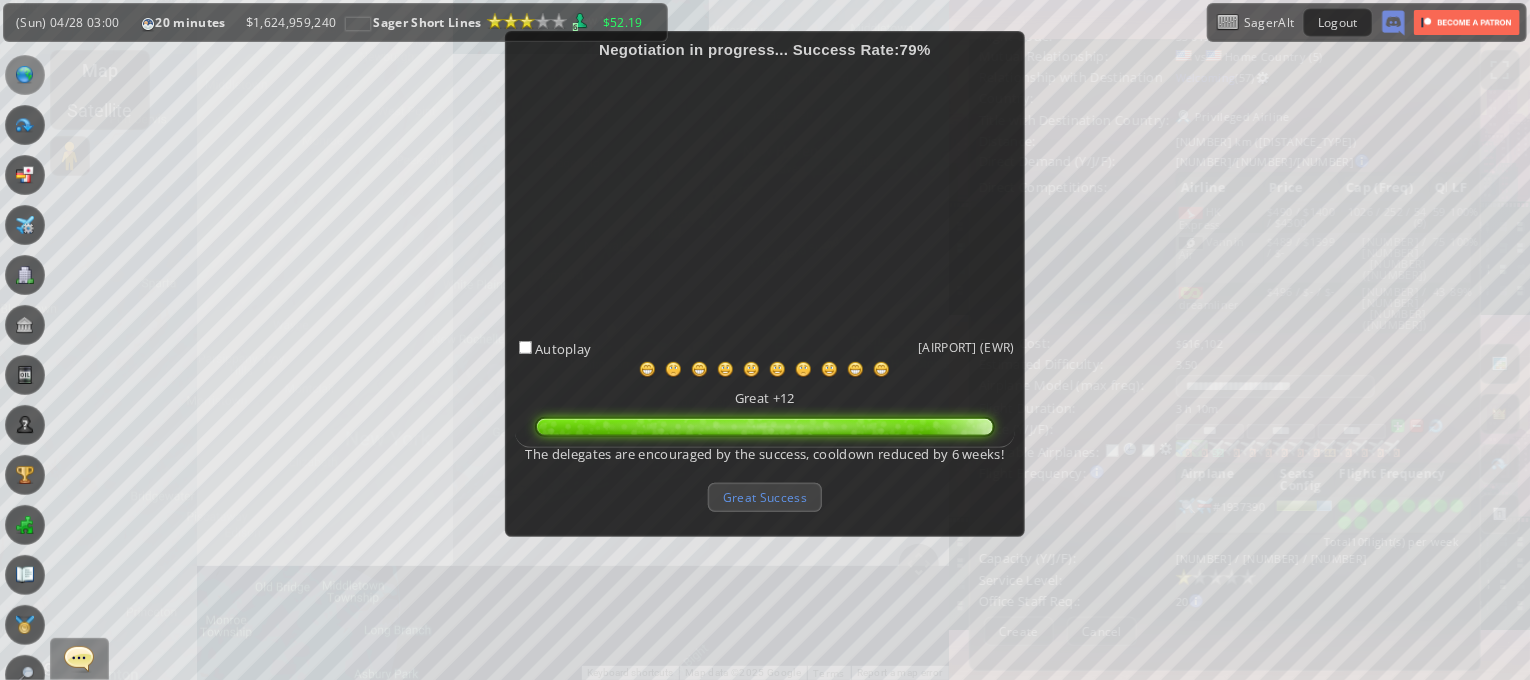 click on "Great Success" at bounding box center [765, 497] 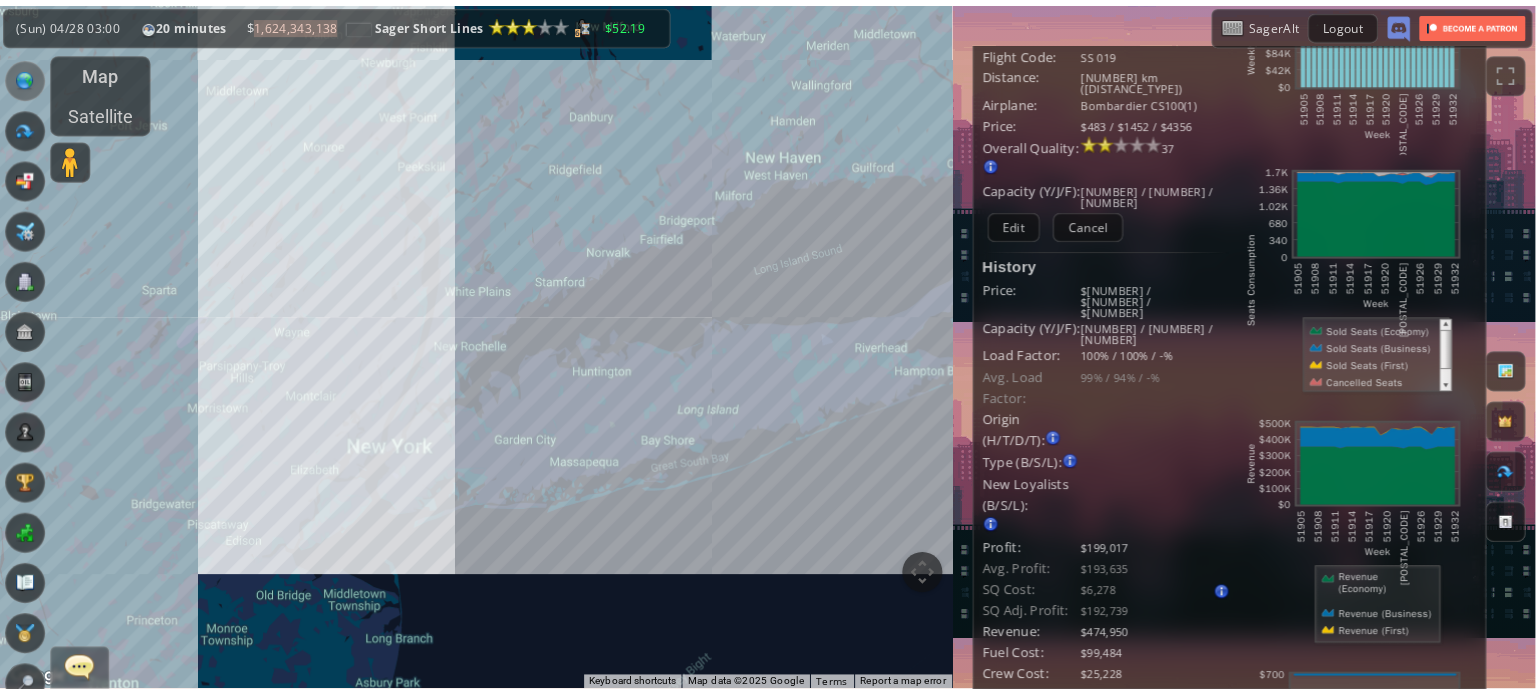 scroll, scrollTop: 0, scrollLeft: 0, axis: both 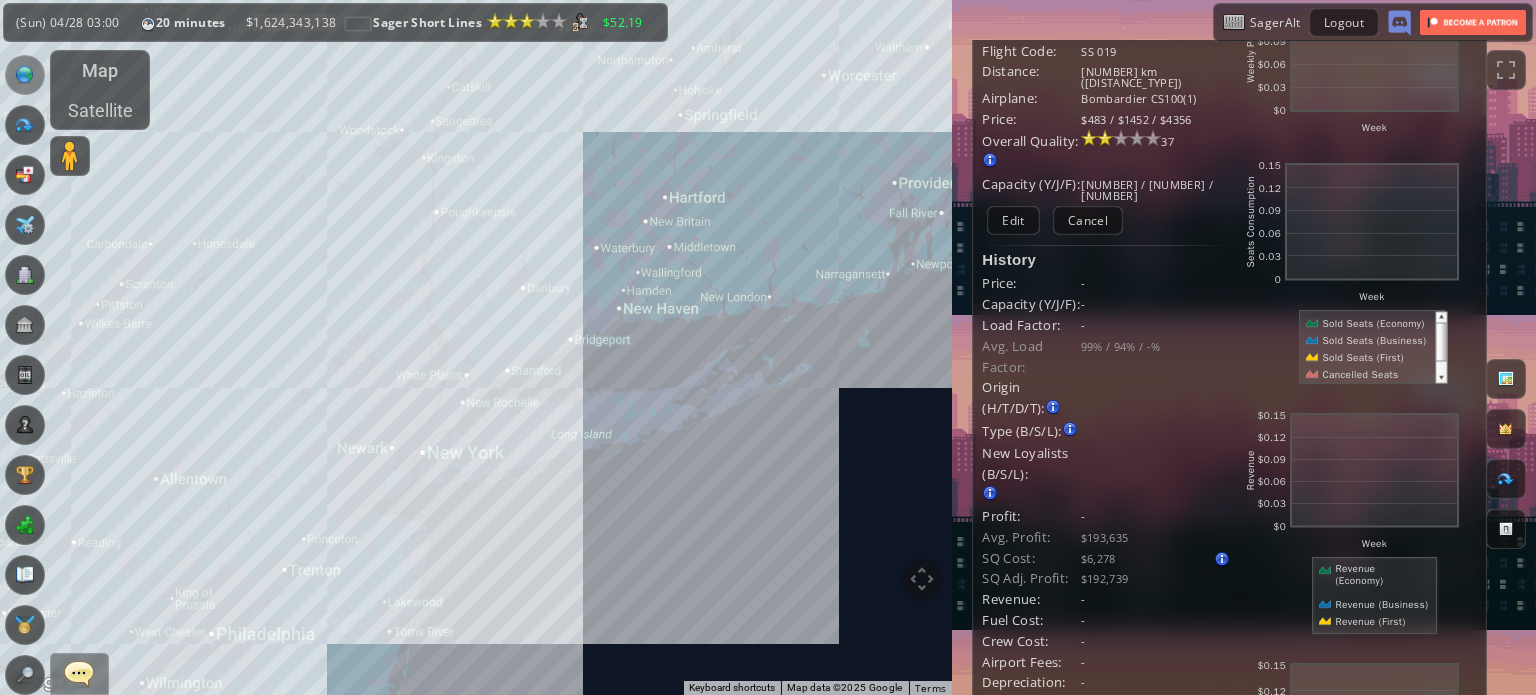 drag, startPoint x: 408, startPoint y: 531, endPoint x: 531, endPoint y: 504, distance: 125.92855 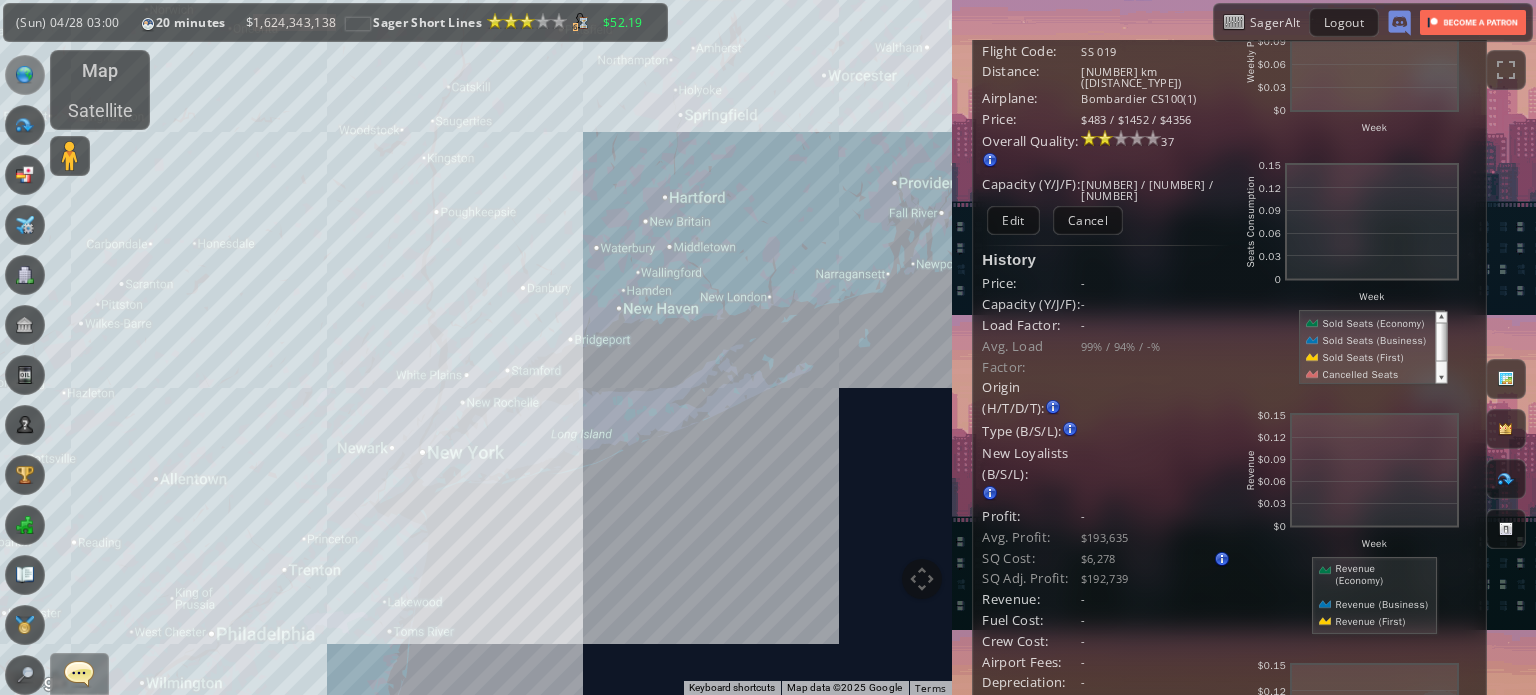 click on "To navigate, press the arrow keys." at bounding box center (476, 347) 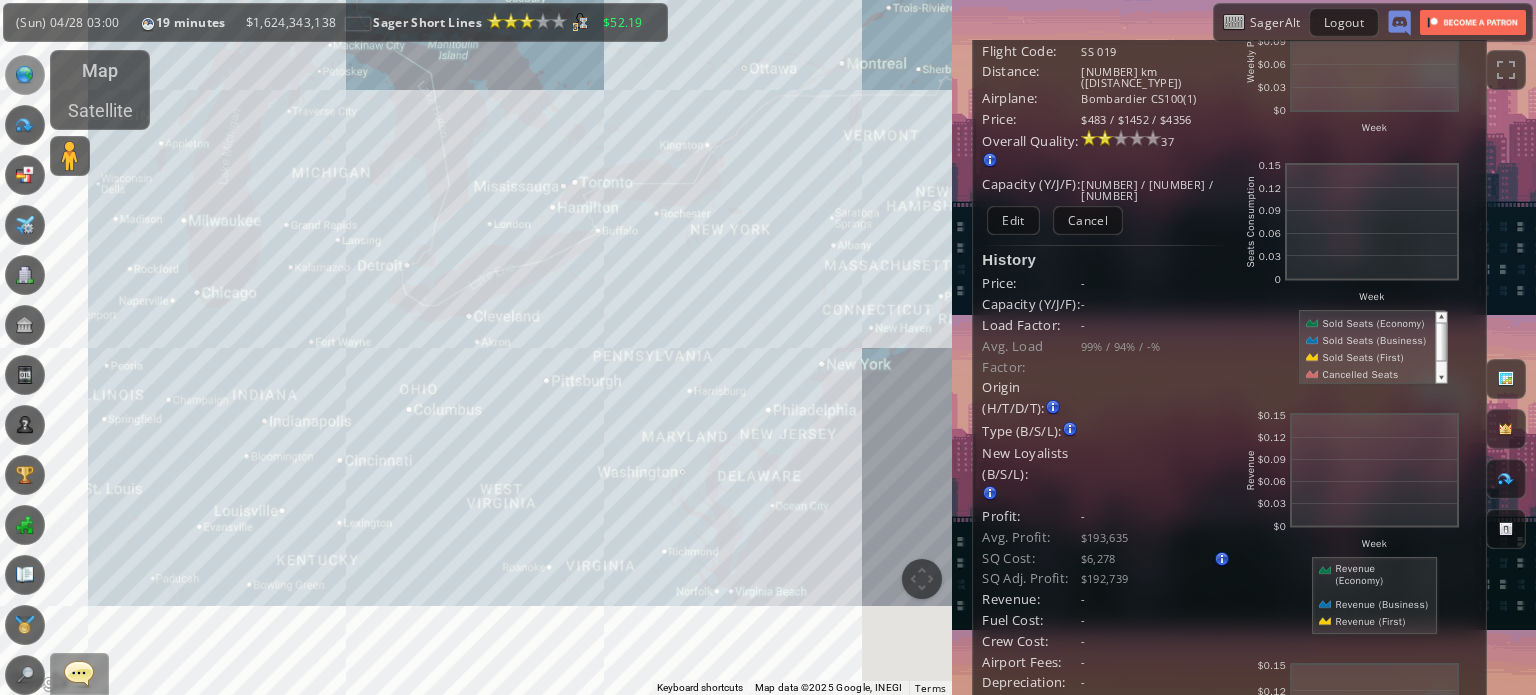 drag, startPoint x: 328, startPoint y: 515, endPoint x: 792, endPoint y: 304, distance: 509.72247 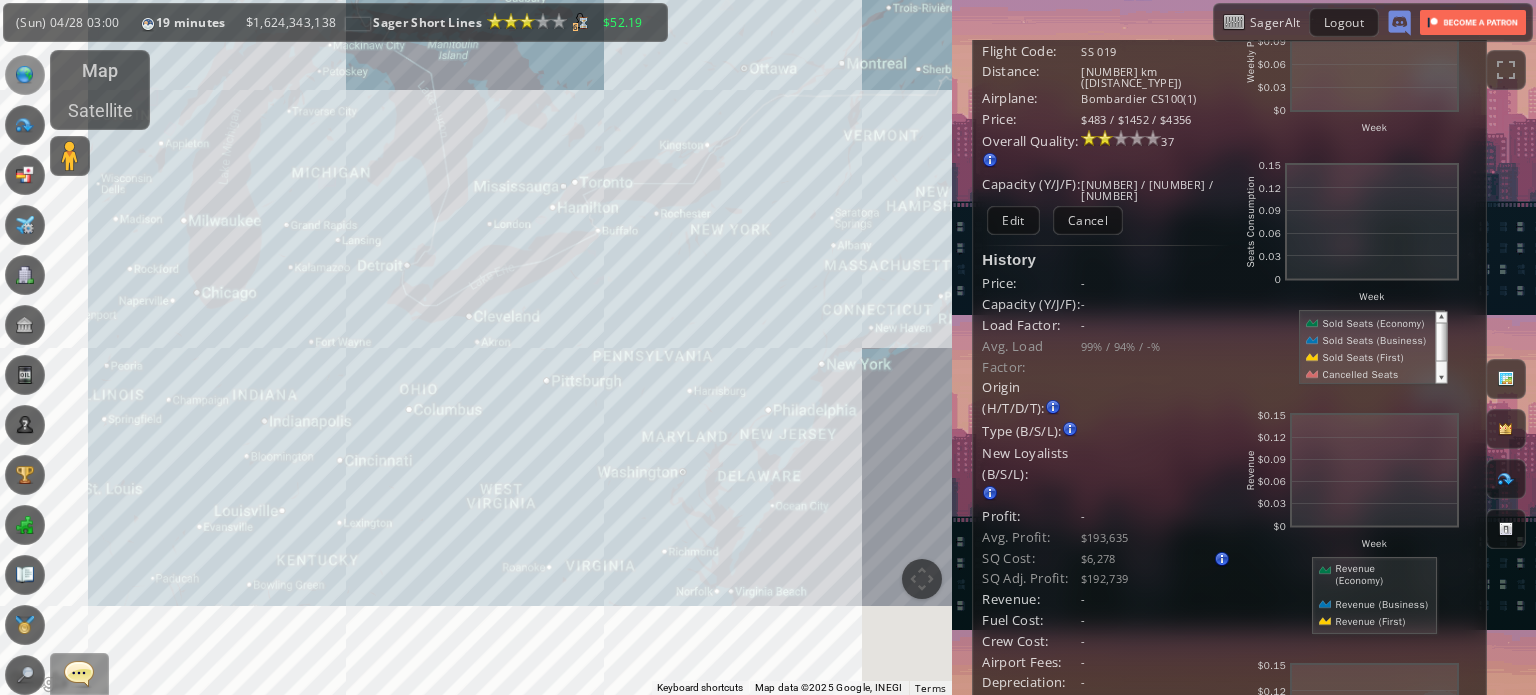 click on "To navigate, press the arrow keys." at bounding box center (476, 347) 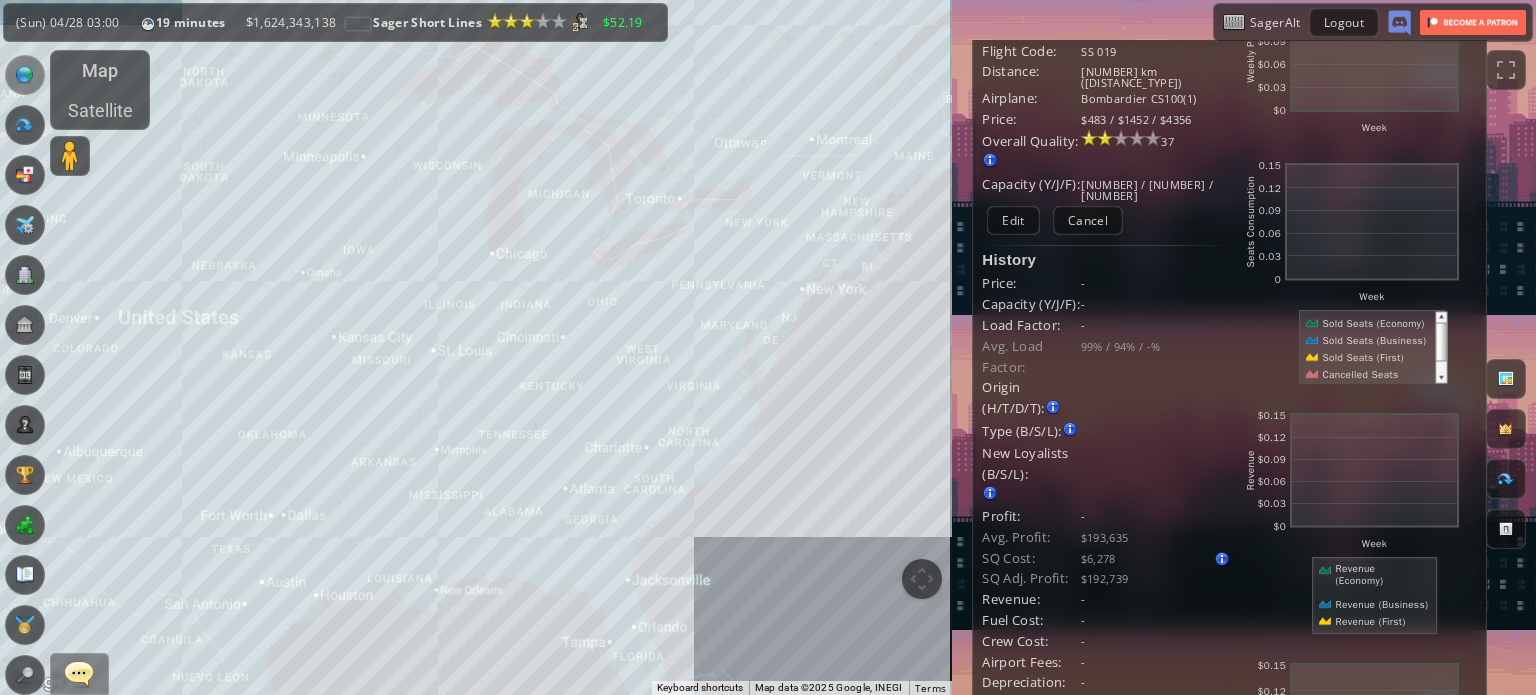 drag, startPoint x: 342, startPoint y: 331, endPoint x: 455, endPoint y: 303, distance: 116.41735 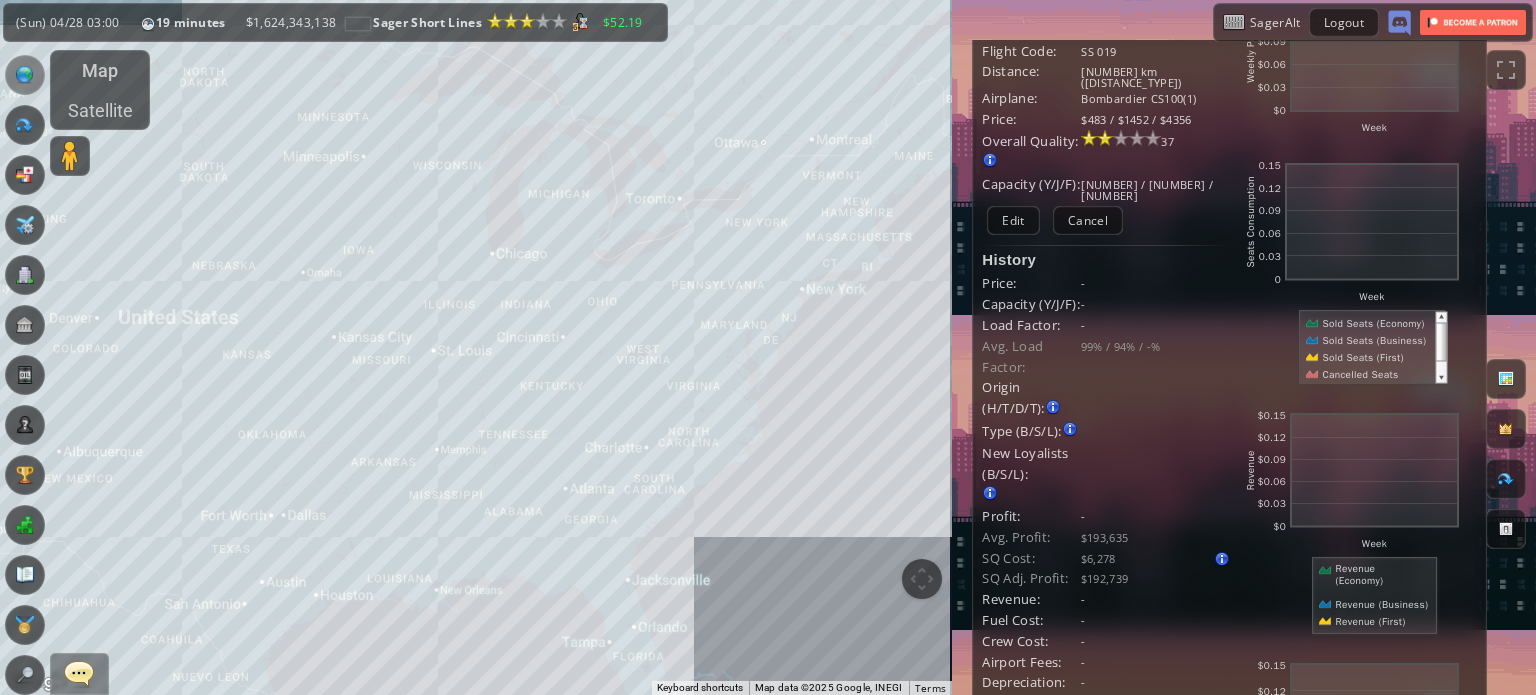 click on "To navigate, press the arrow keys." at bounding box center [476, 347] 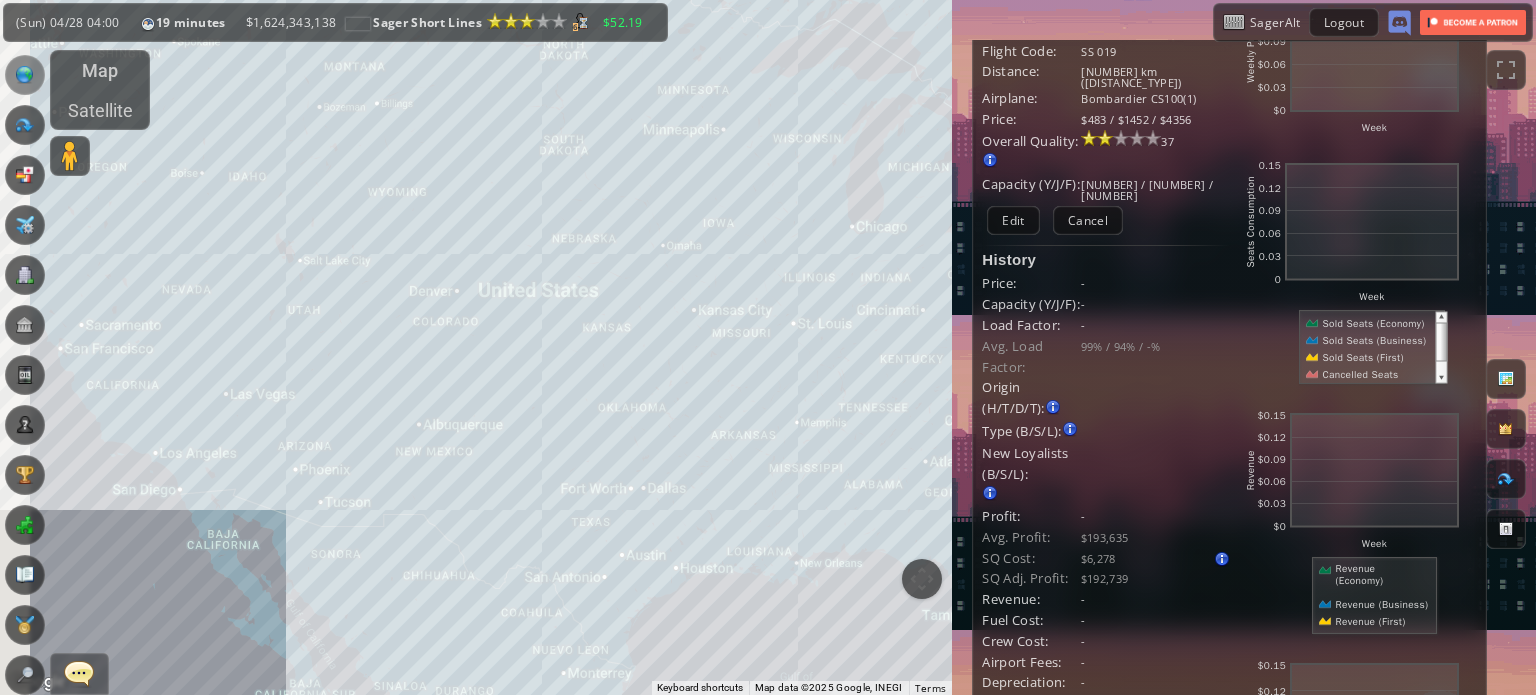 drag, startPoint x: 327, startPoint y: 395, endPoint x: 560, endPoint y: 390, distance: 233.05363 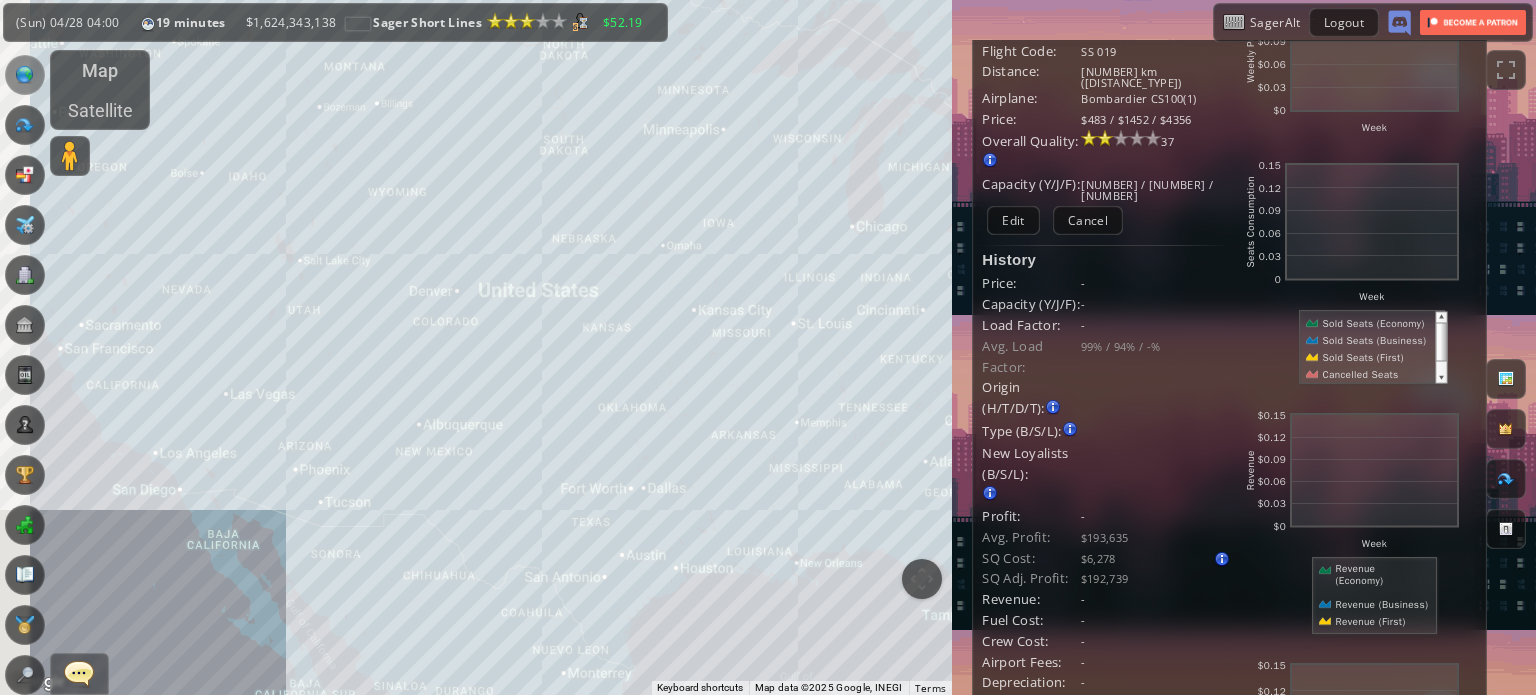 click on "To navigate, press the arrow keys." at bounding box center [476, 347] 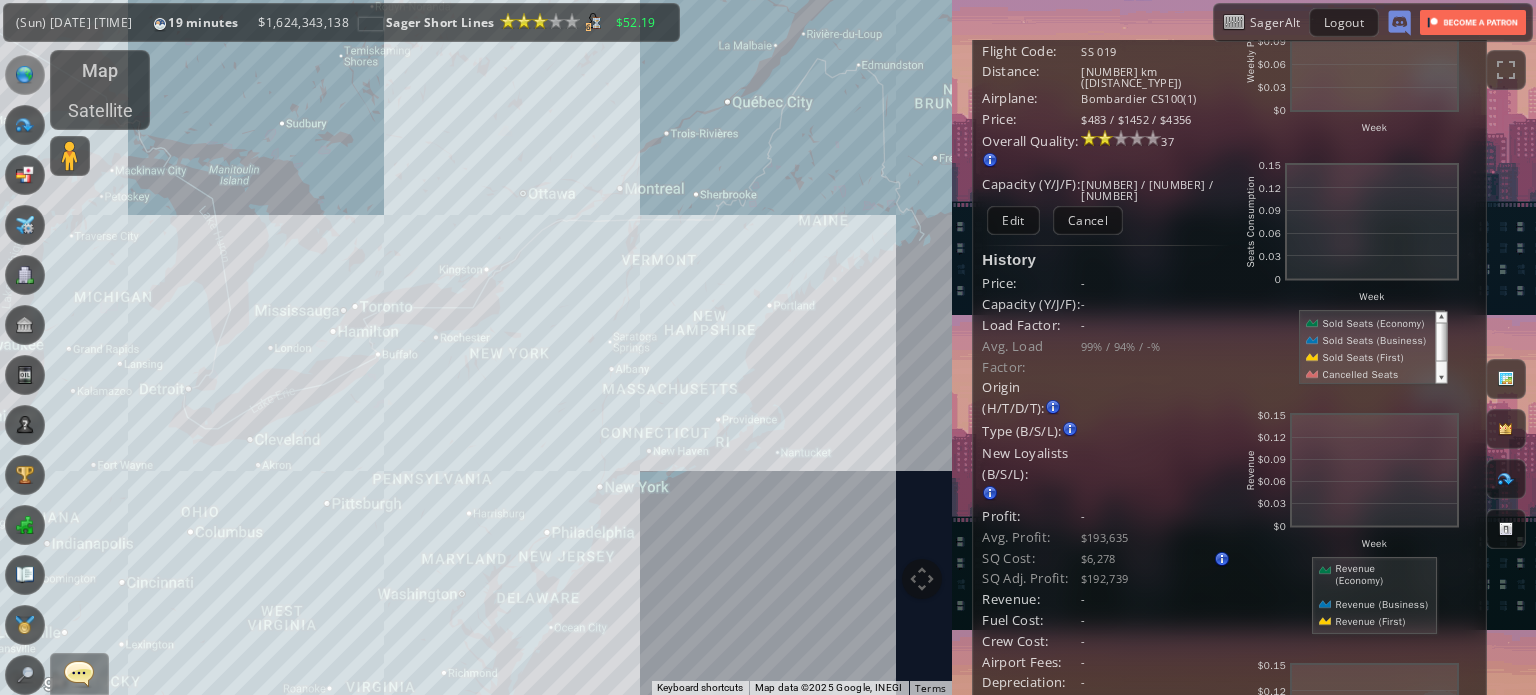 drag, startPoint x: 475, startPoint y: 527, endPoint x: 792, endPoint y: 351, distance: 362.58102 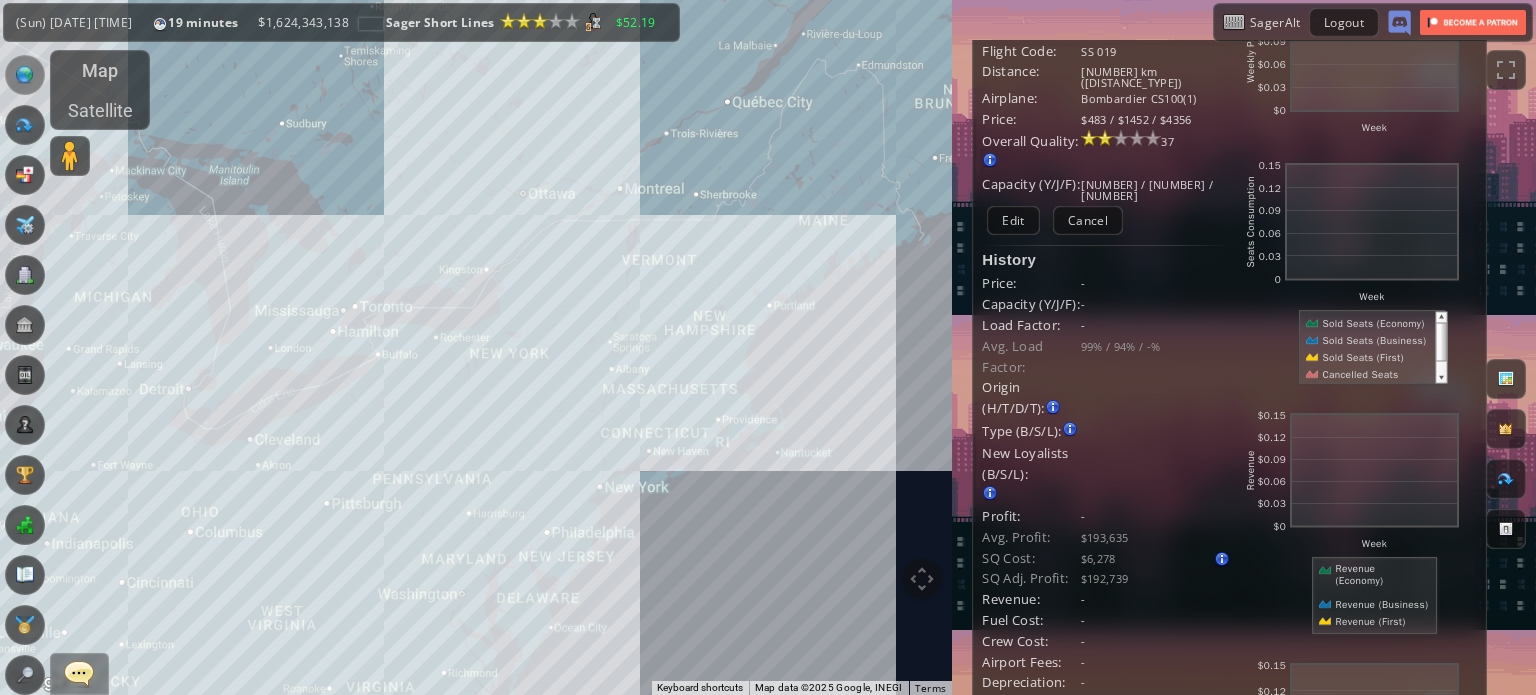 click on "To navigate, press the arrow keys." at bounding box center (476, 347) 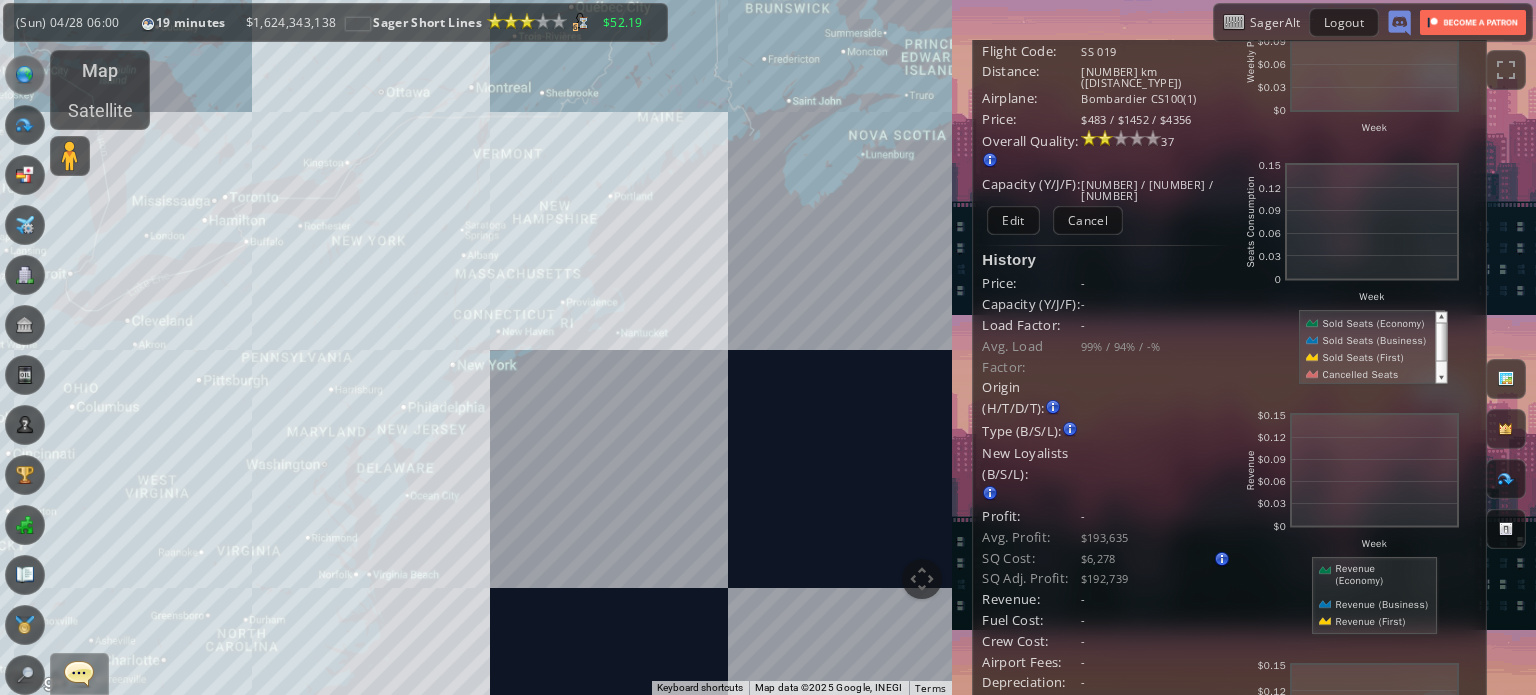 drag, startPoint x: 614, startPoint y: 371, endPoint x: 110, endPoint y: 453, distance: 510.62708 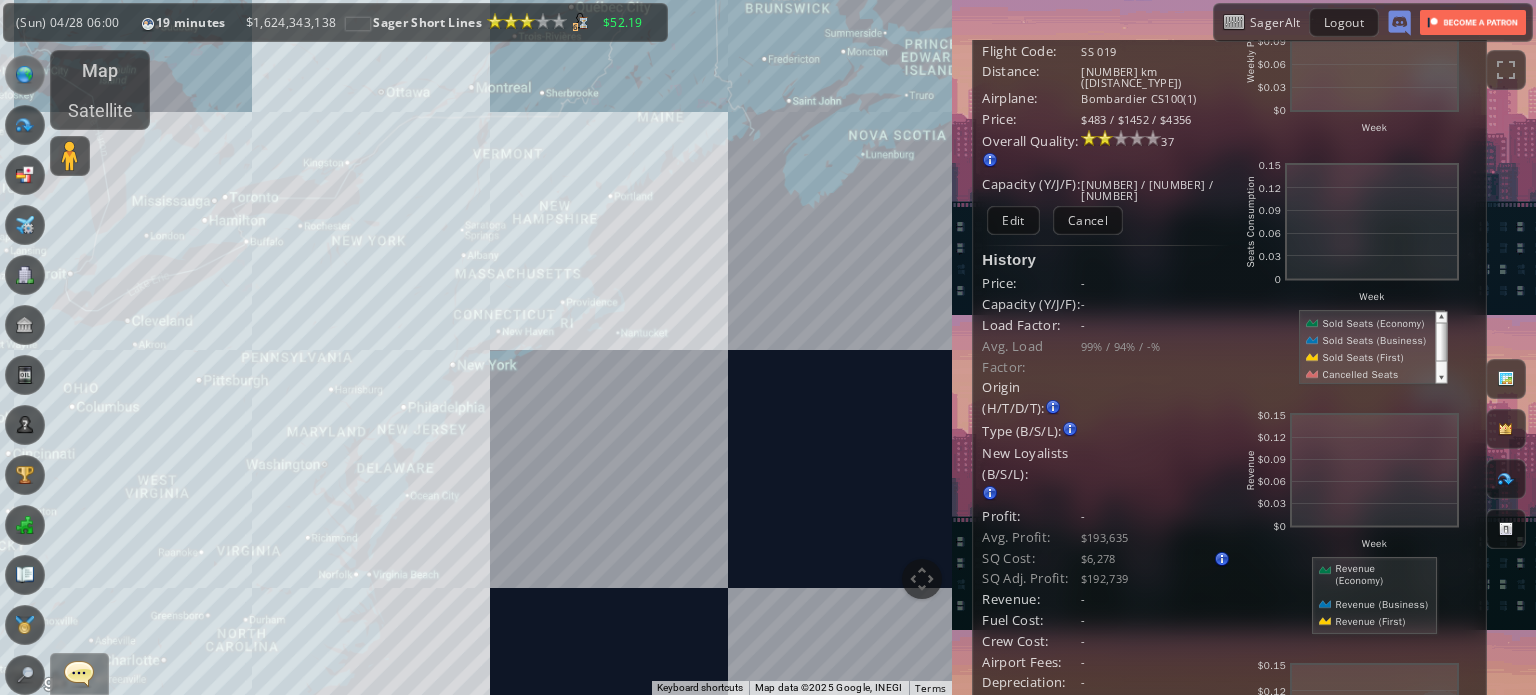 click on "To navigate, press the arrow keys." at bounding box center [476, 347] 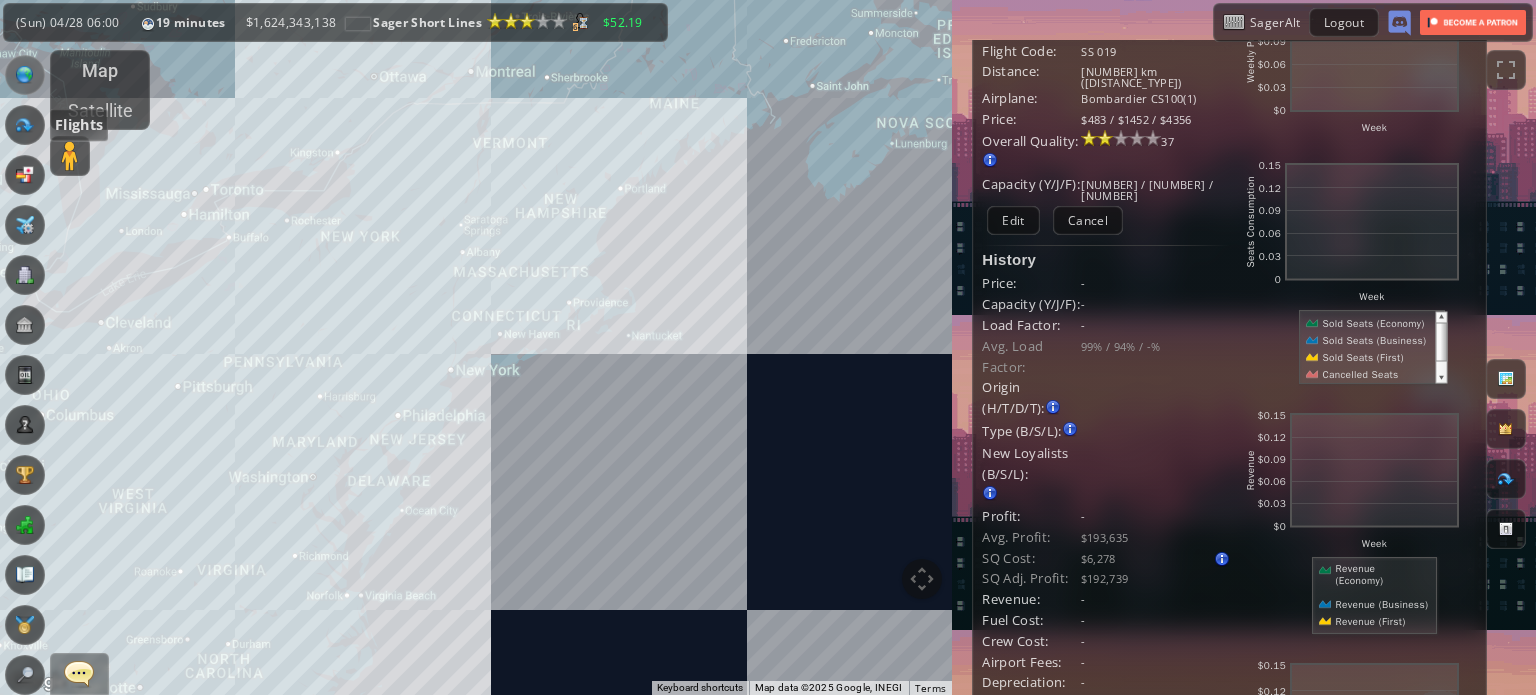 click at bounding box center (25, 125) 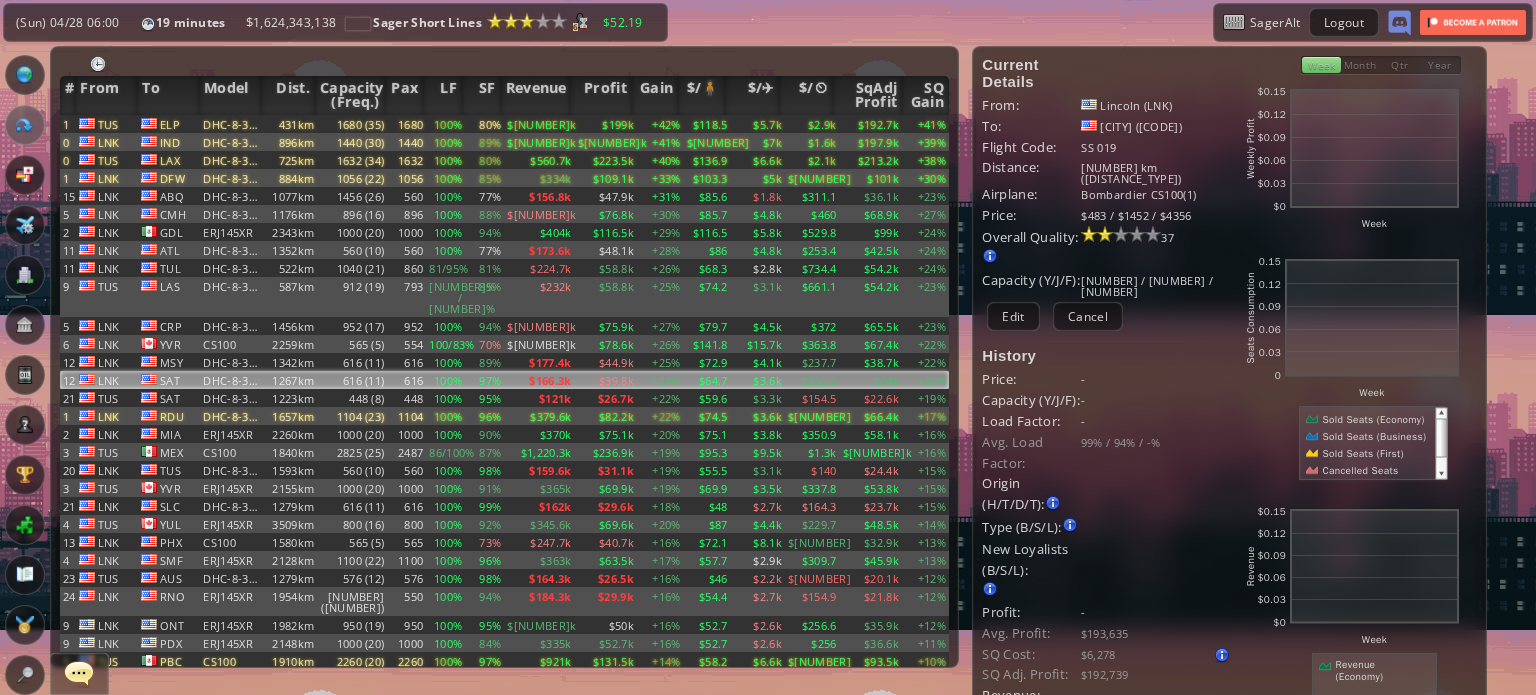 scroll, scrollTop: 0, scrollLeft: 0, axis: both 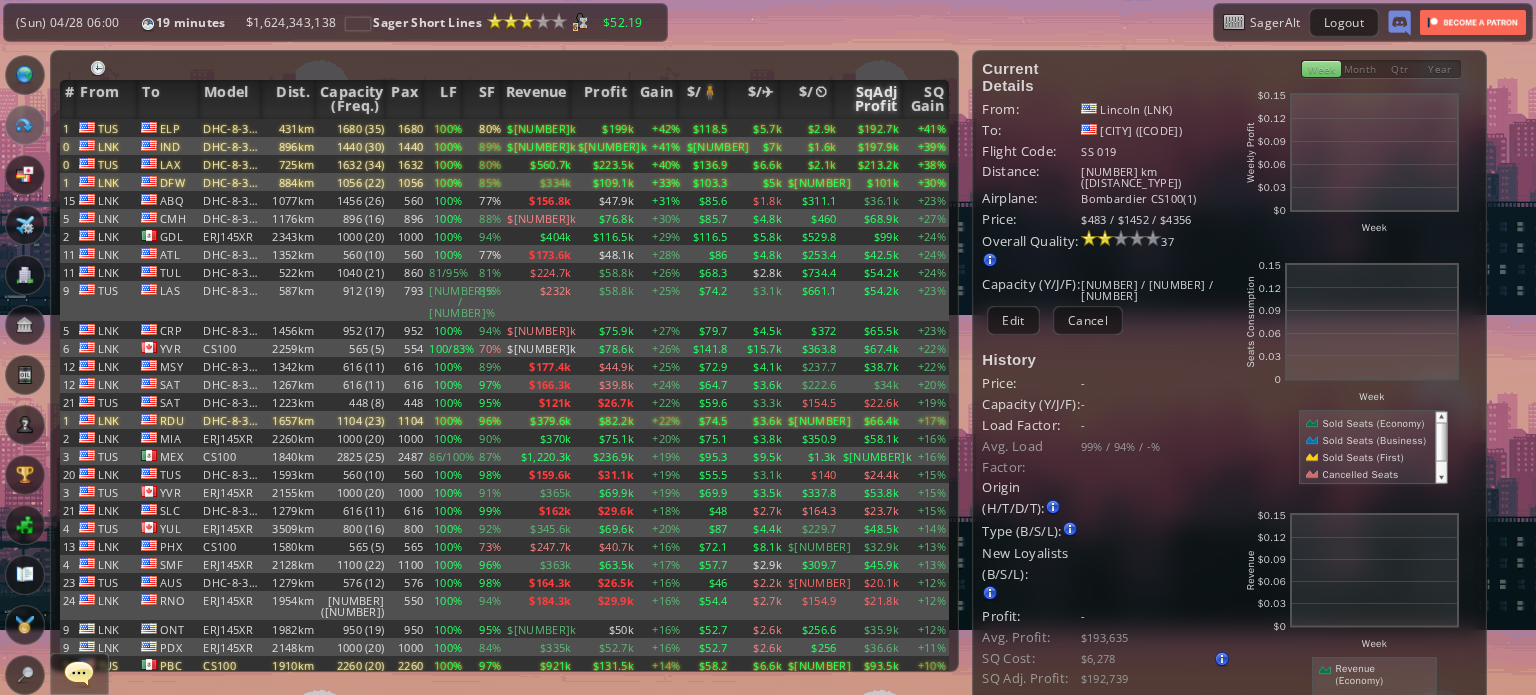 click on "SqAdj Profit" at bounding box center (868, 99) 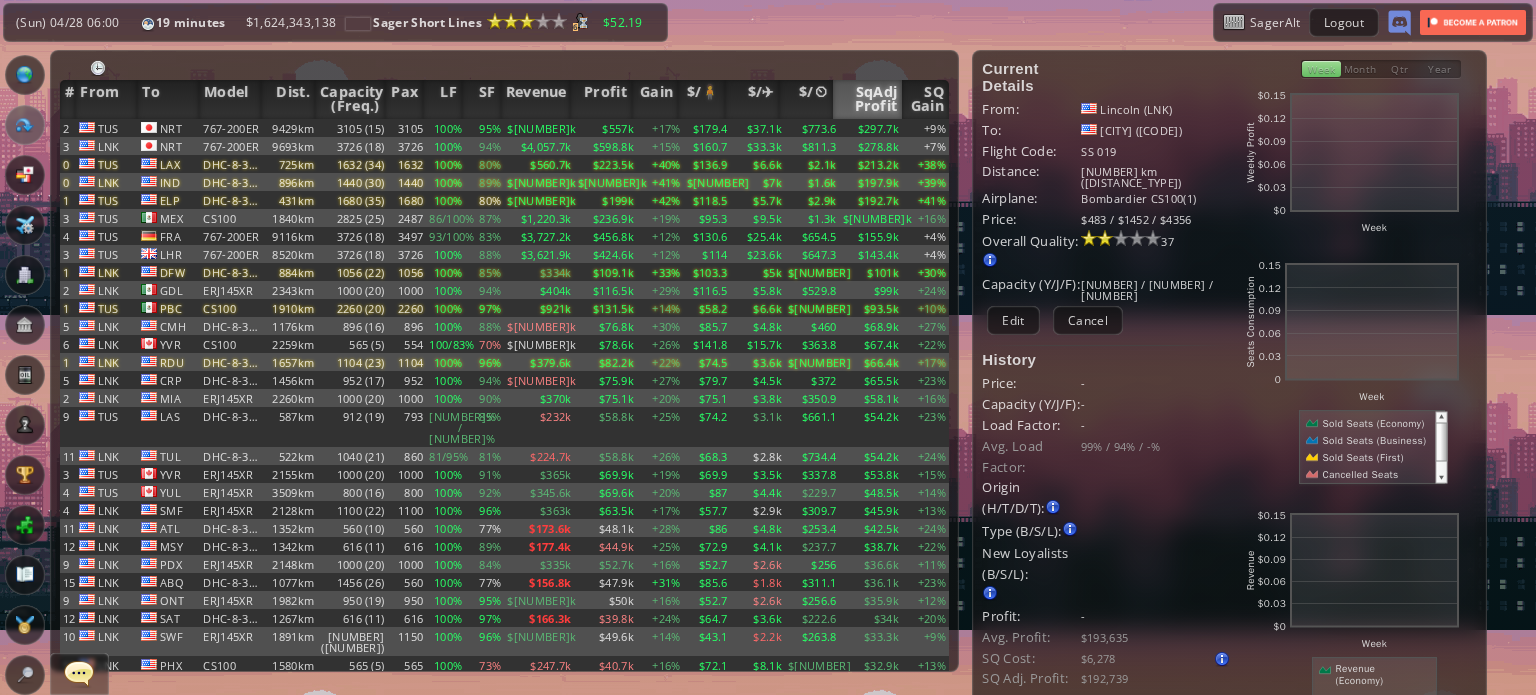 click on "SqAdj Profit" at bounding box center [868, 99] 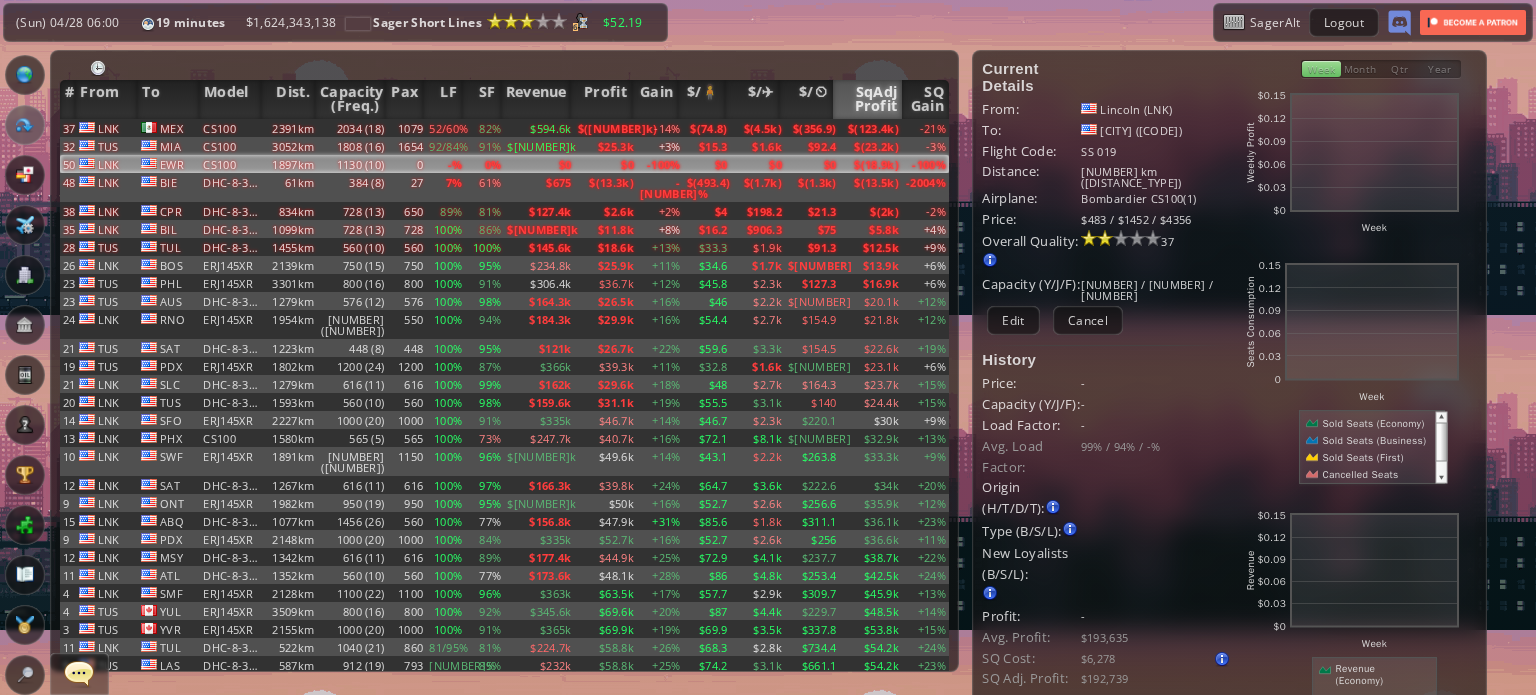 click on "SqAdj Profit" at bounding box center (868, 99) 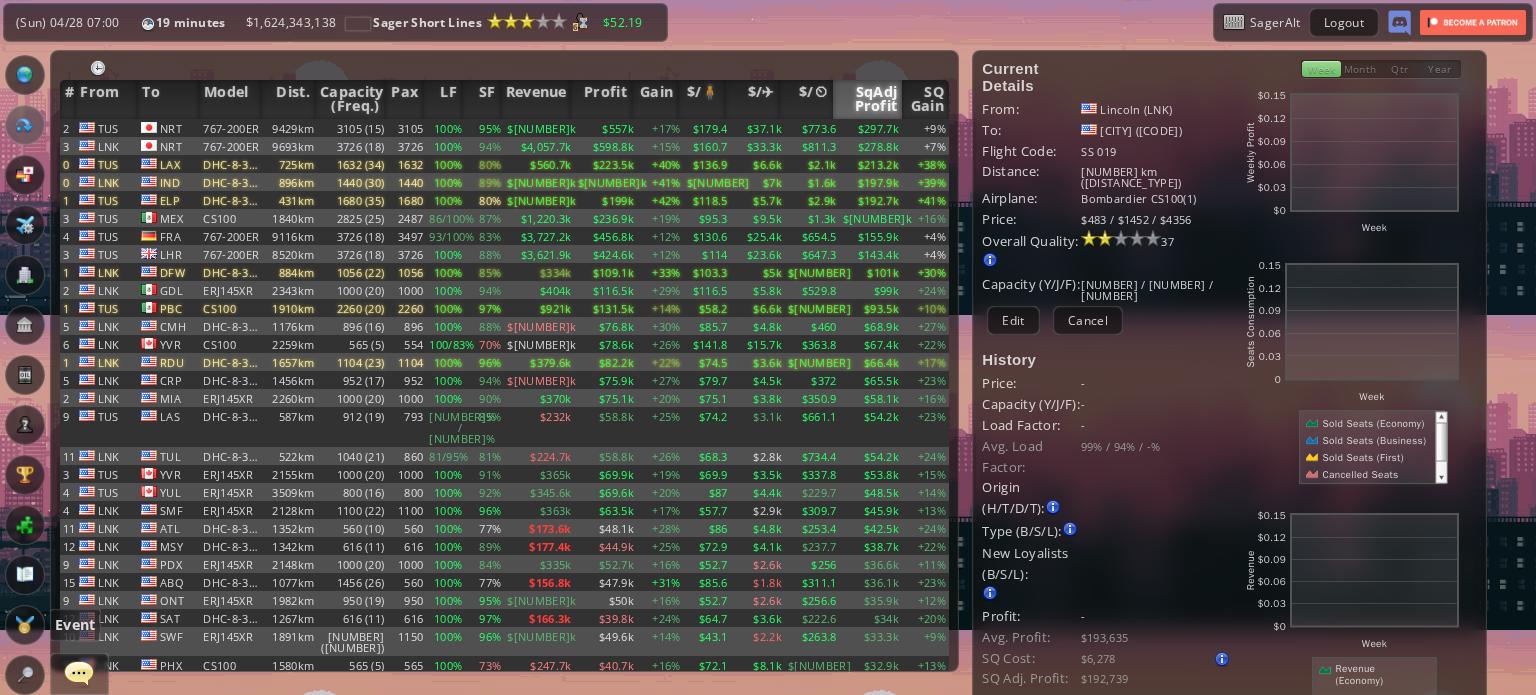 click at bounding box center [25, 625] 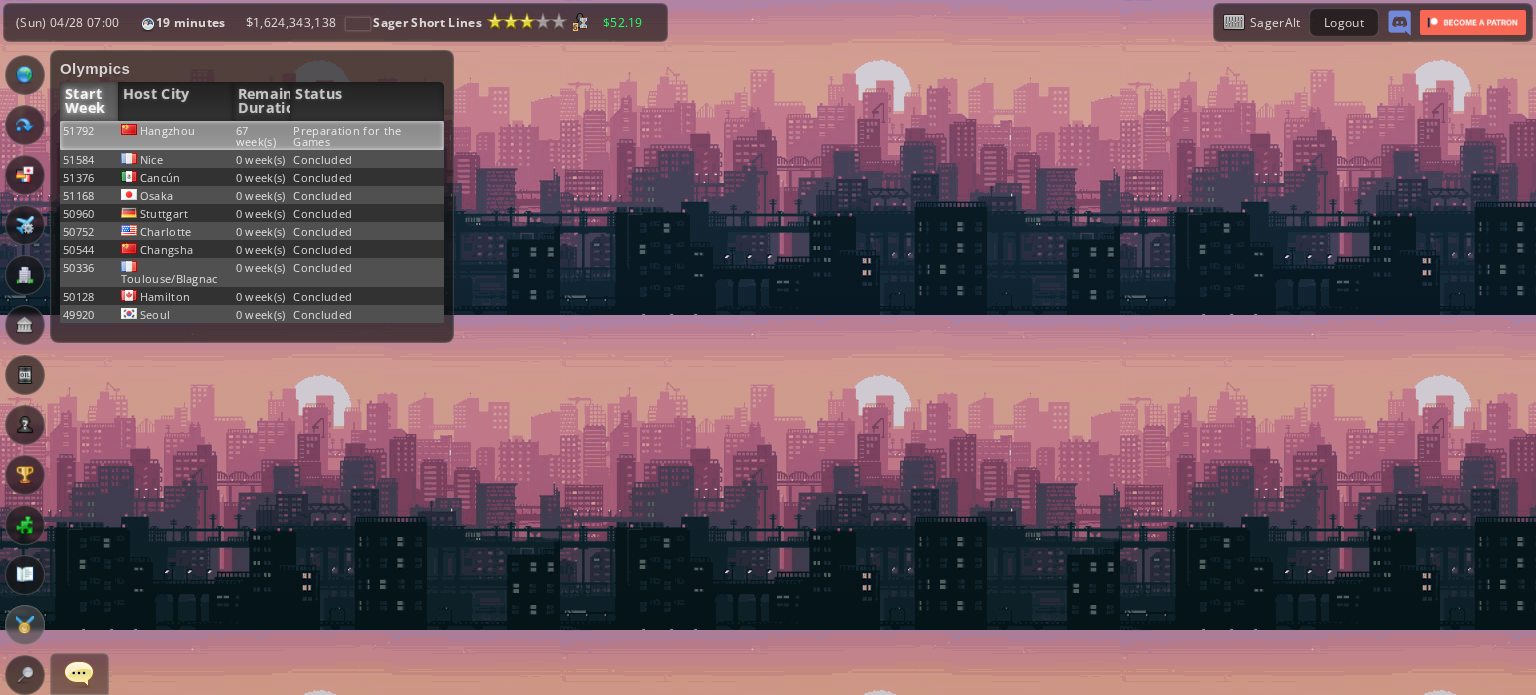 click on "Preparation for the Games" at bounding box center (367, 135) 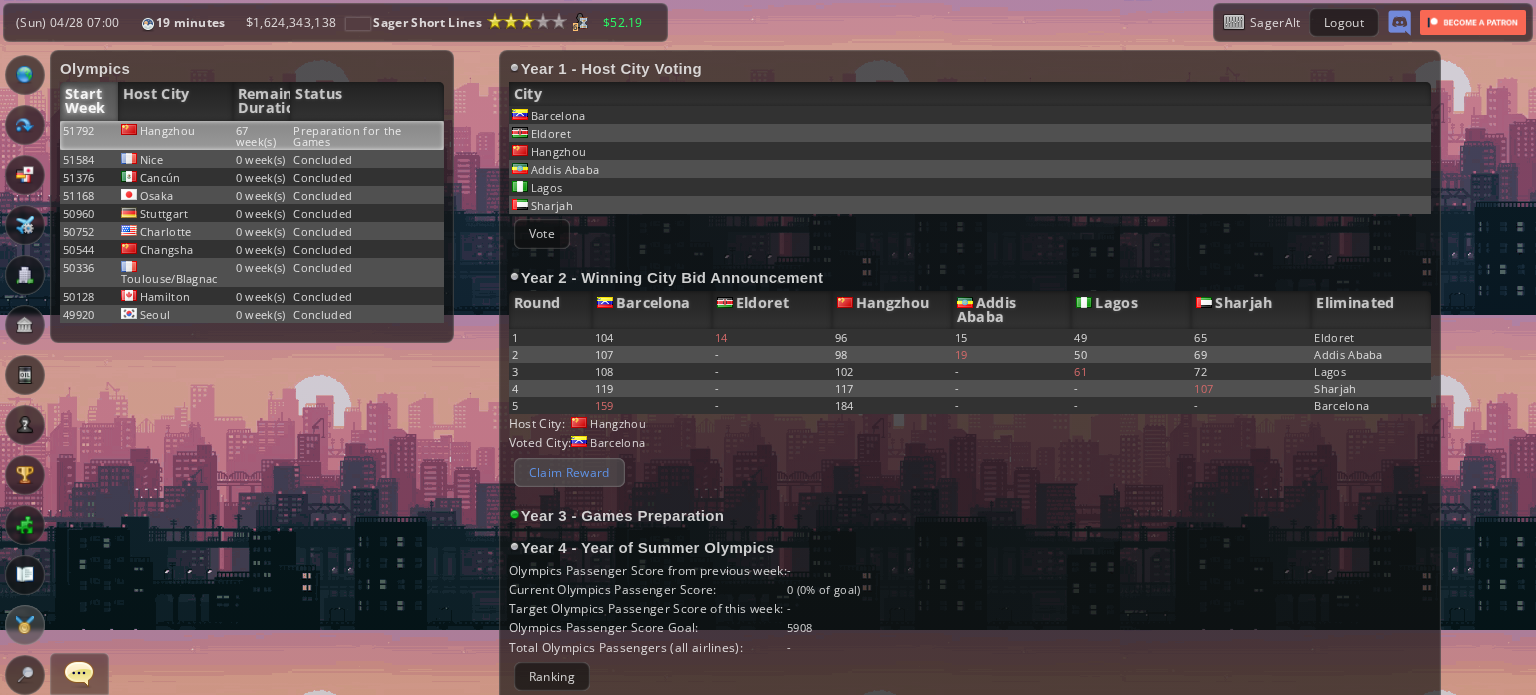 click on "Claim Reward" at bounding box center (569, 472) 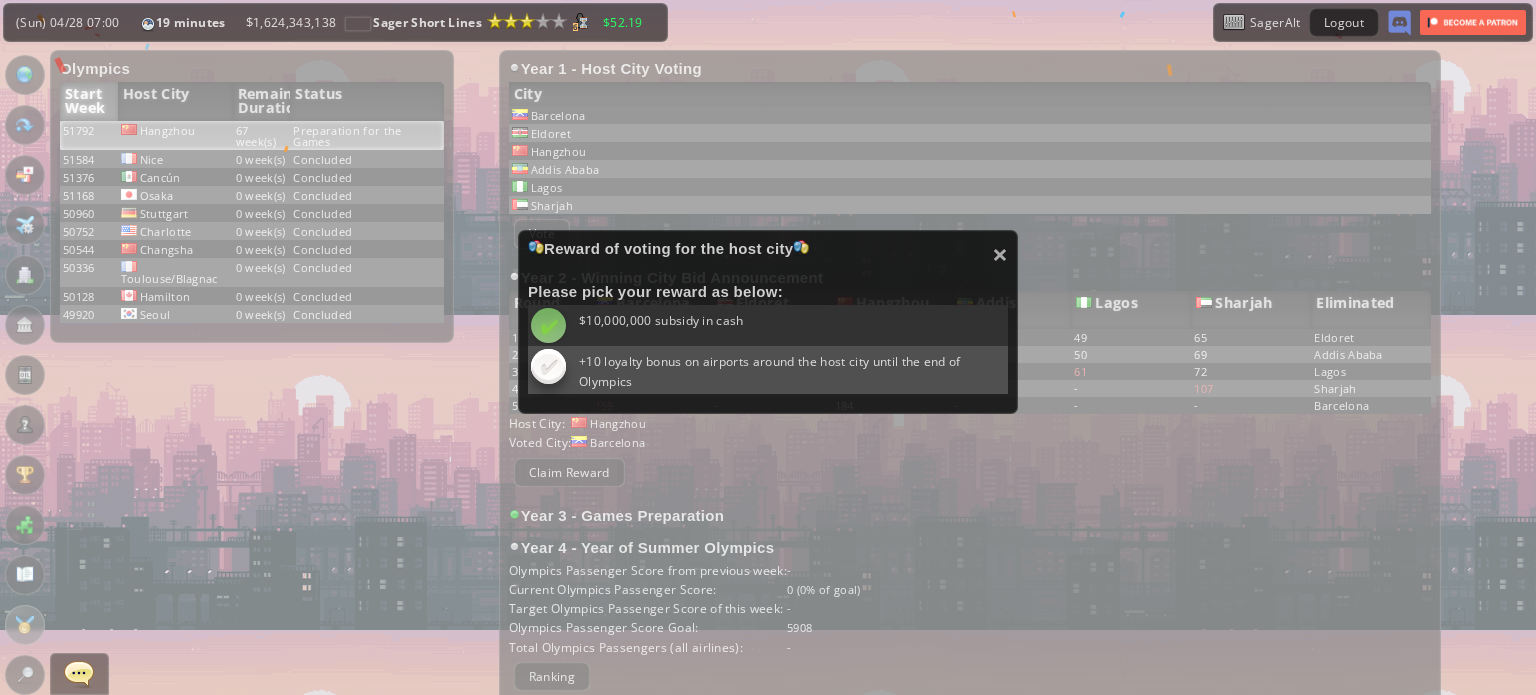 click at bounding box center (548, 325) 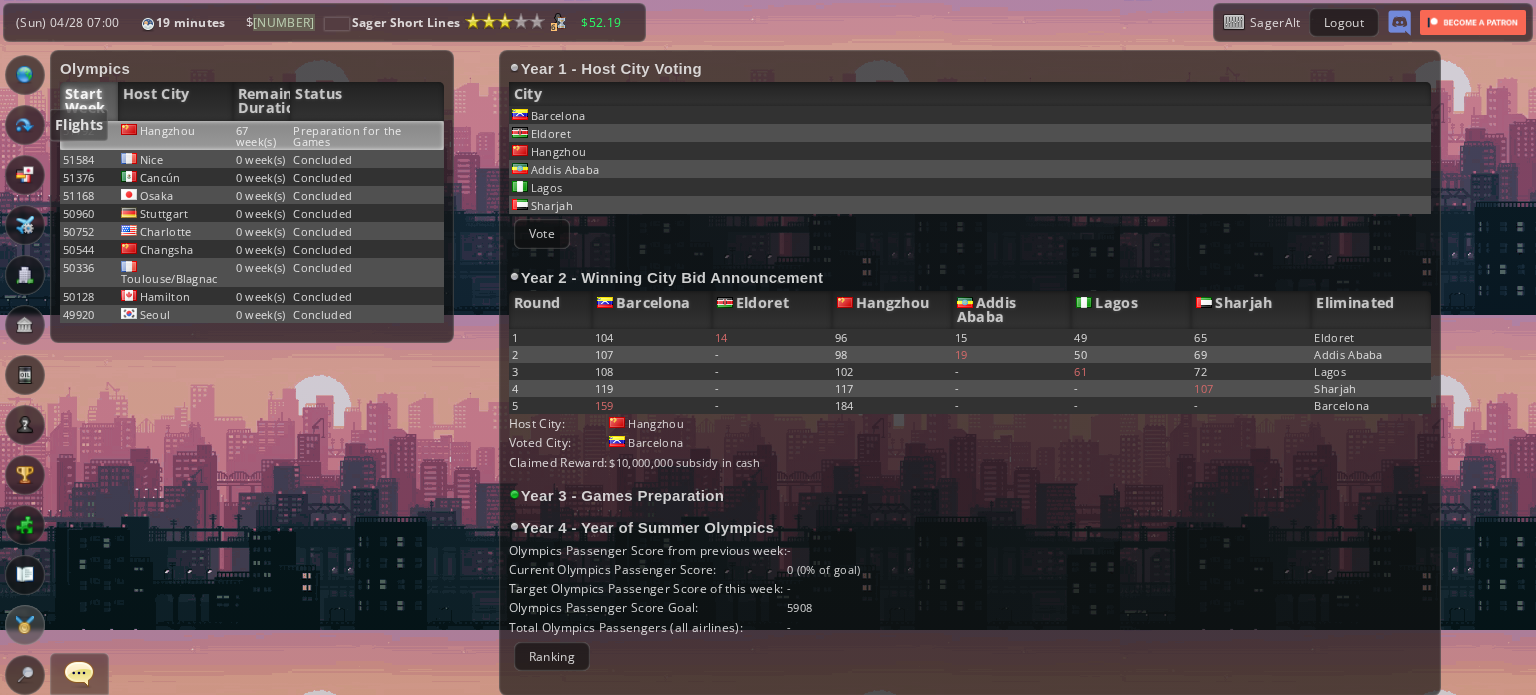 click at bounding box center (25, 125) 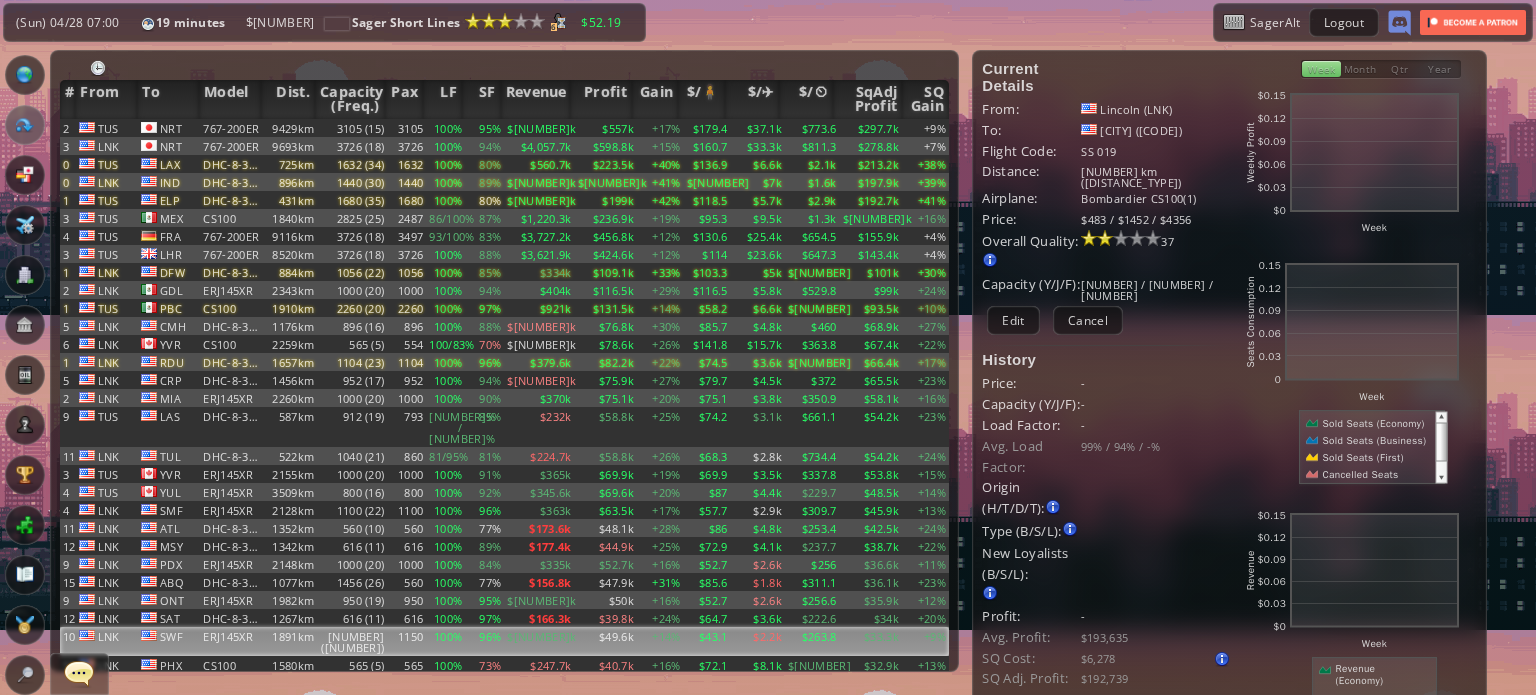 scroll, scrollTop: 285, scrollLeft: 0, axis: vertical 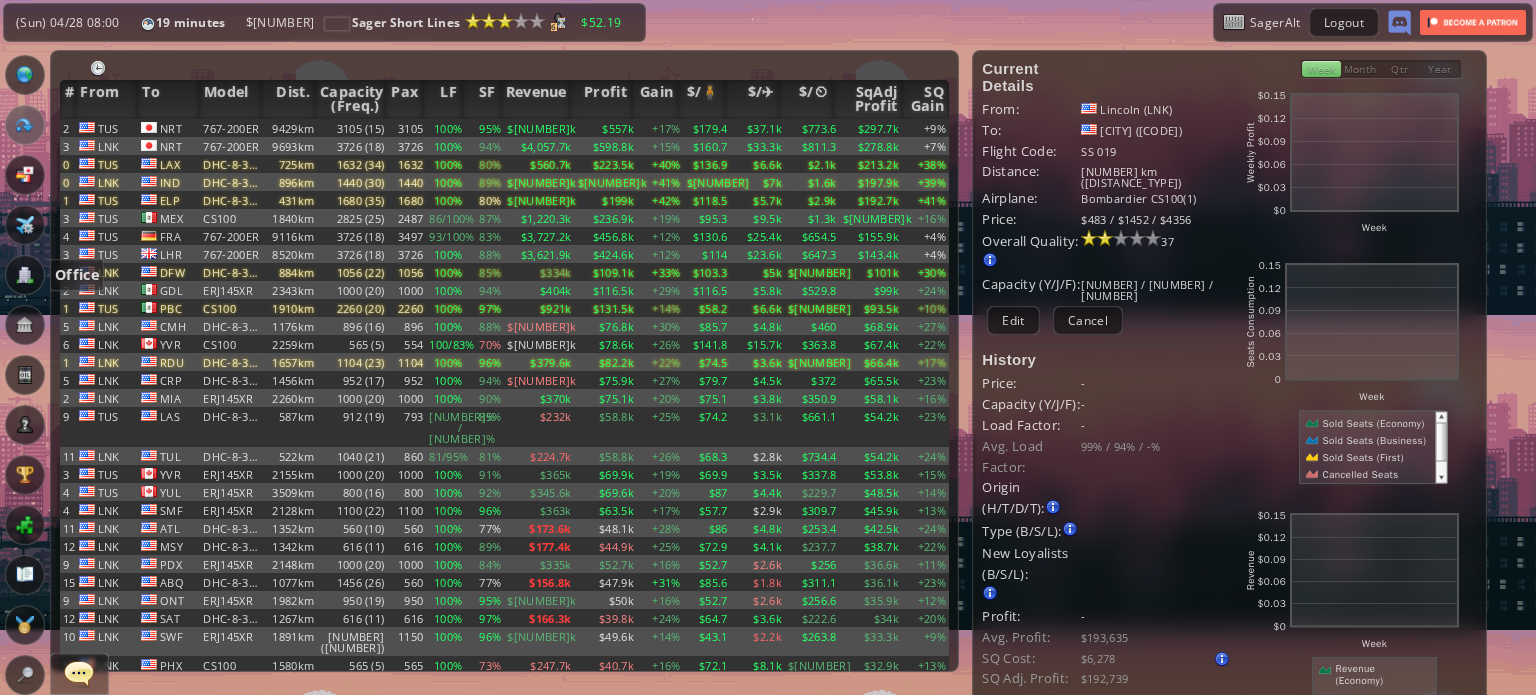 click at bounding box center (25, 275) 